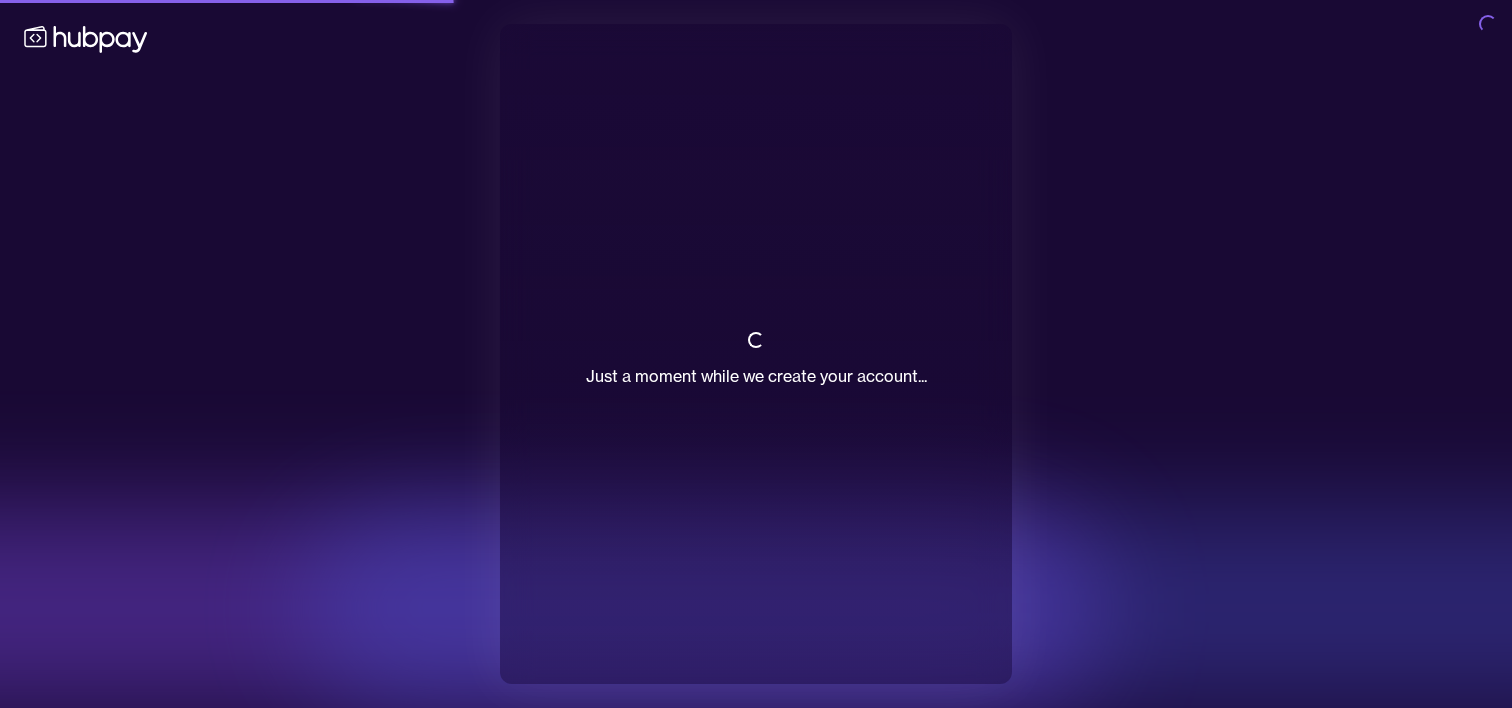 scroll, scrollTop: 0, scrollLeft: 0, axis: both 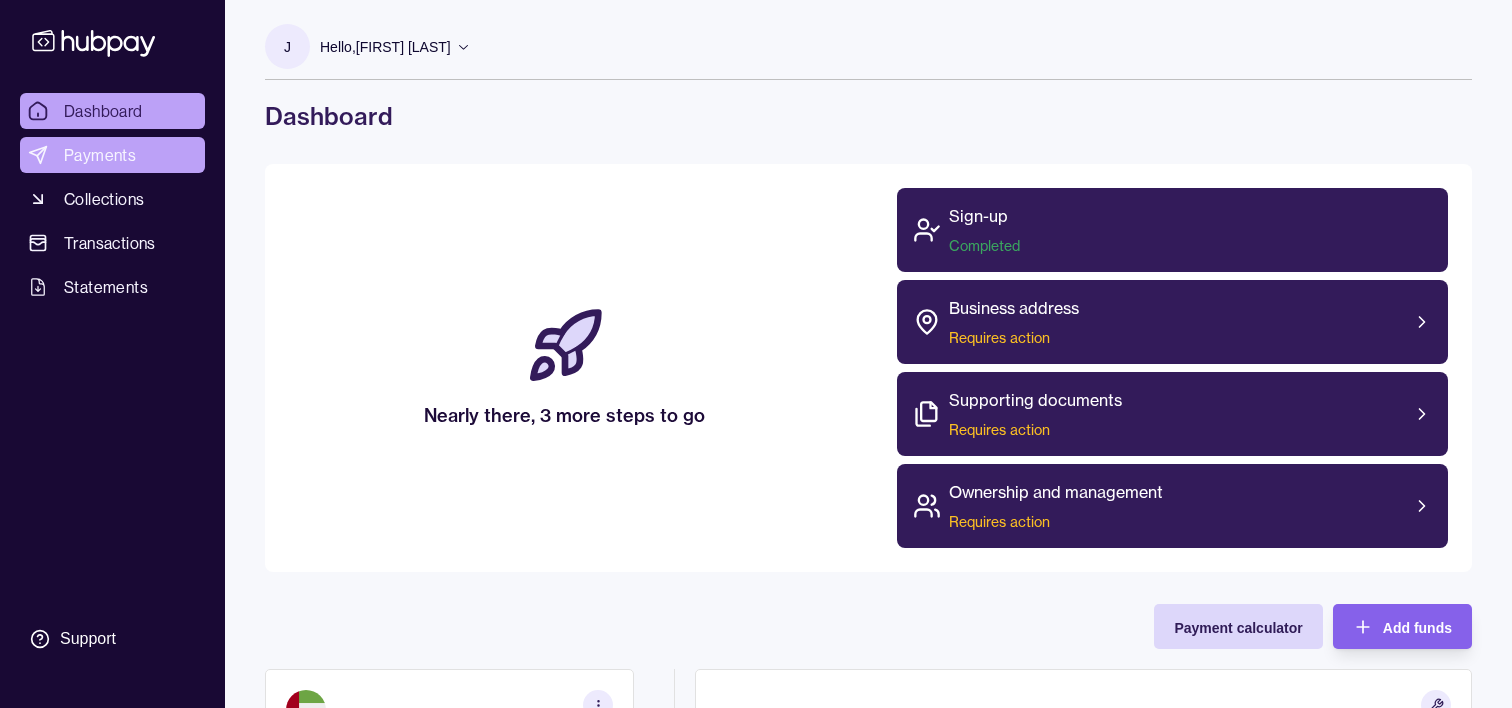 click on "Payments" at bounding box center [100, 155] 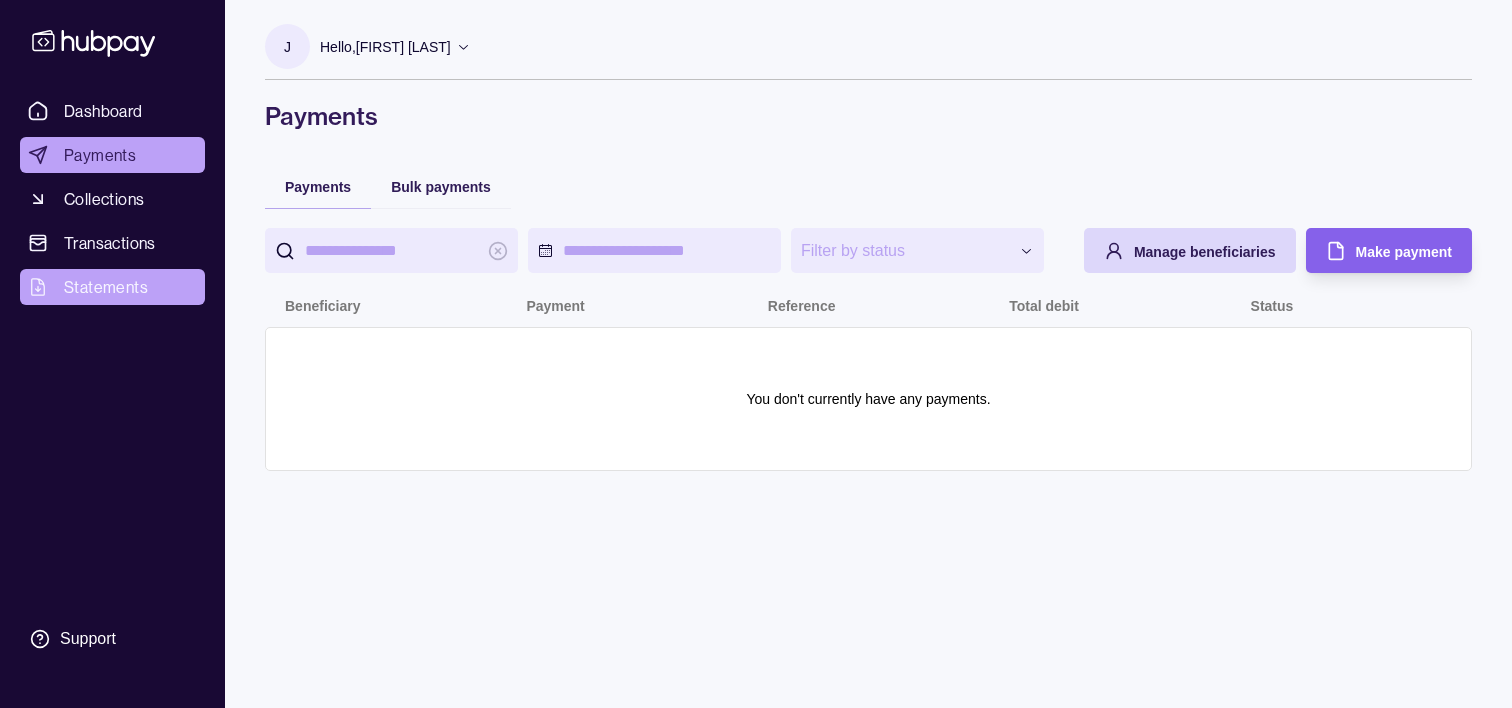 click on "Statements" at bounding box center [106, 287] 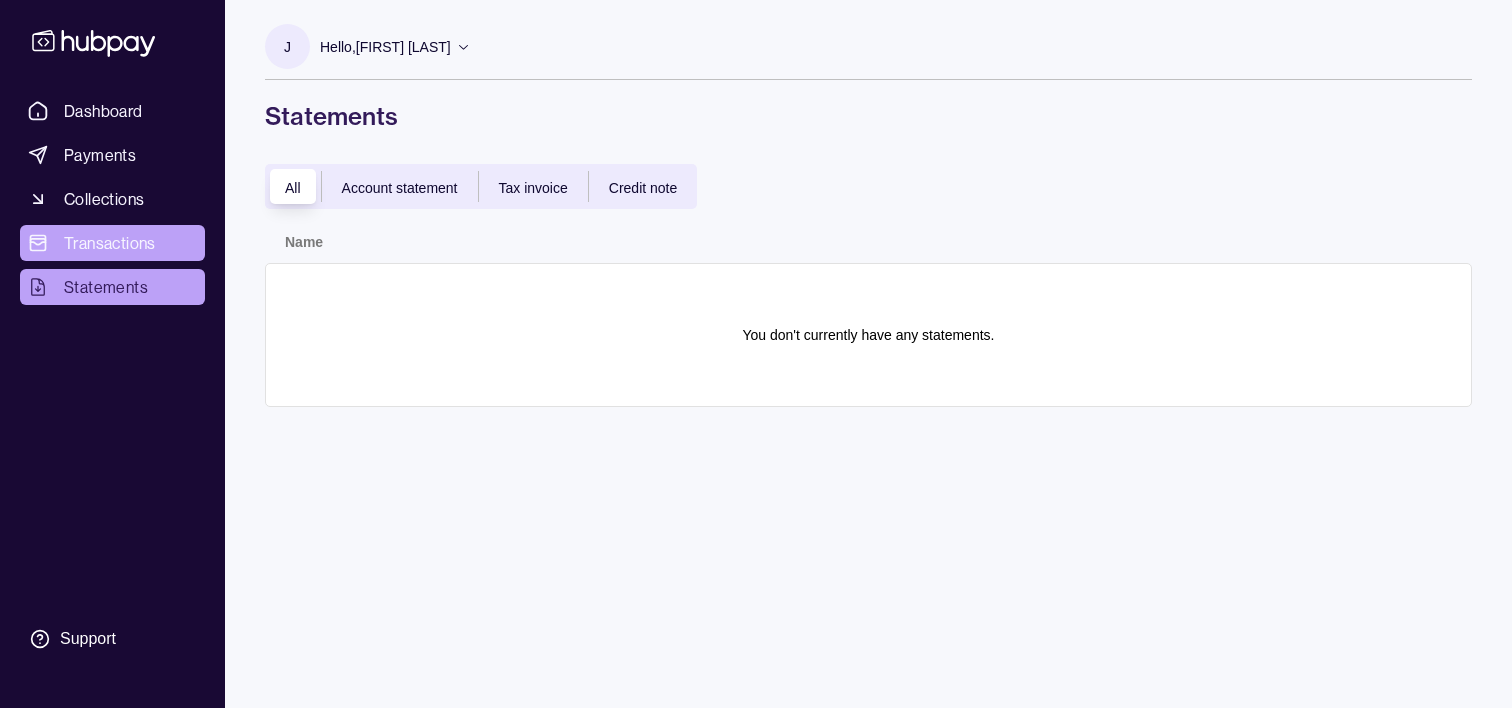 click on "Transactions" at bounding box center (110, 243) 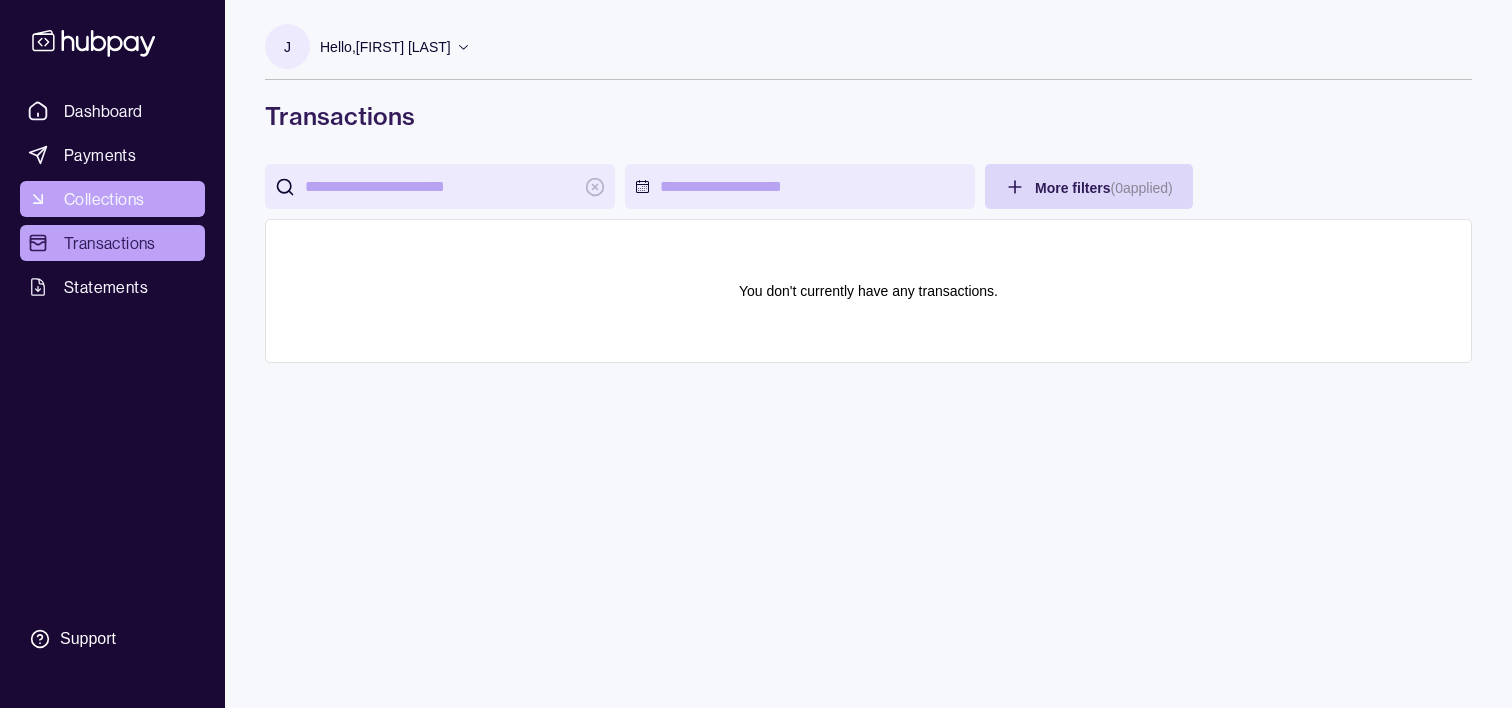 click on "Collections" at bounding box center (112, 199) 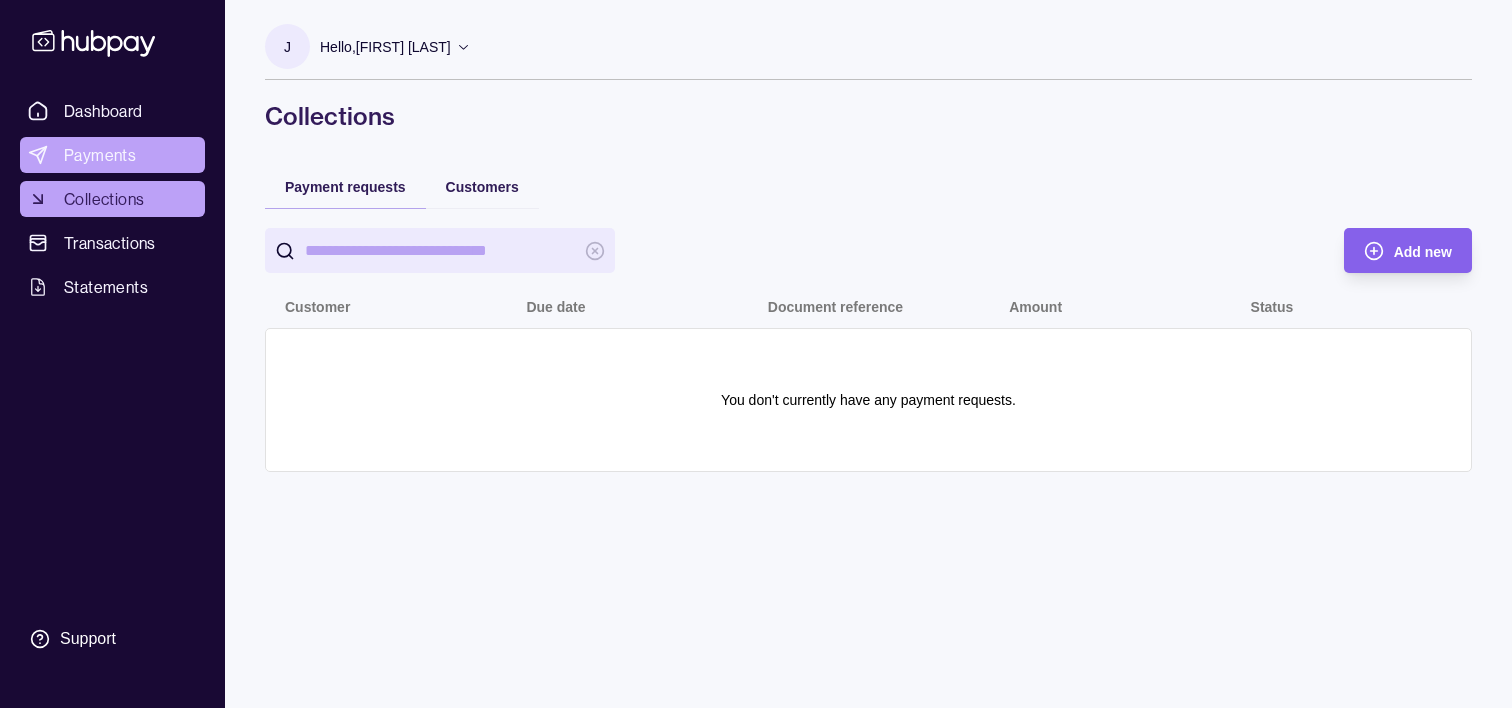 click on "Payments" at bounding box center (100, 155) 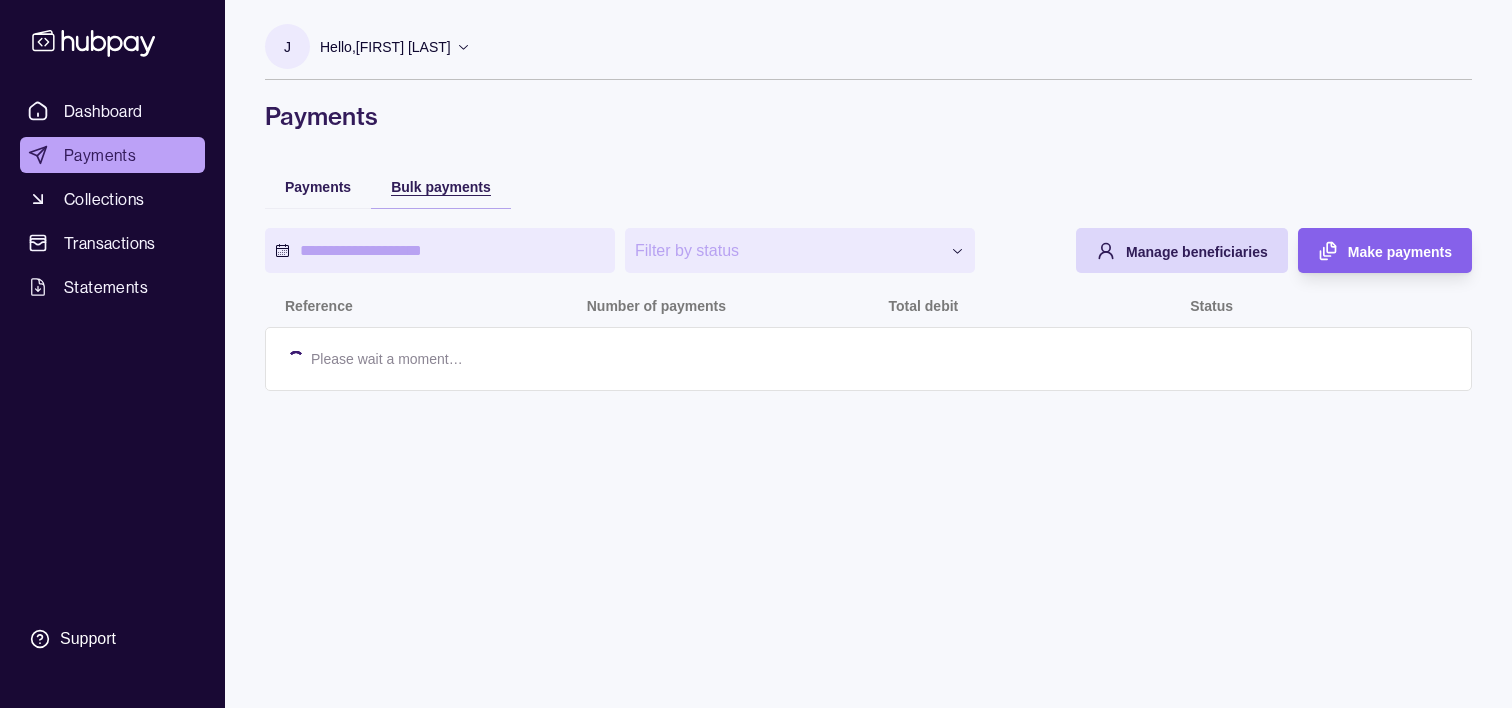 click on "Bulk payments" at bounding box center [441, 187] 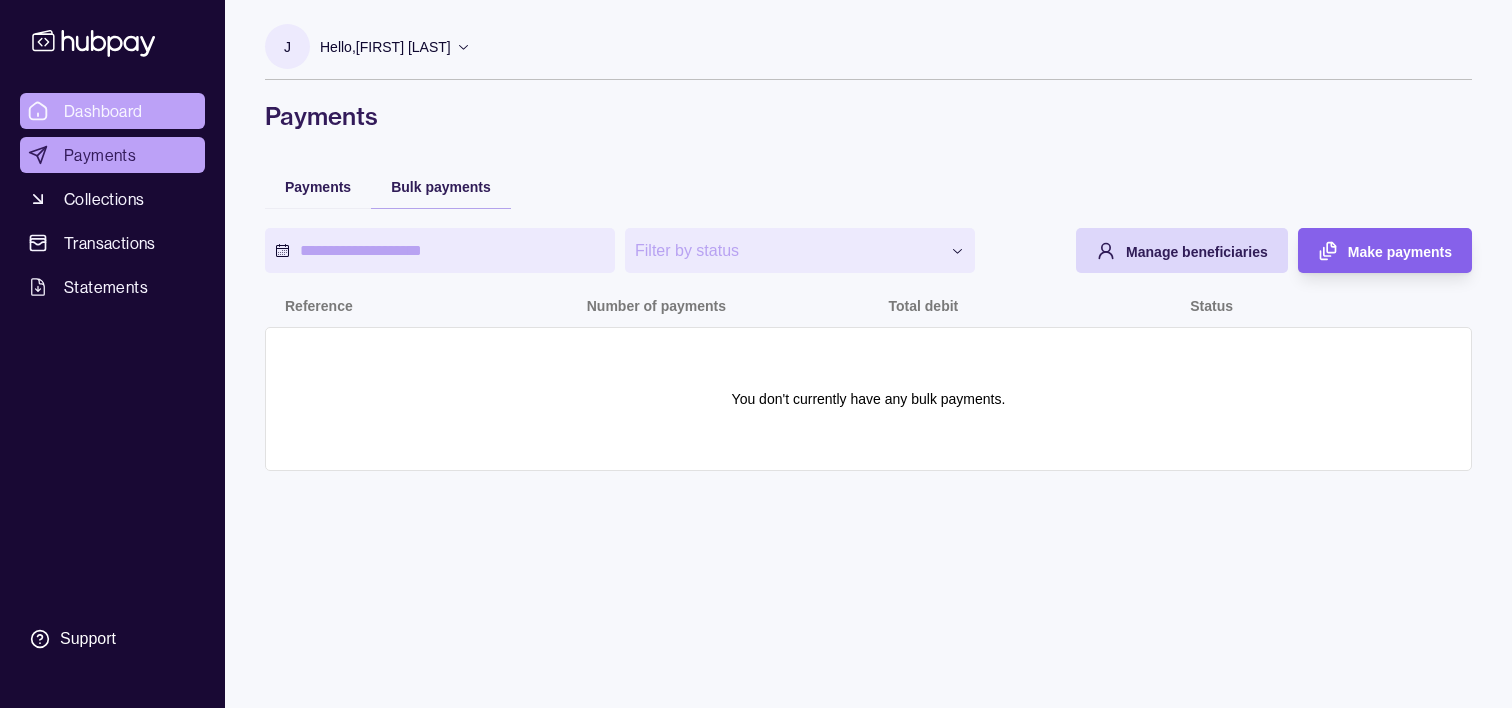 click on "Dashboard" at bounding box center [103, 111] 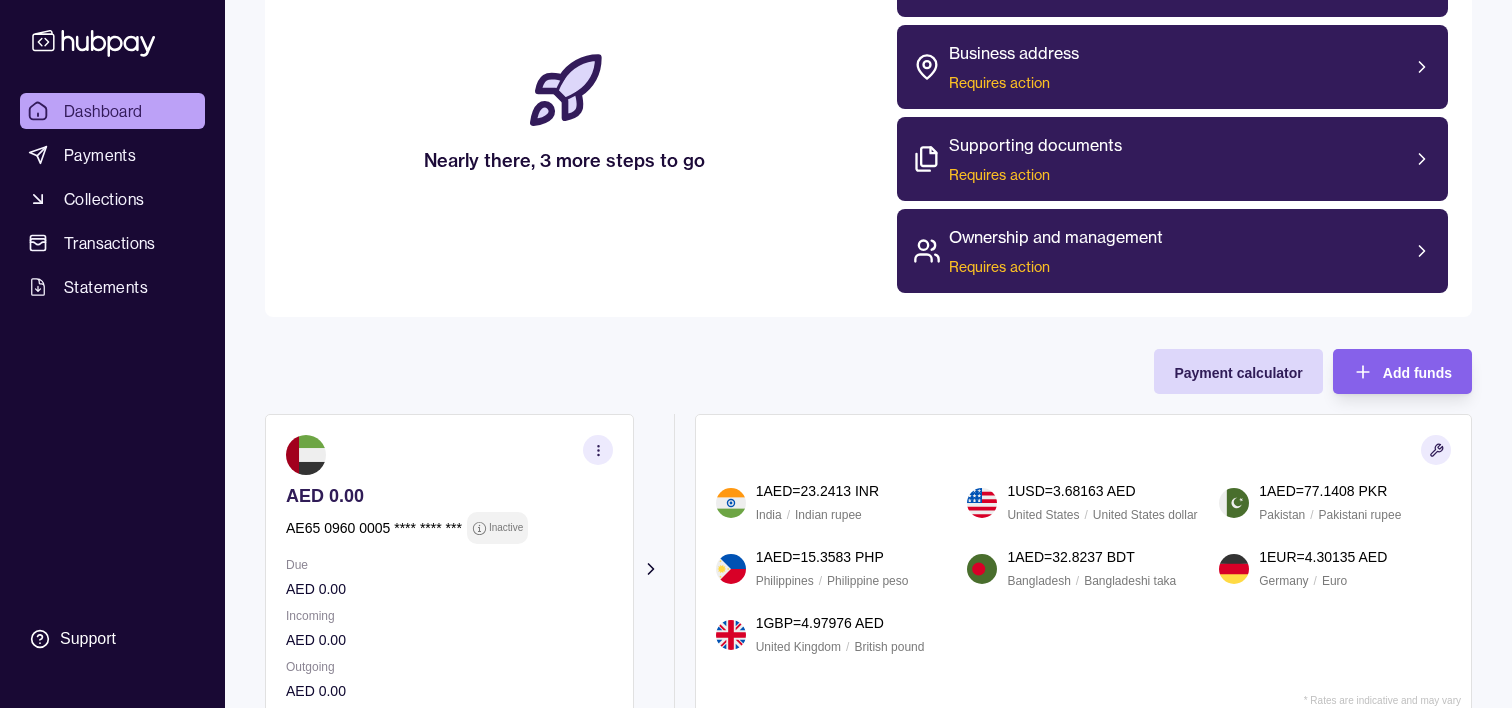 scroll, scrollTop: 259, scrollLeft: 0, axis: vertical 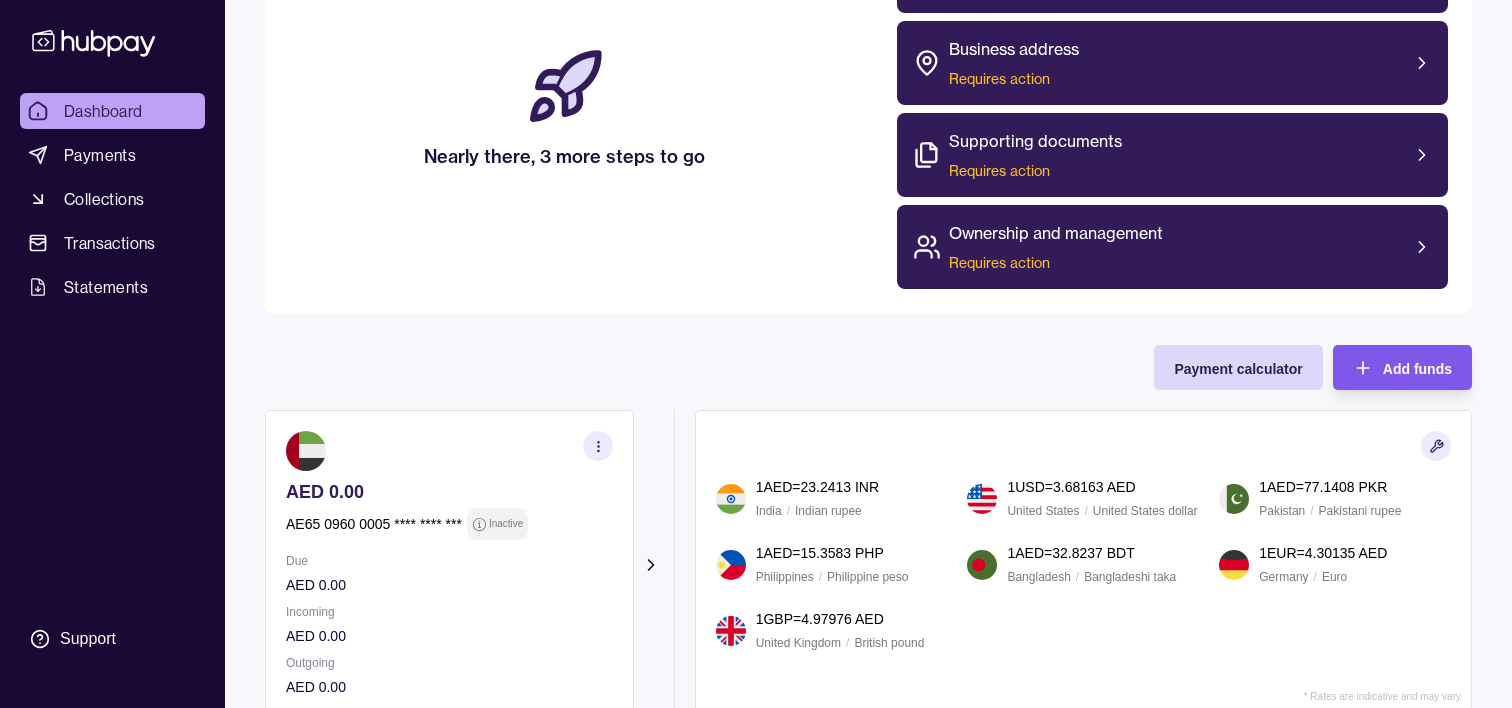 click on "Add funds" at bounding box center (1387, 367) 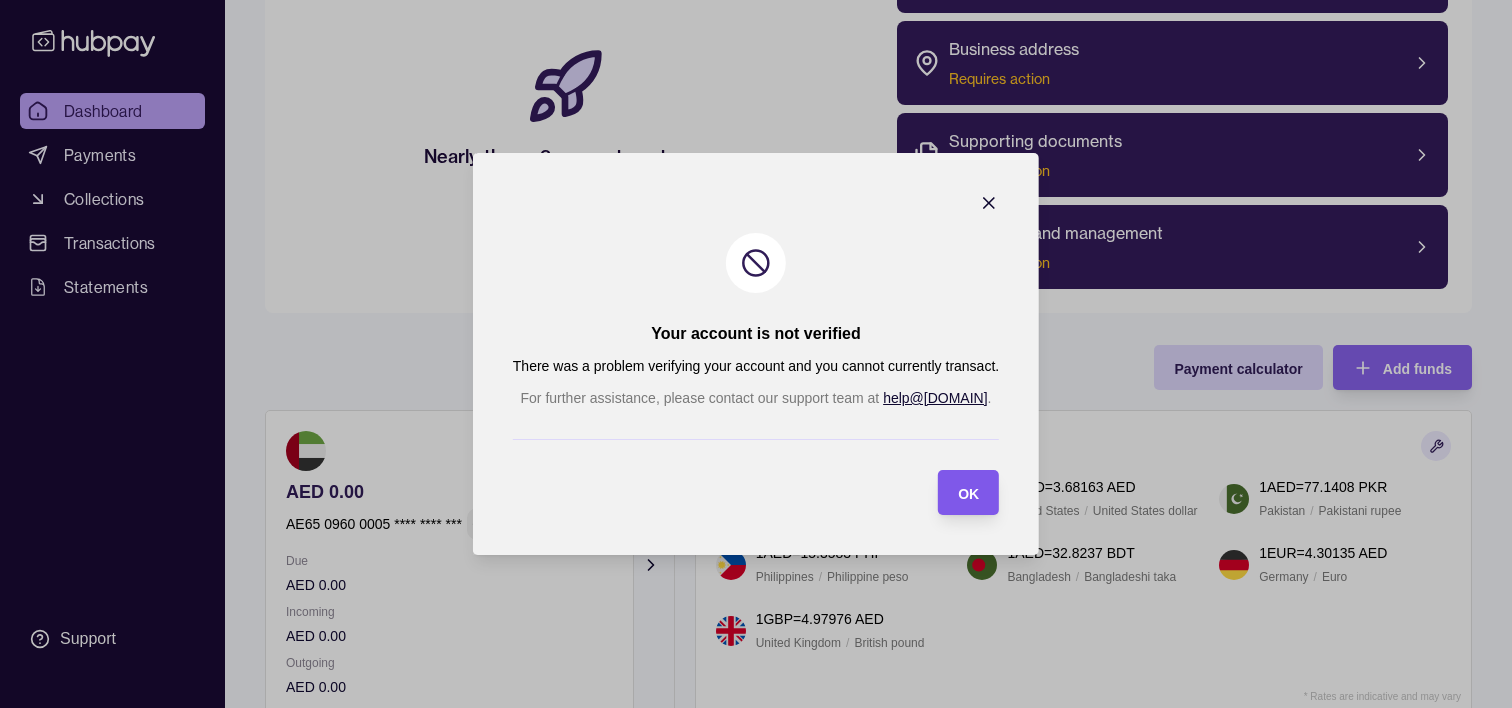 click on "OK" at bounding box center [968, 492] 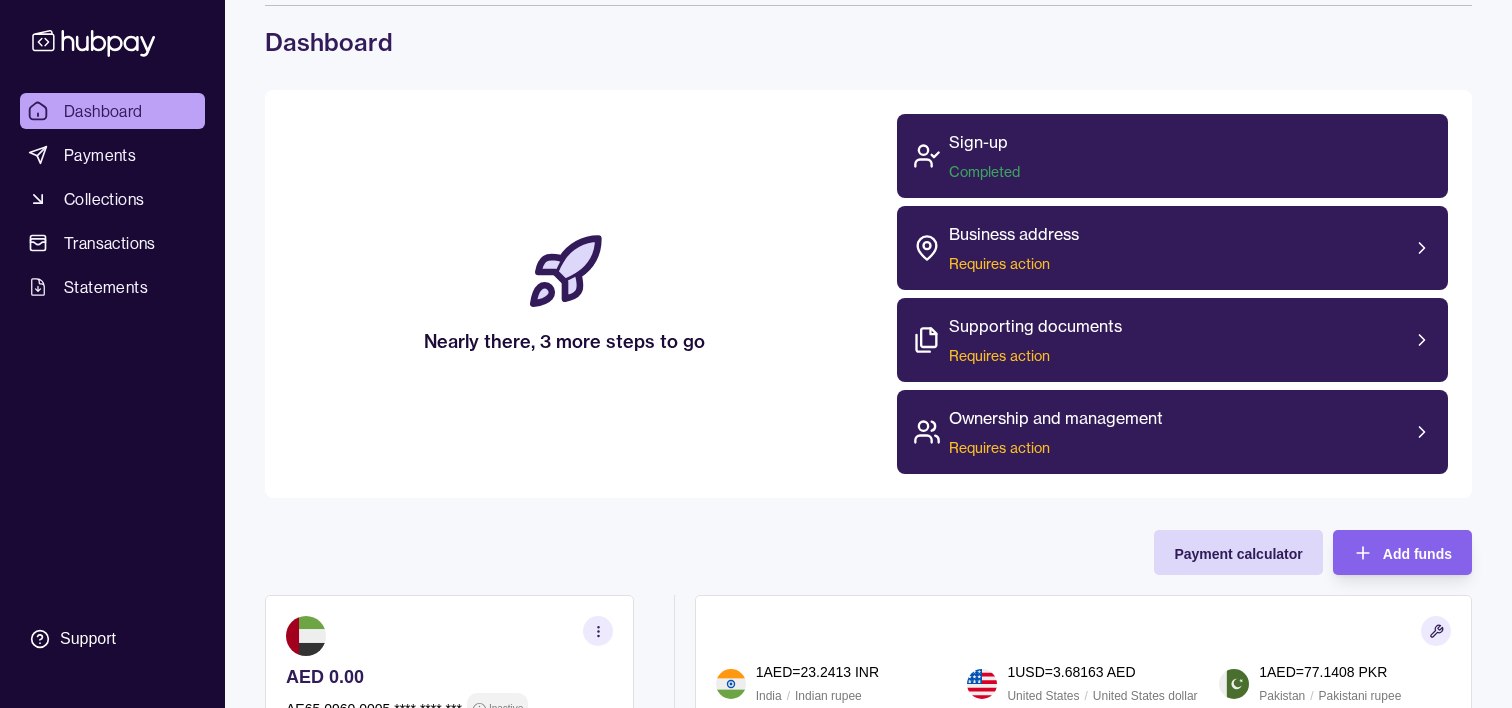 scroll, scrollTop: 0, scrollLeft: 0, axis: both 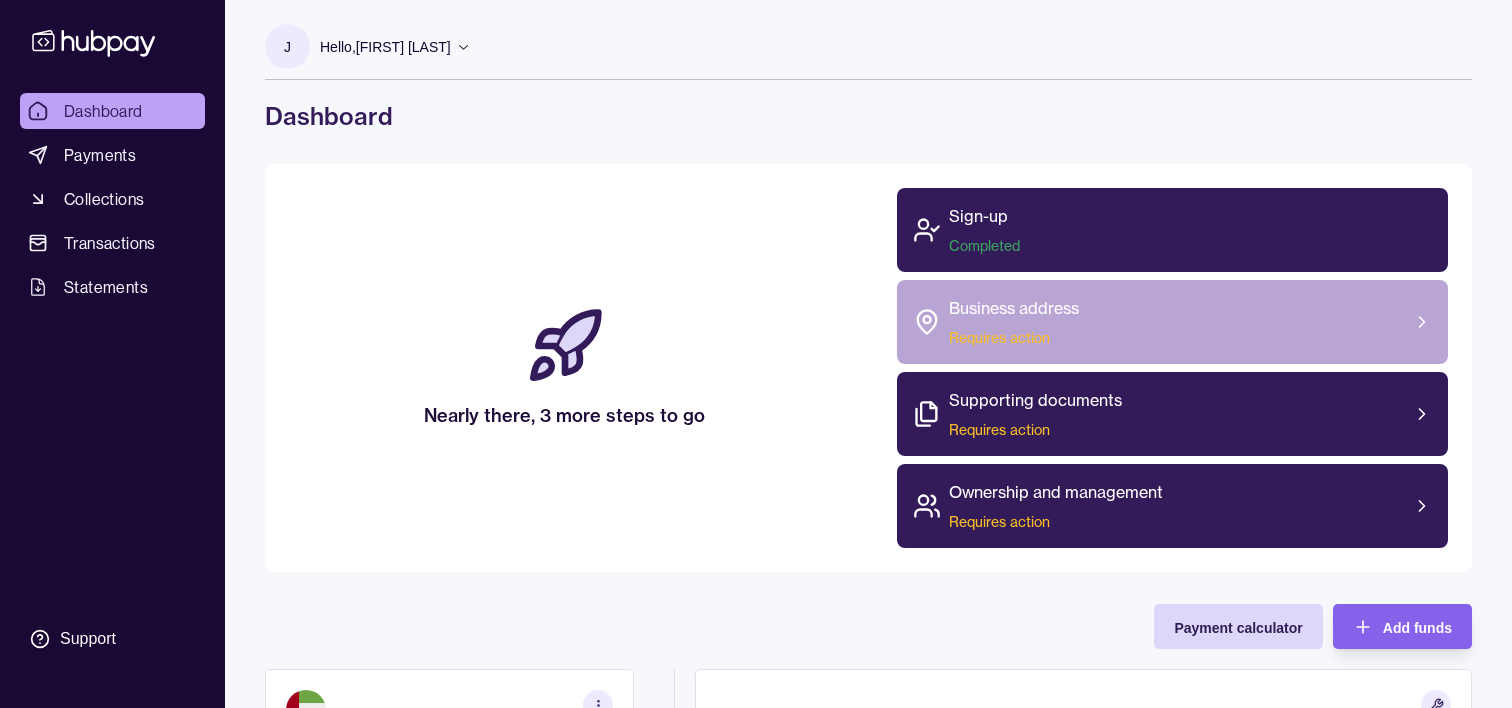 click on "Business address Requires action" at bounding box center [1173, 322] 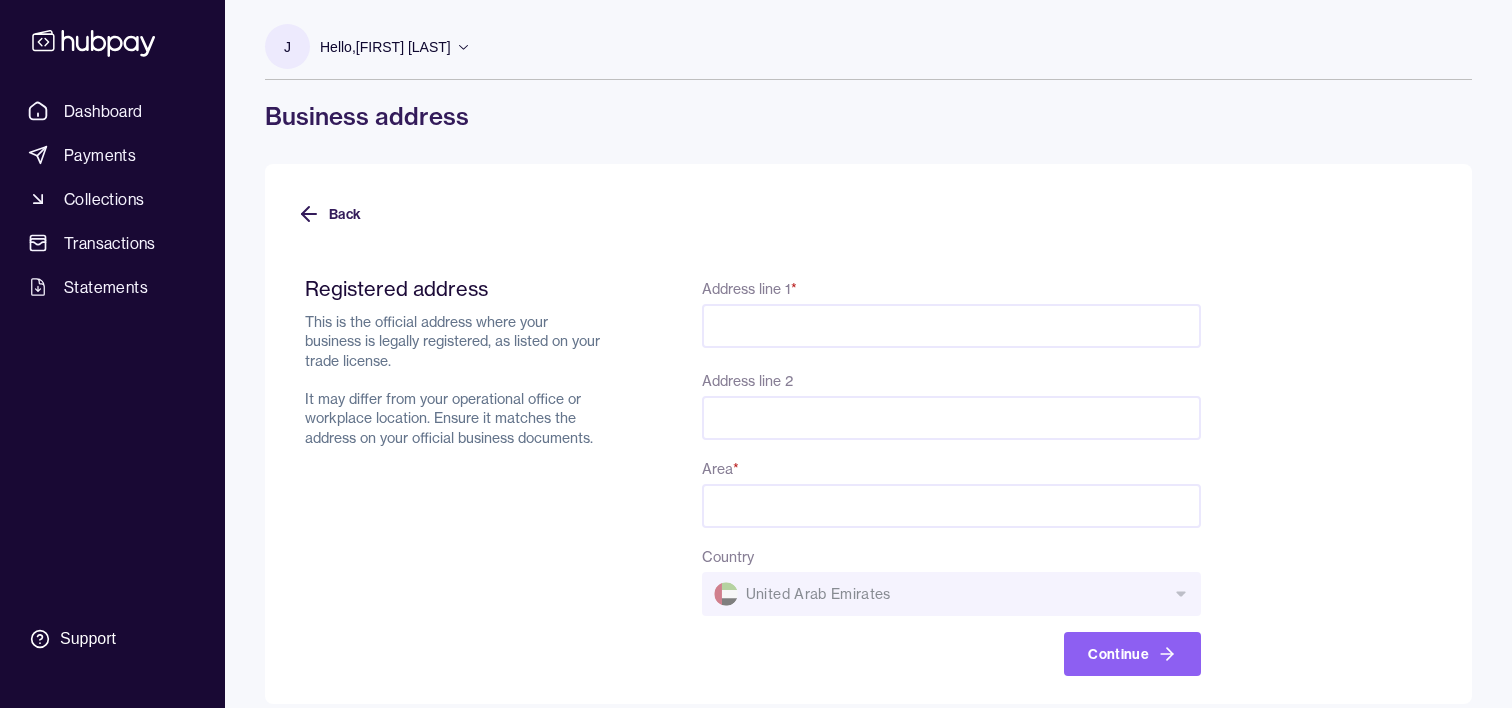scroll, scrollTop: 20, scrollLeft: 0, axis: vertical 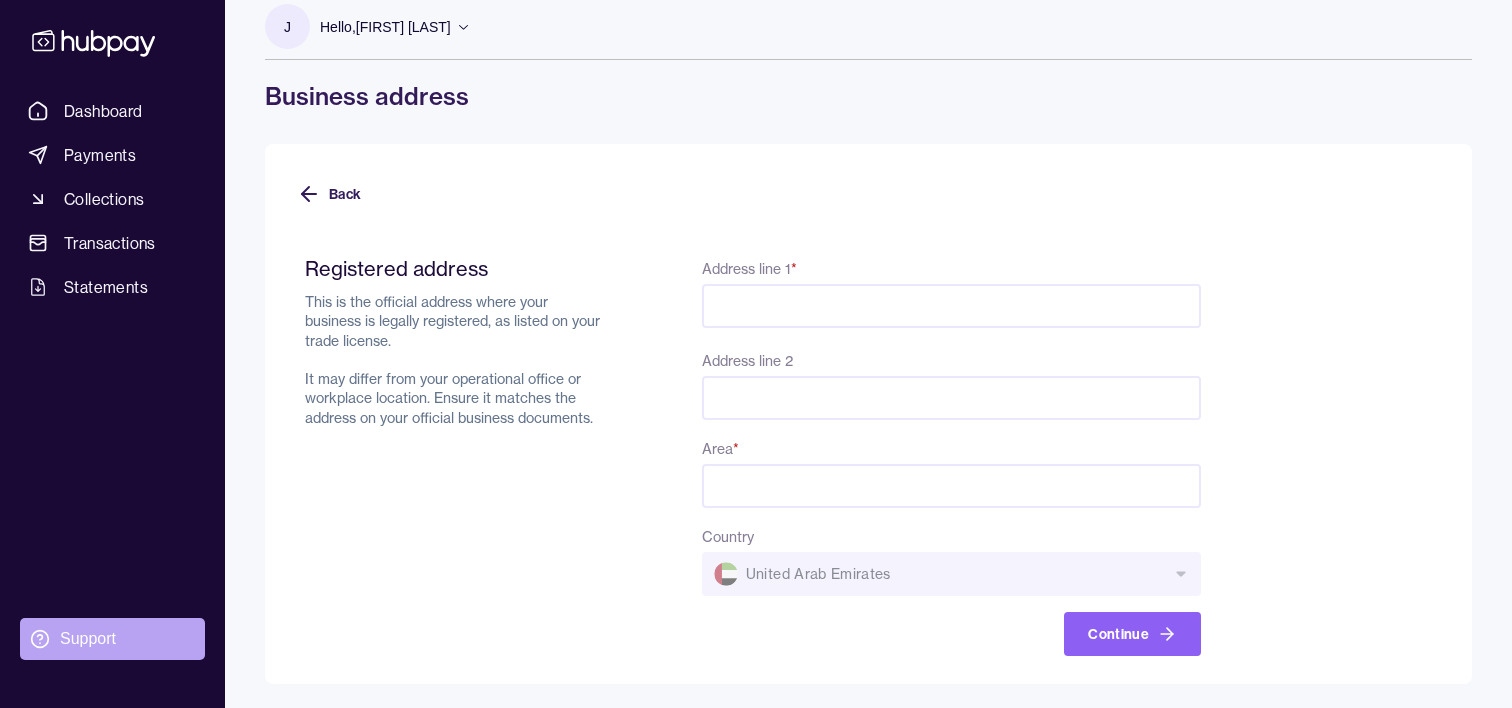 click on "Support" at bounding box center (88, 639) 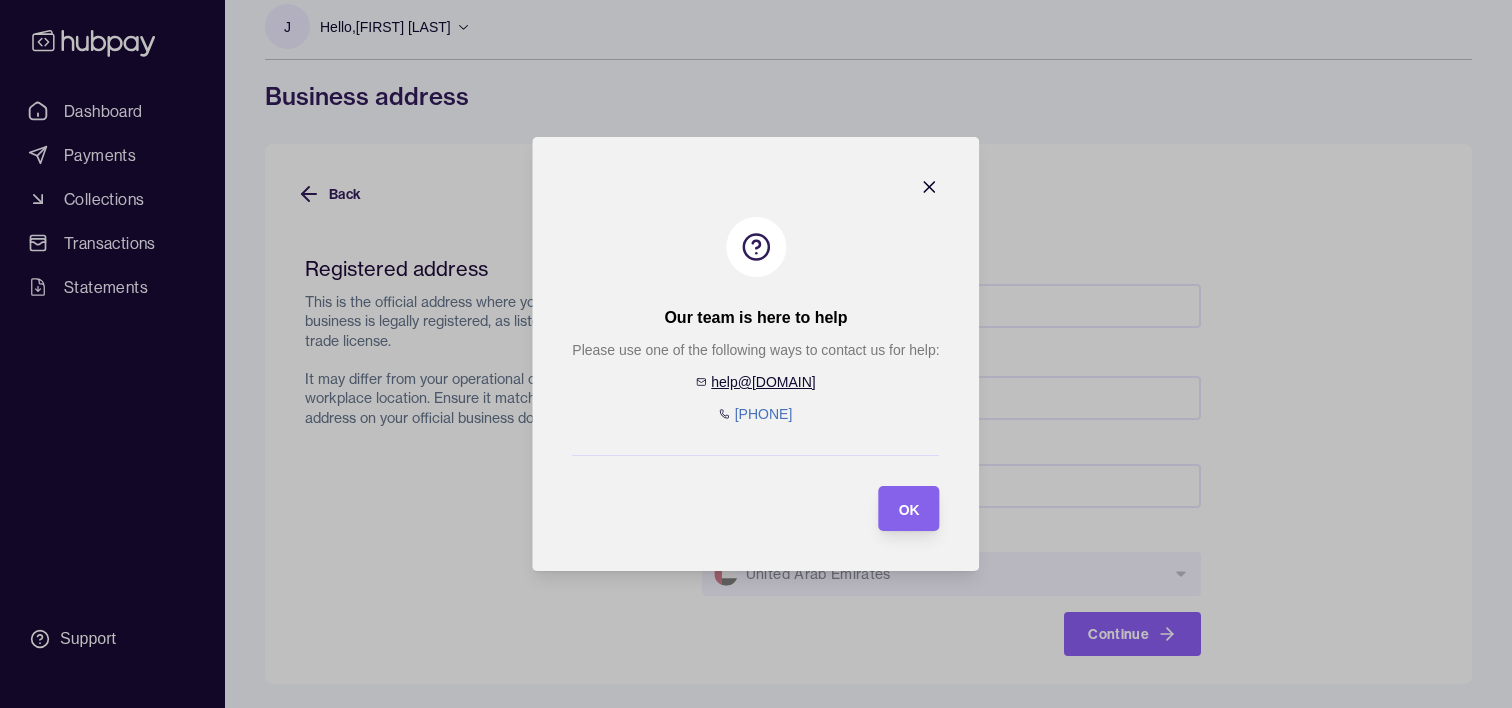 click 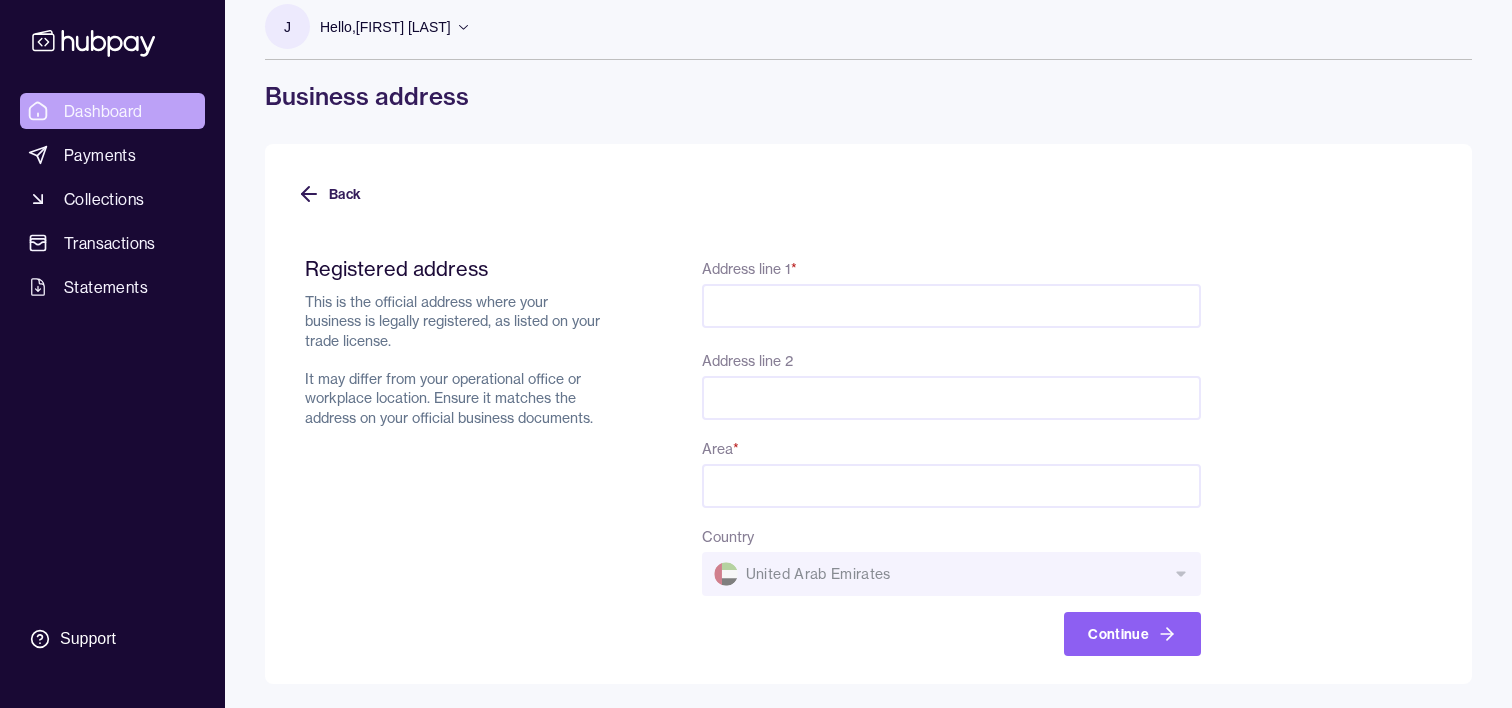 click on "Dashboard" at bounding box center (103, 111) 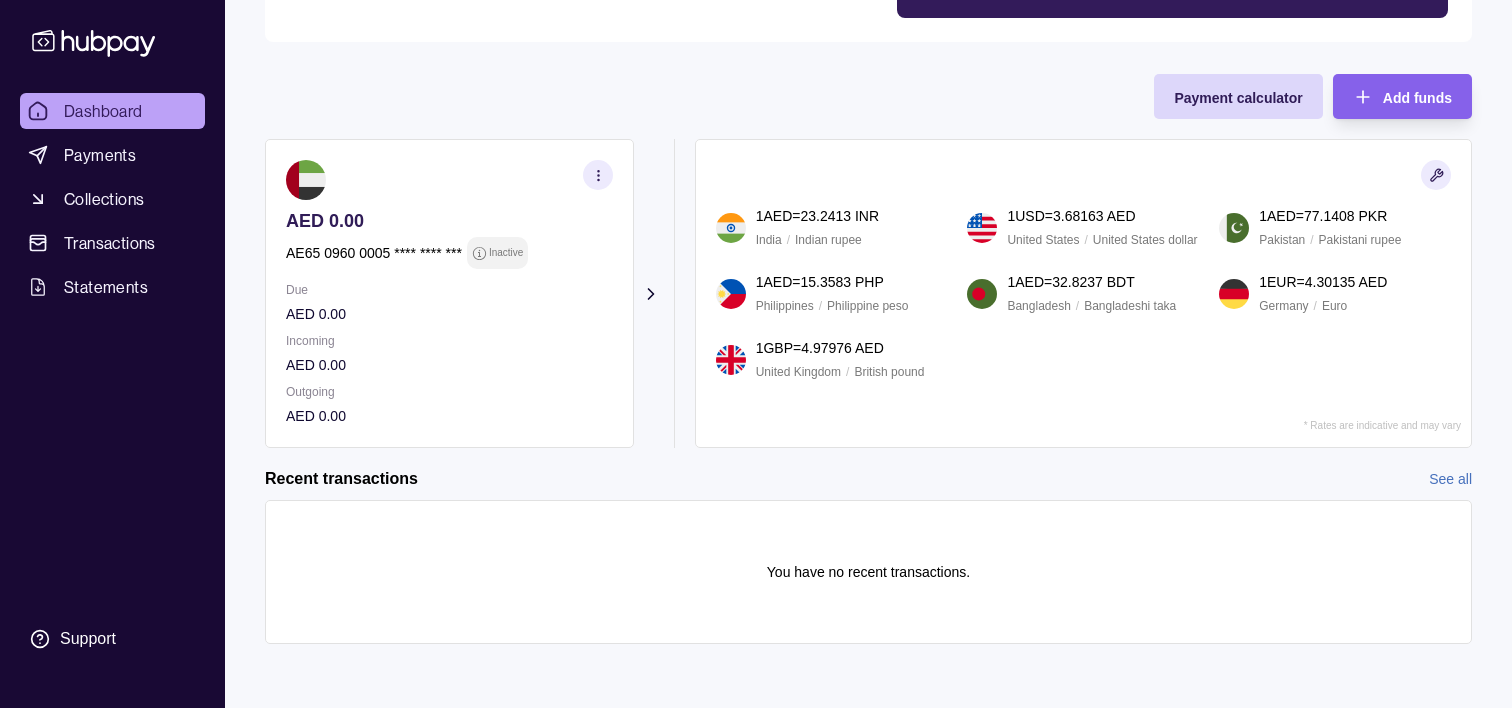 scroll, scrollTop: 0, scrollLeft: 0, axis: both 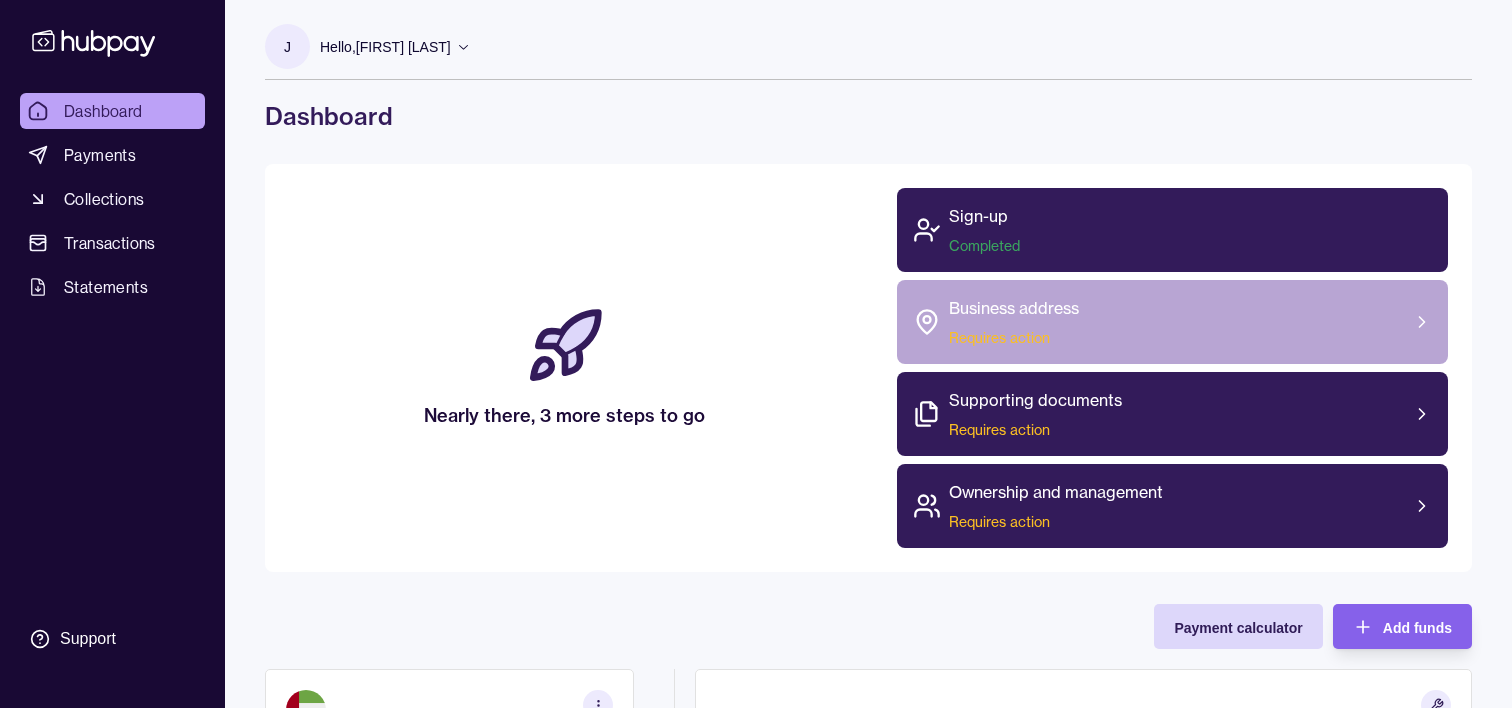 click on "Requires action" at bounding box center (1014, 338) 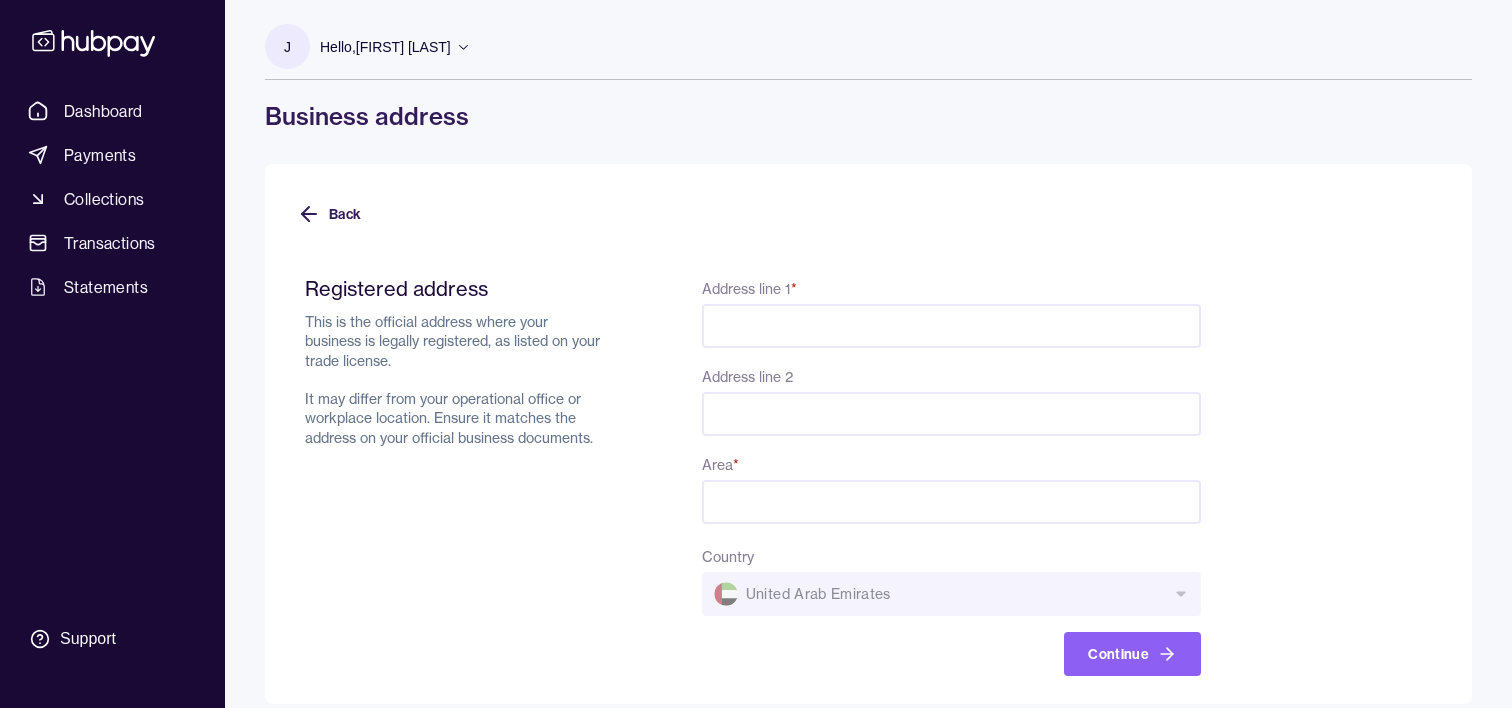 click on "Area *" at bounding box center [951, 502] 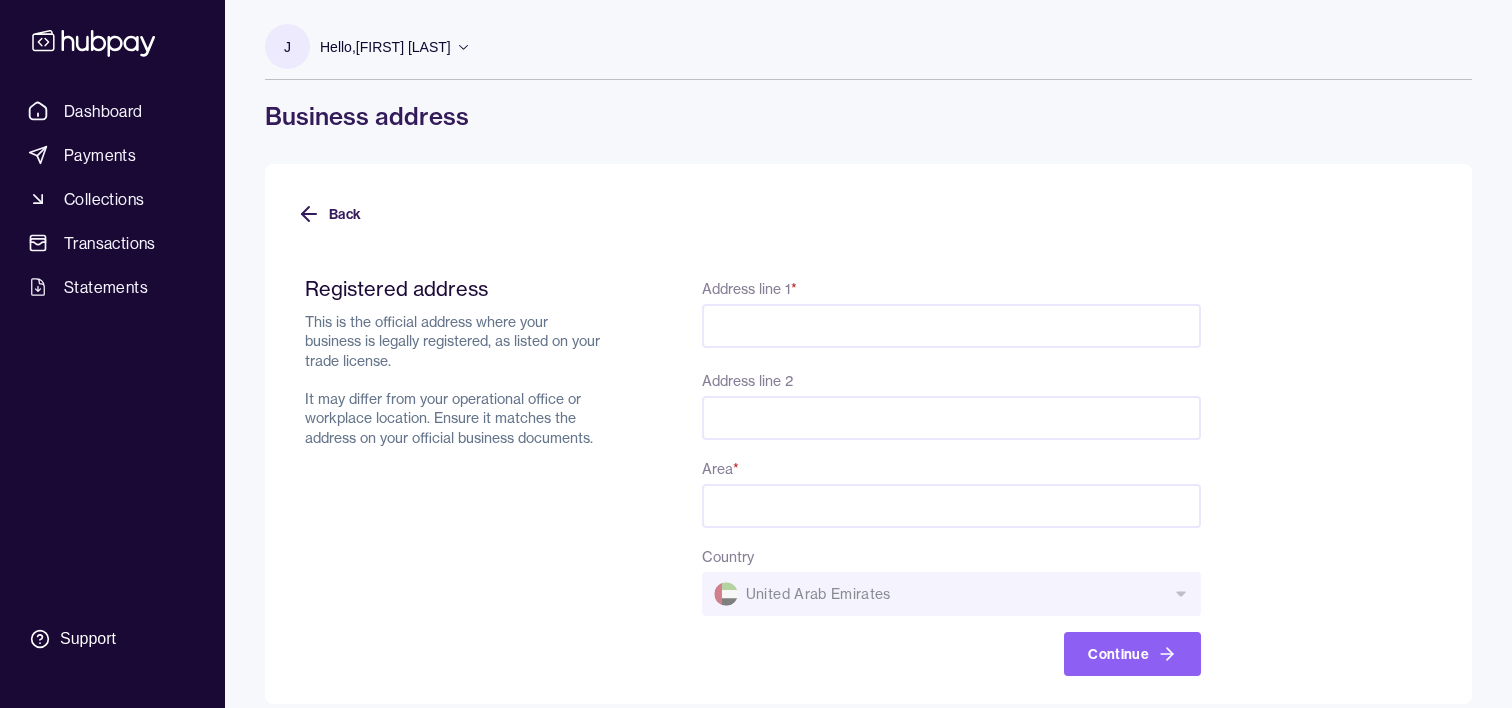 click on "Address line 1 *" at bounding box center [951, 326] 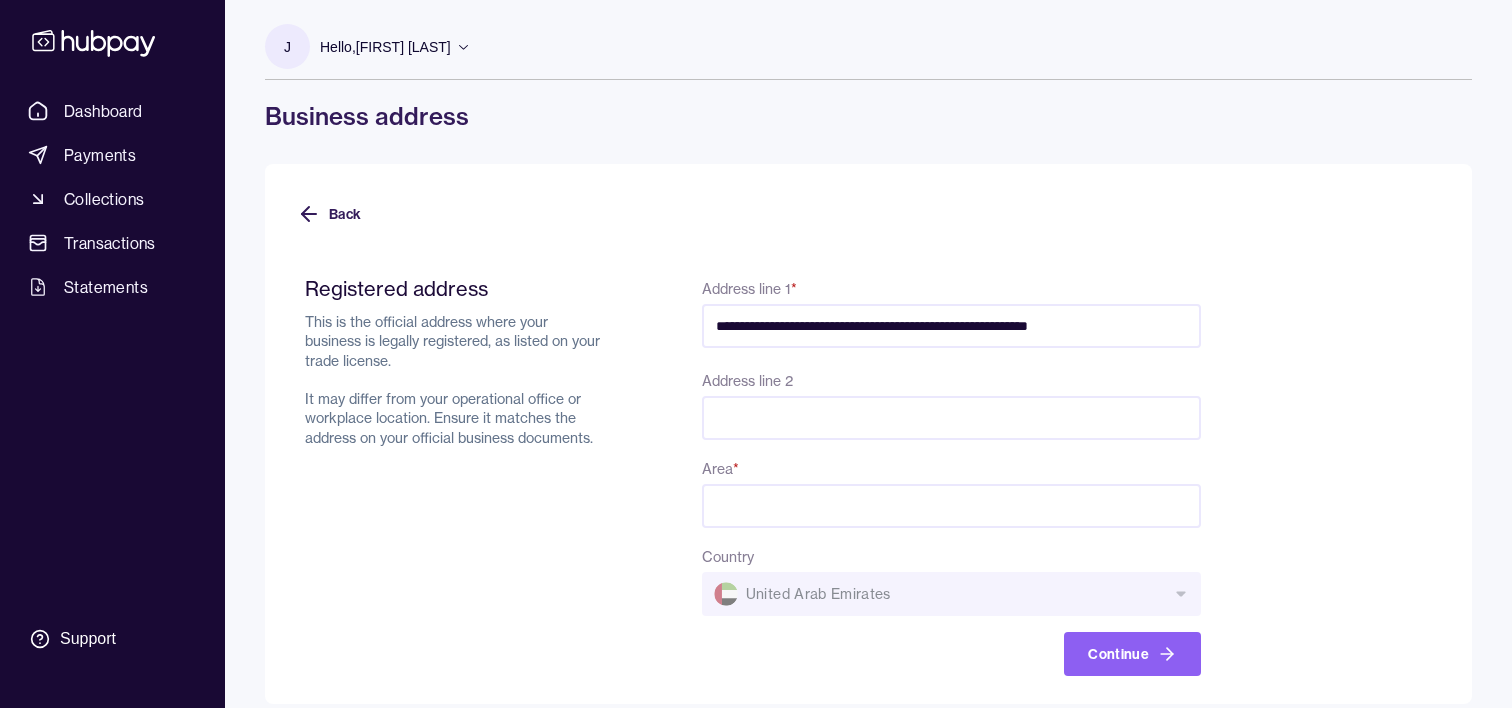 click on "**********" at bounding box center [951, 326] 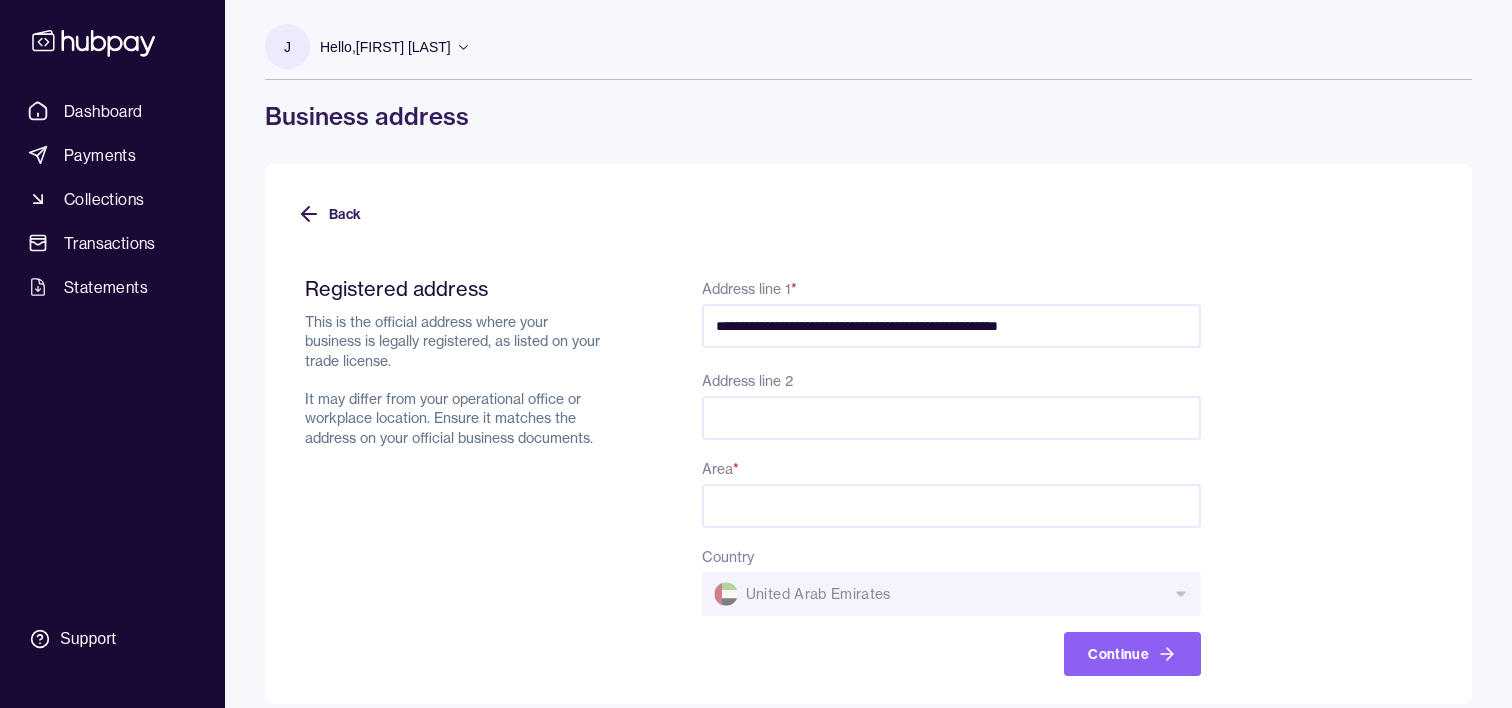 type on "**********" 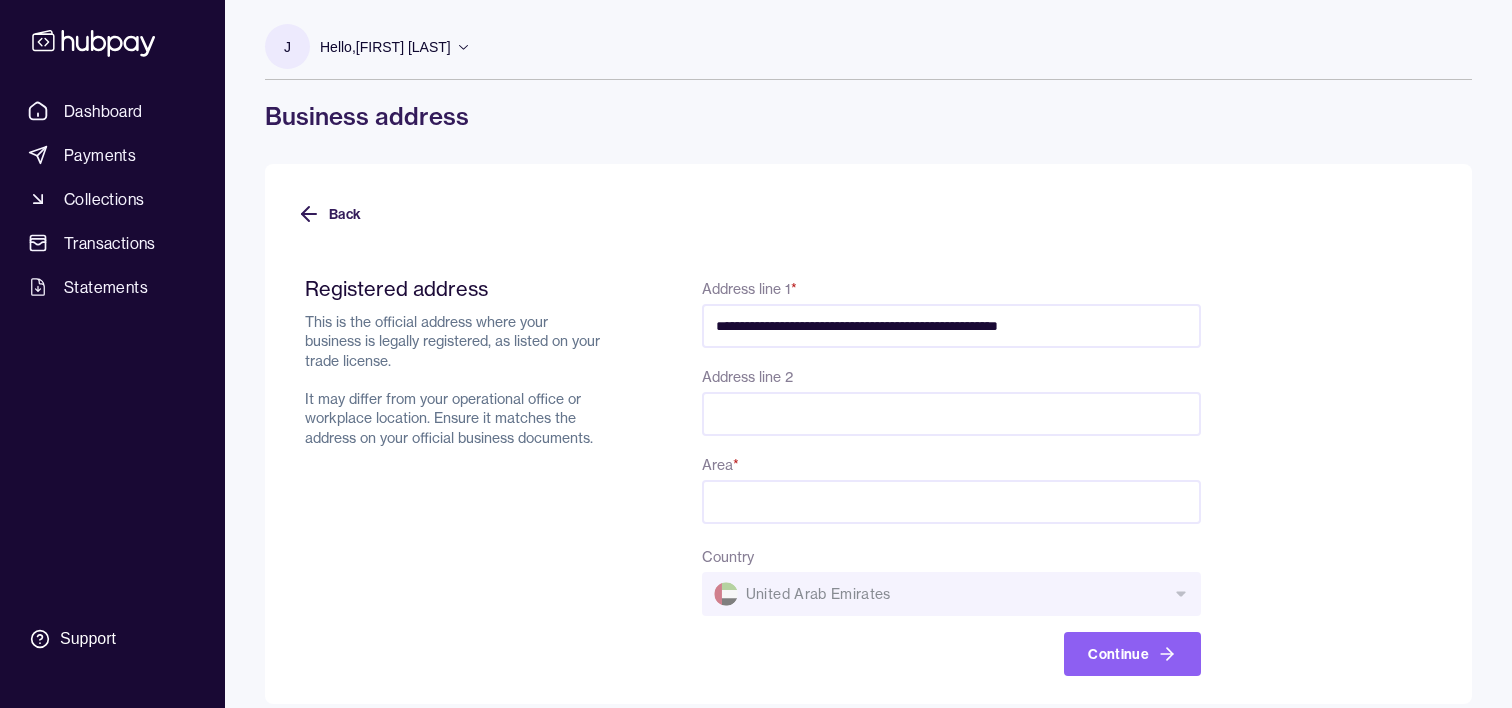 paste on "*****" 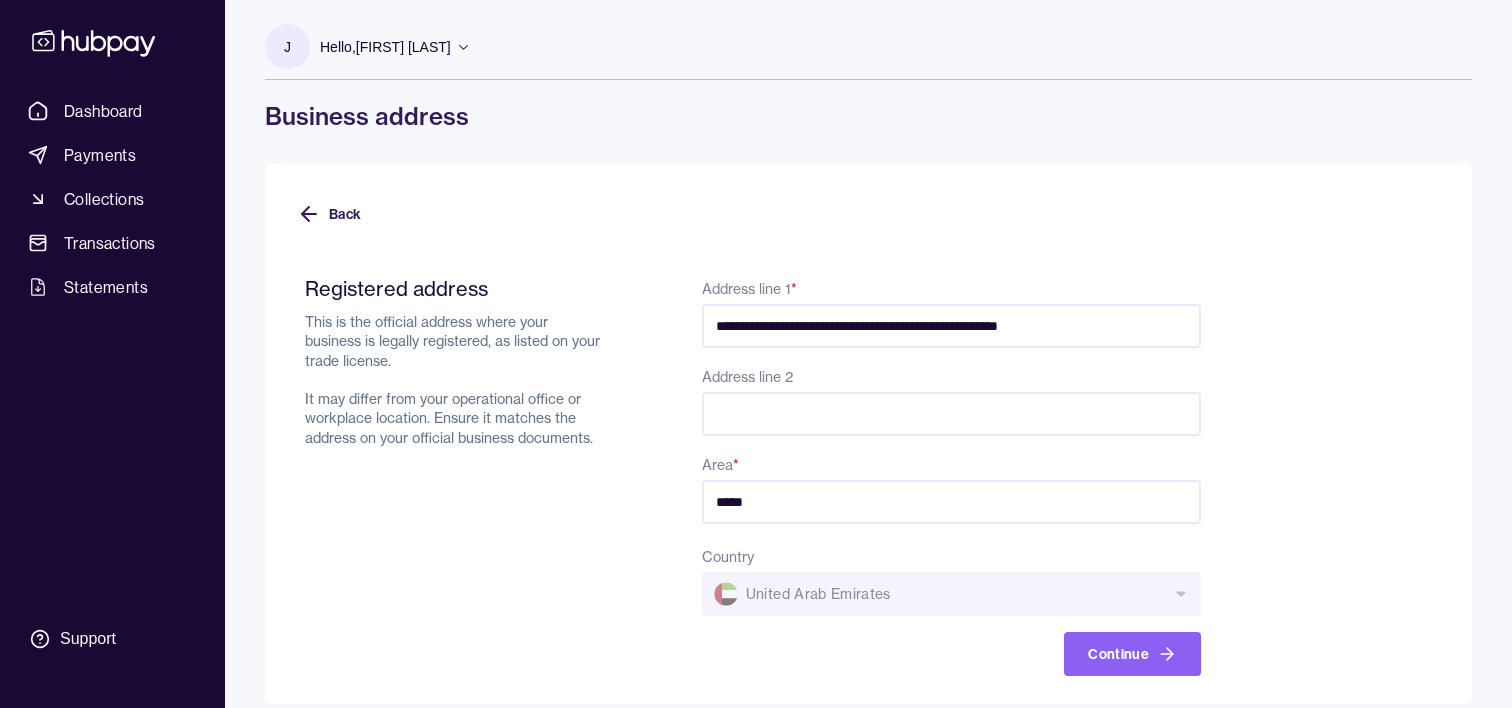 type on "*****" 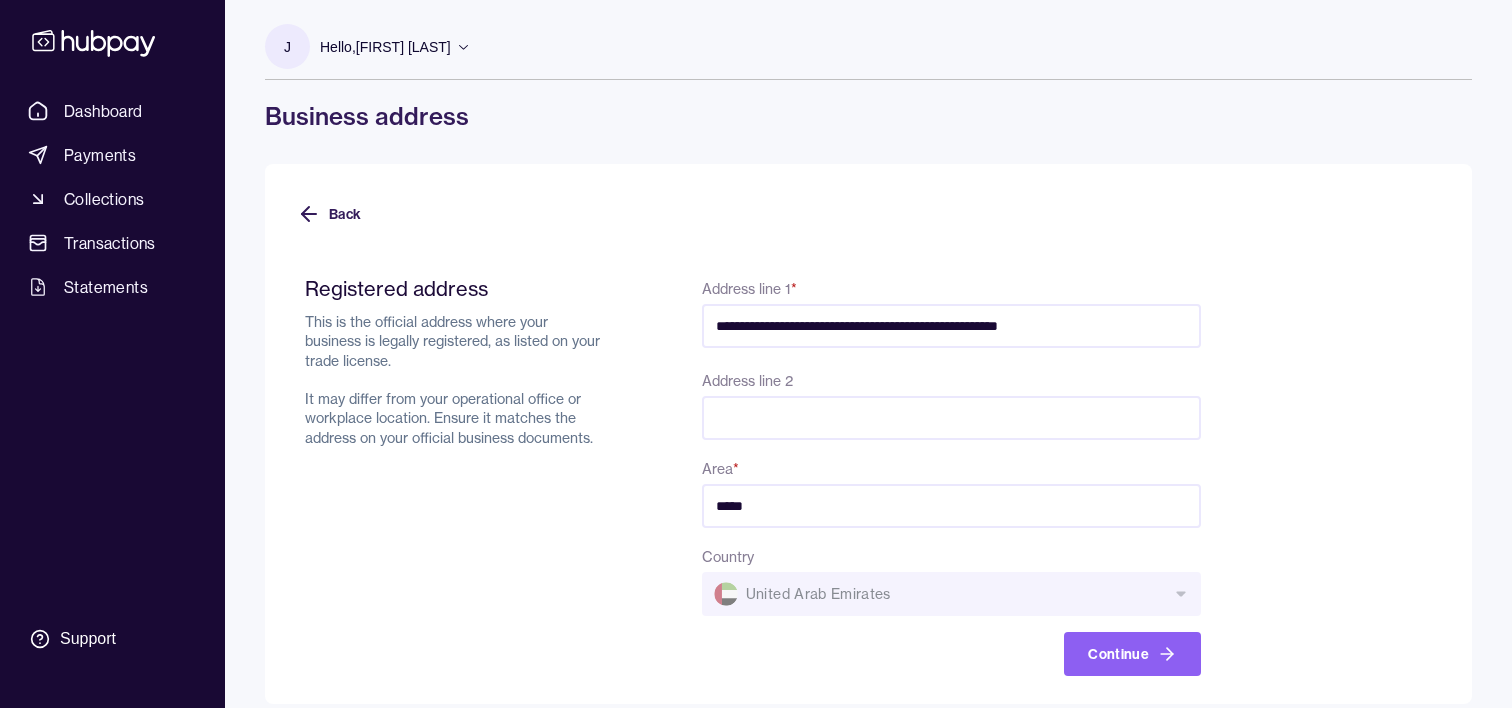 click on "**********" at bounding box center [951, 326] 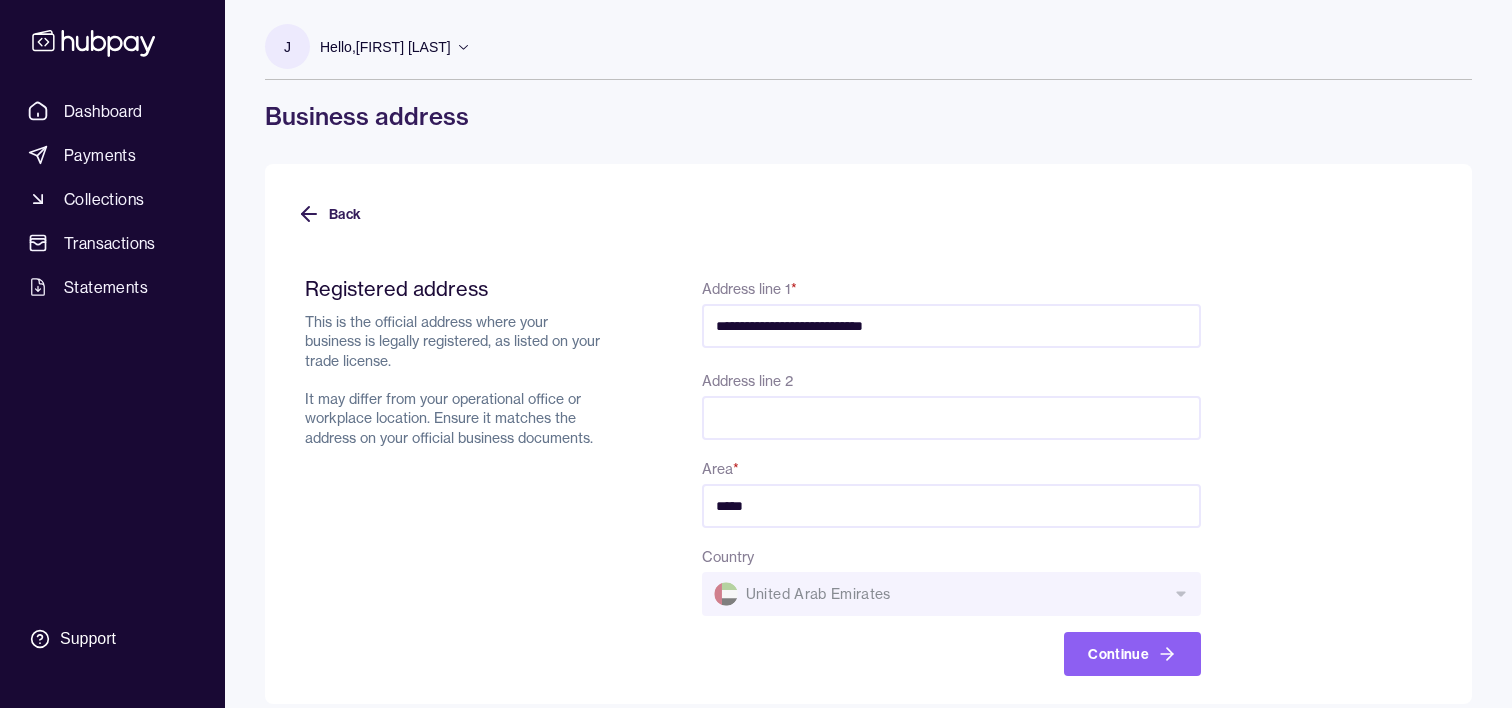 type on "**********" 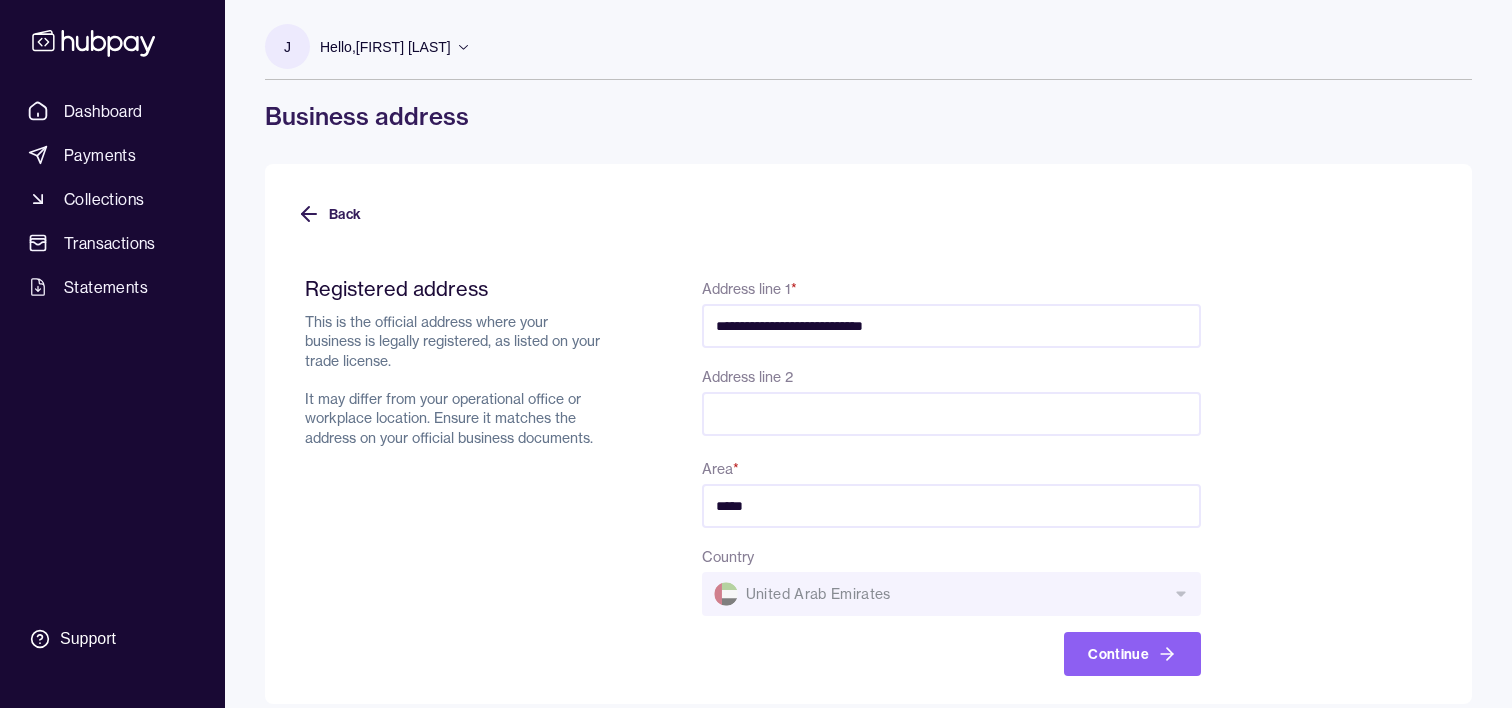 paste on "**********" 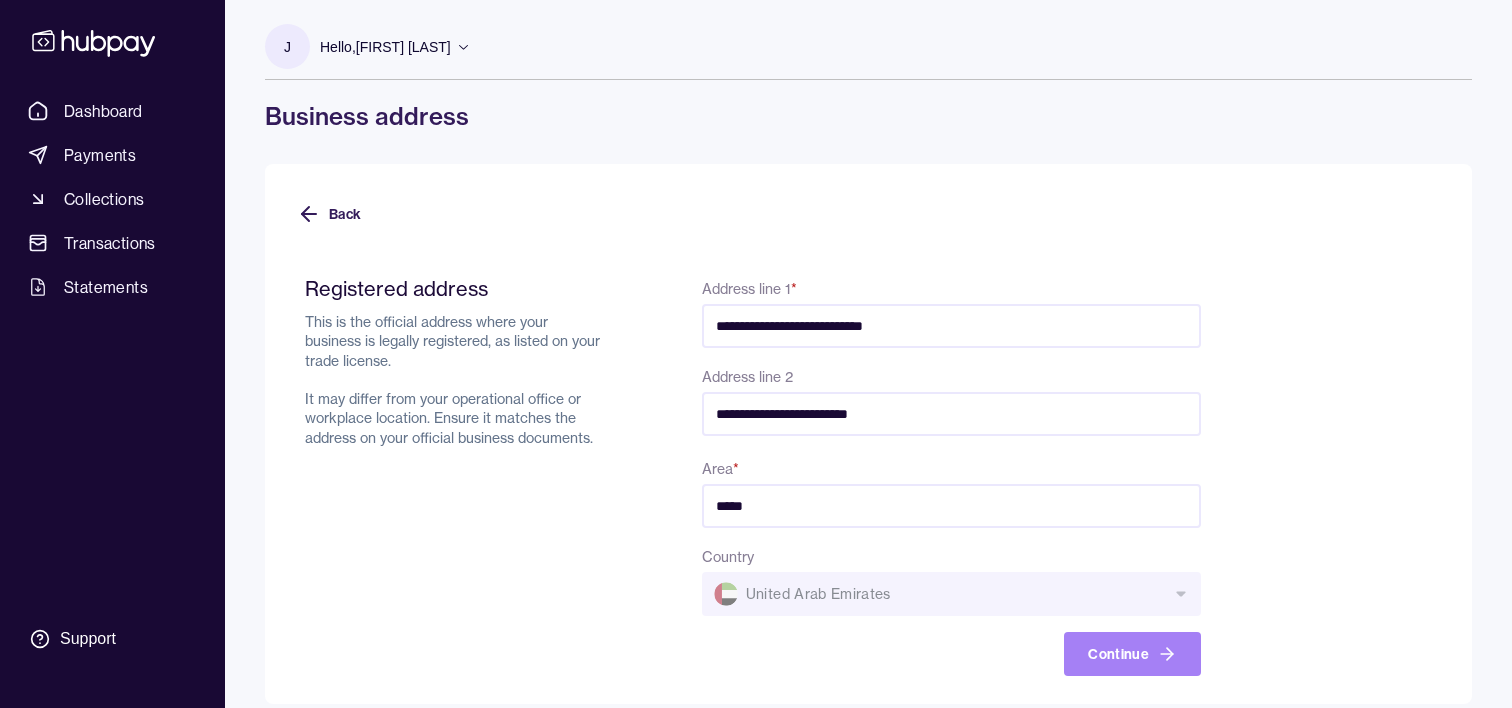 type on "**********" 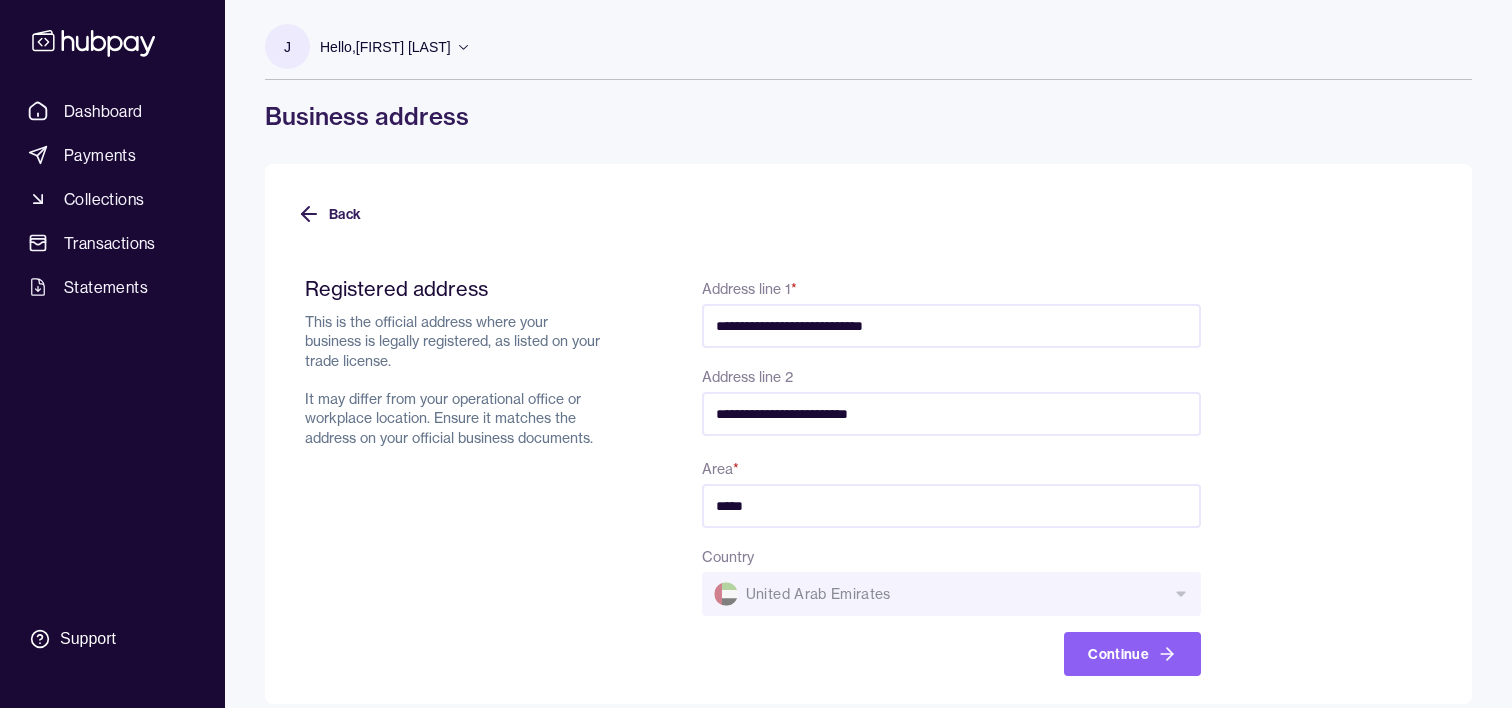 click 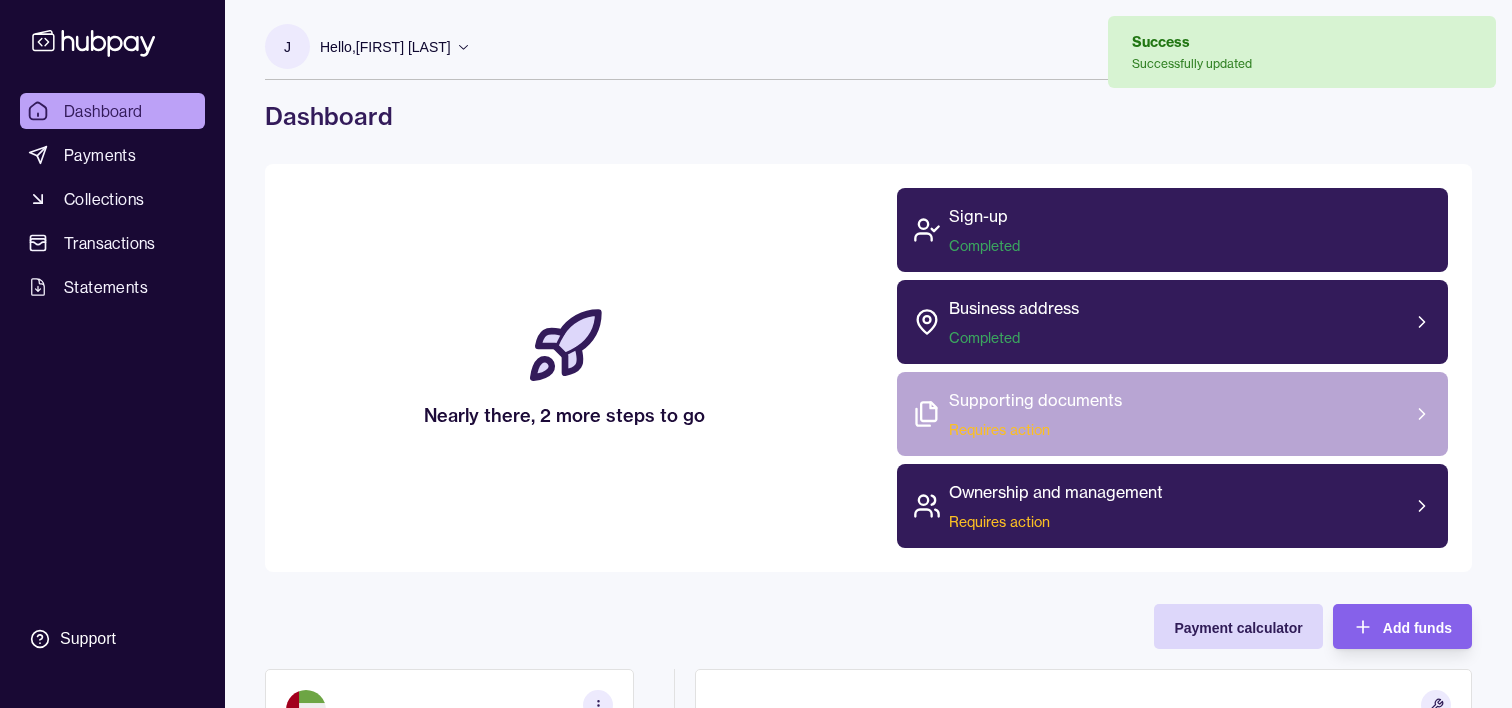 click on "Supporting documents" at bounding box center [1035, 400] 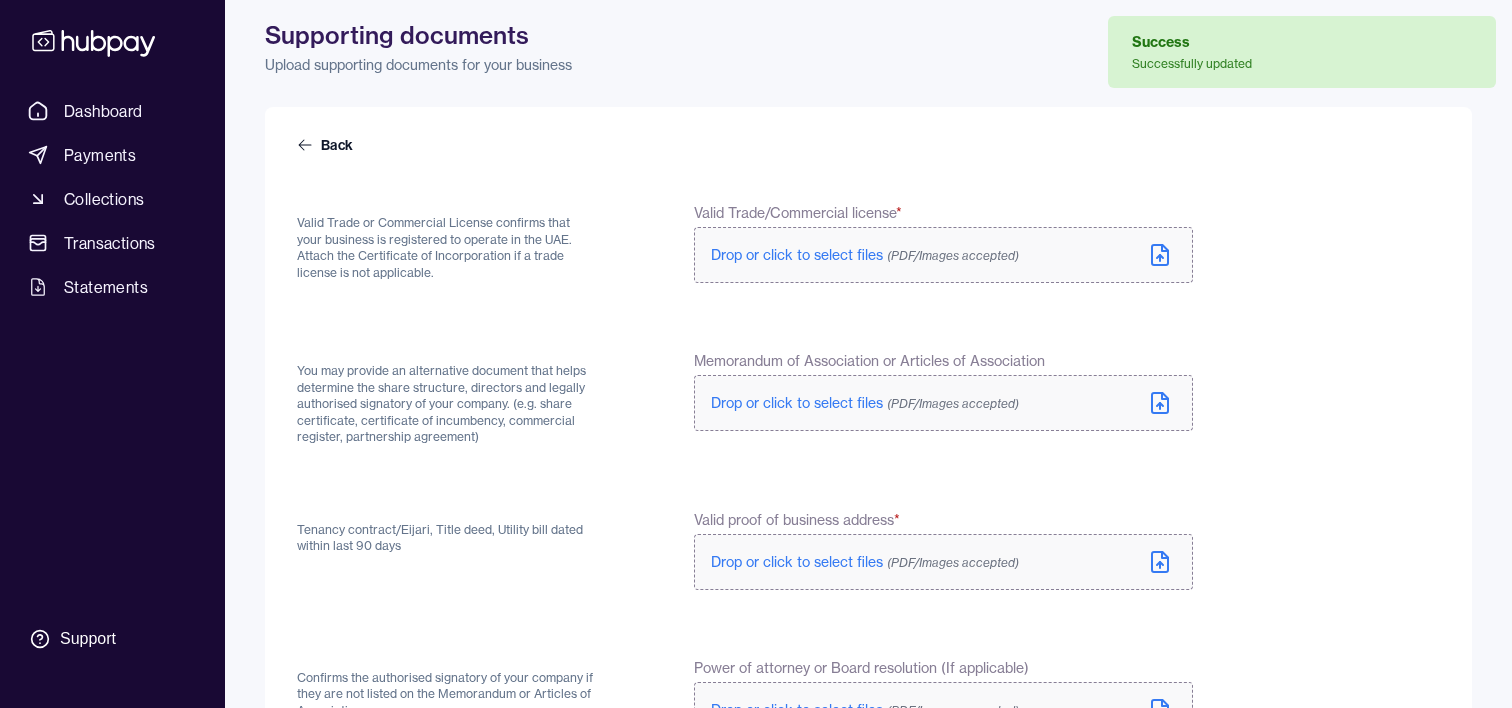 scroll, scrollTop: 100, scrollLeft: 0, axis: vertical 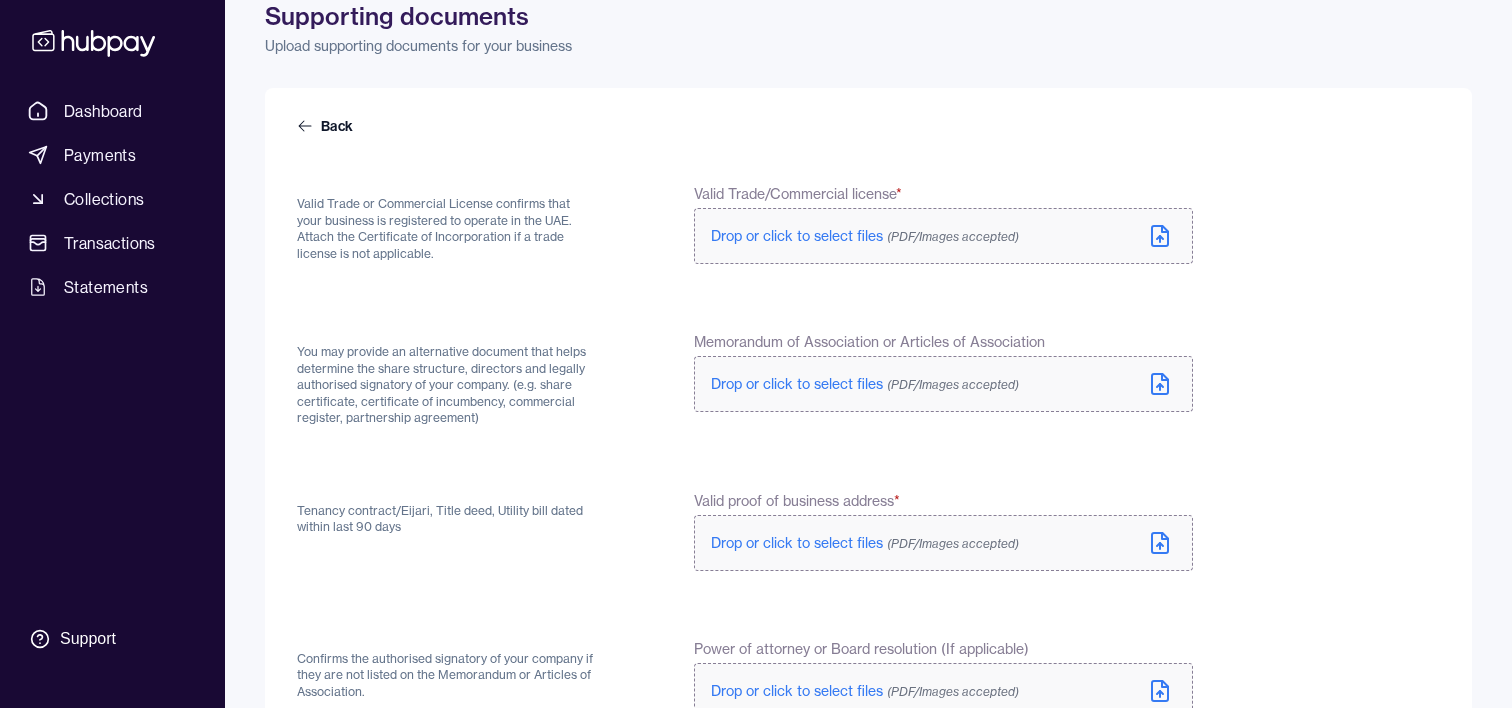 click on "Drop or click to select files   (PDF/Images accepted)" at bounding box center (865, 236) 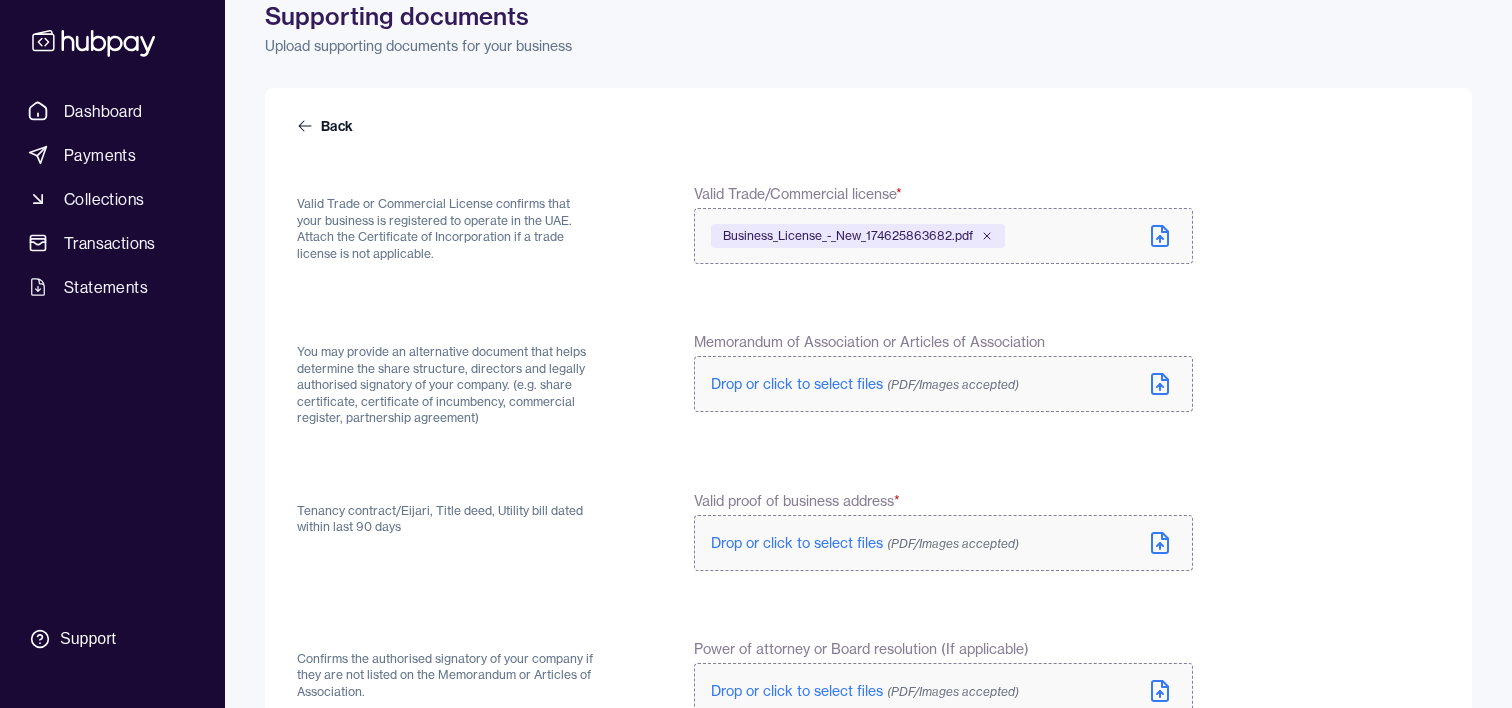 click on "Drop or click to select files   (PDF/Images accepted)" at bounding box center [865, 384] 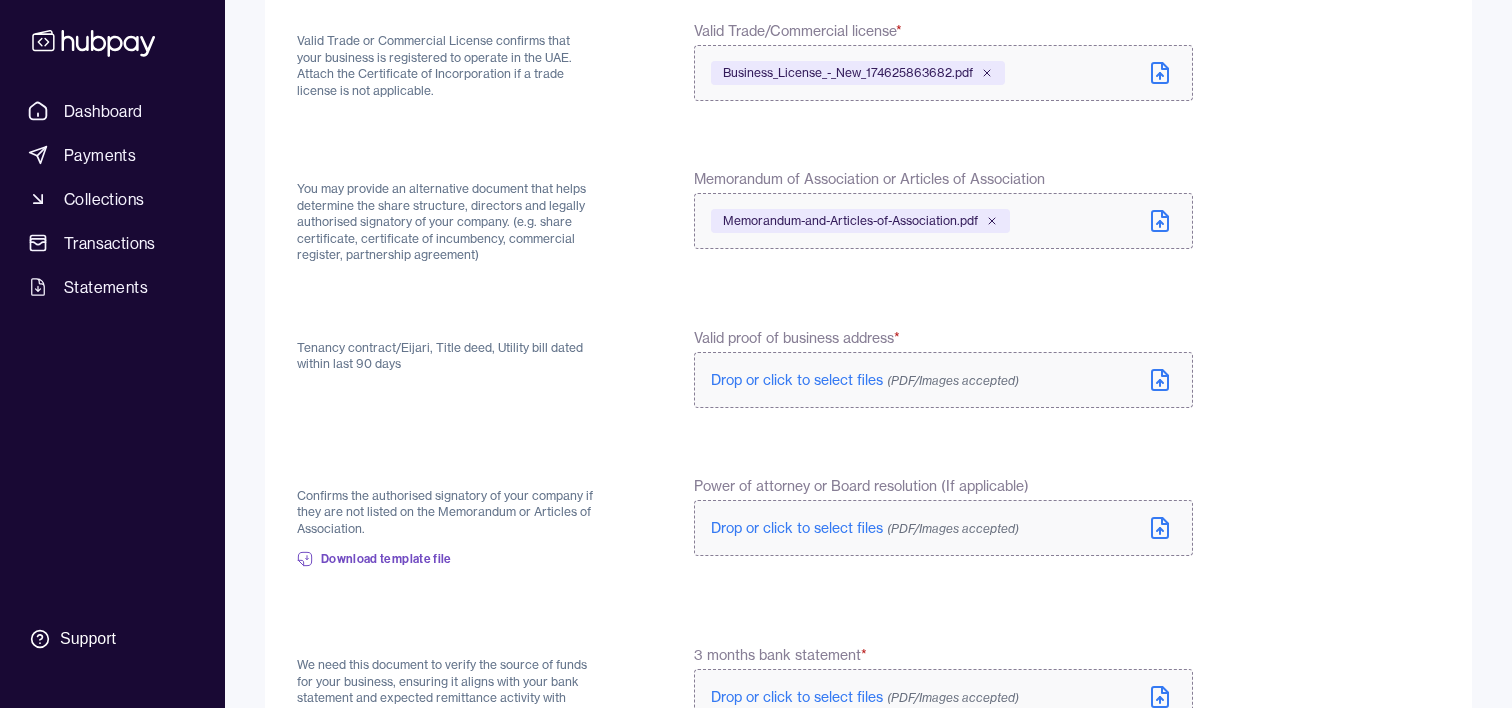 scroll, scrollTop: 325, scrollLeft: 0, axis: vertical 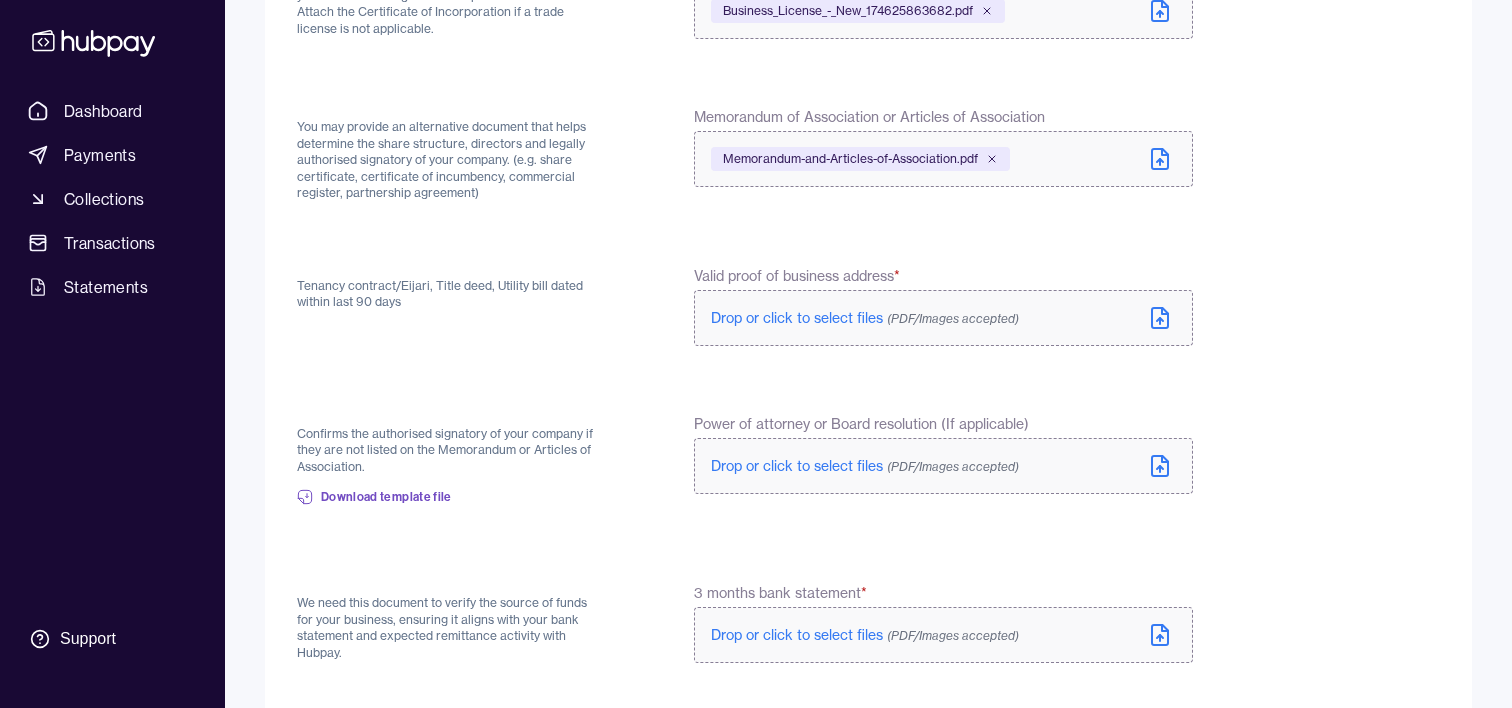 click on "Drop or click to select files   (PDF/Images accepted)" at bounding box center (865, 318) 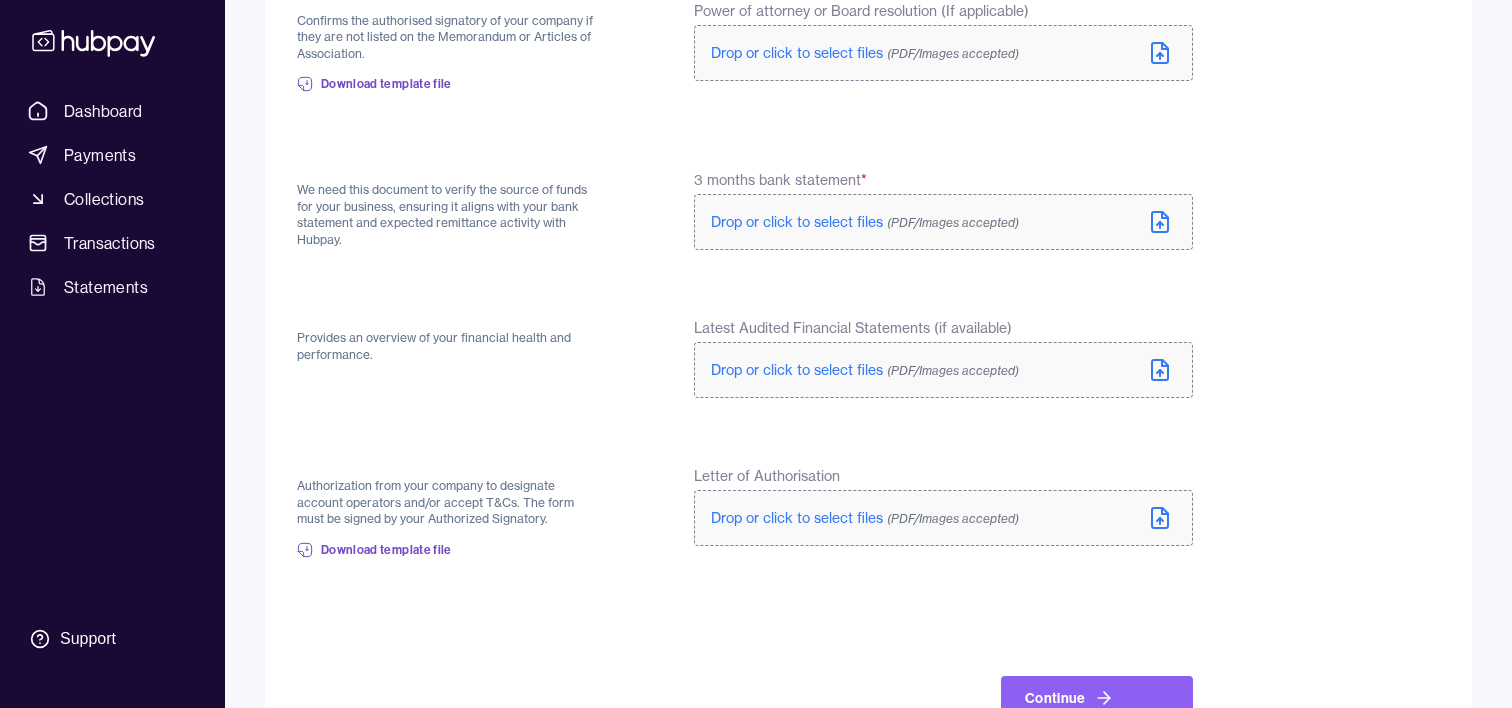 scroll, scrollTop: 801, scrollLeft: 0, axis: vertical 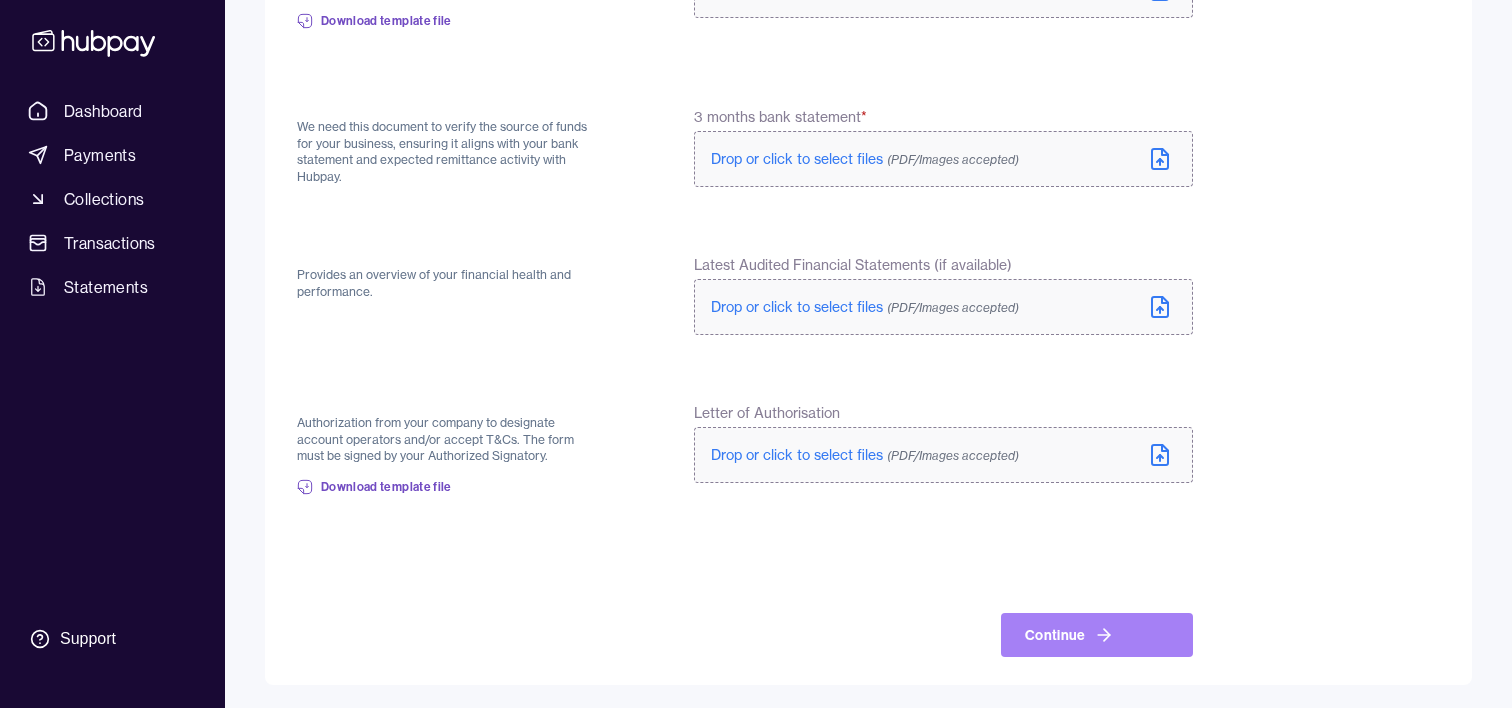 click on "Continue" at bounding box center (1097, 635) 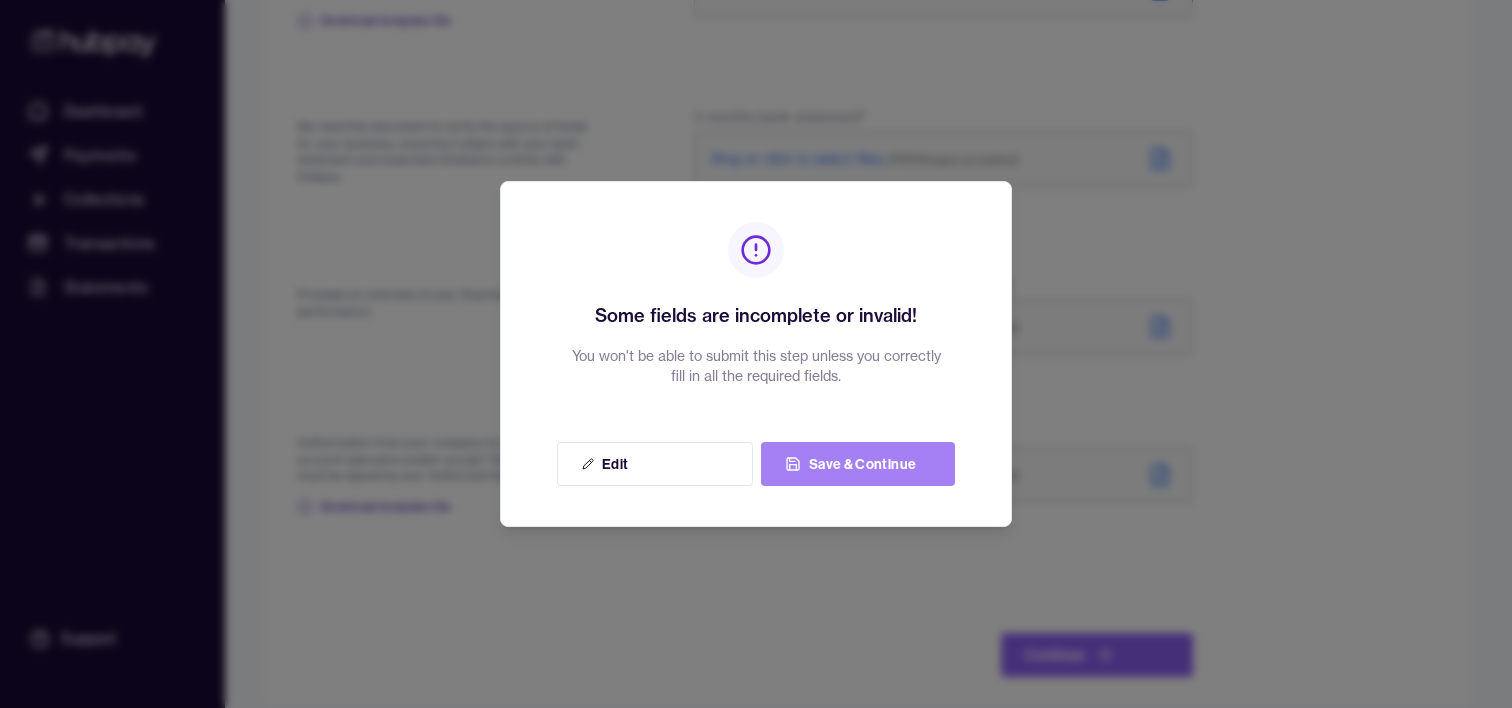 click on "Save & Continue" at bounding box center [858, 464] 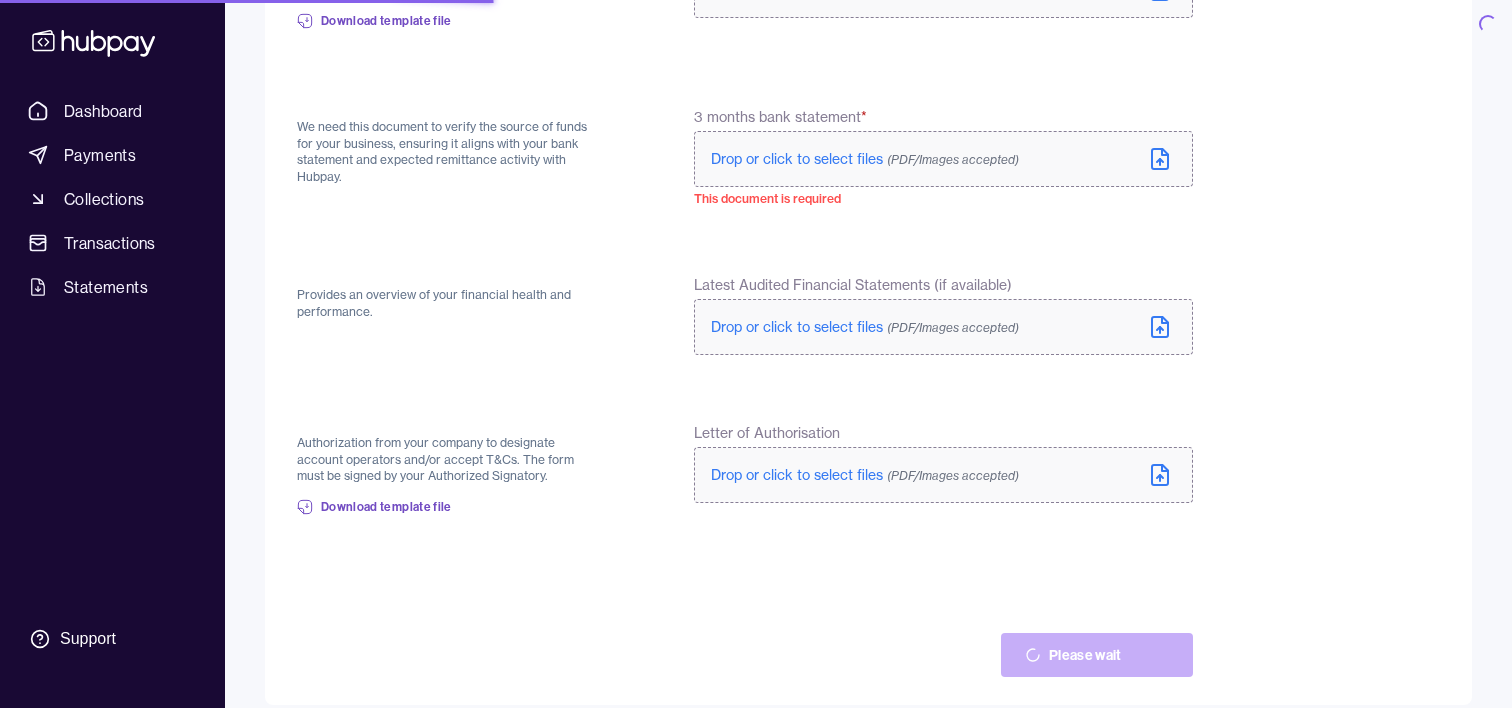scroll, scrollTop: 0, scrollLeft: 0, axis: both 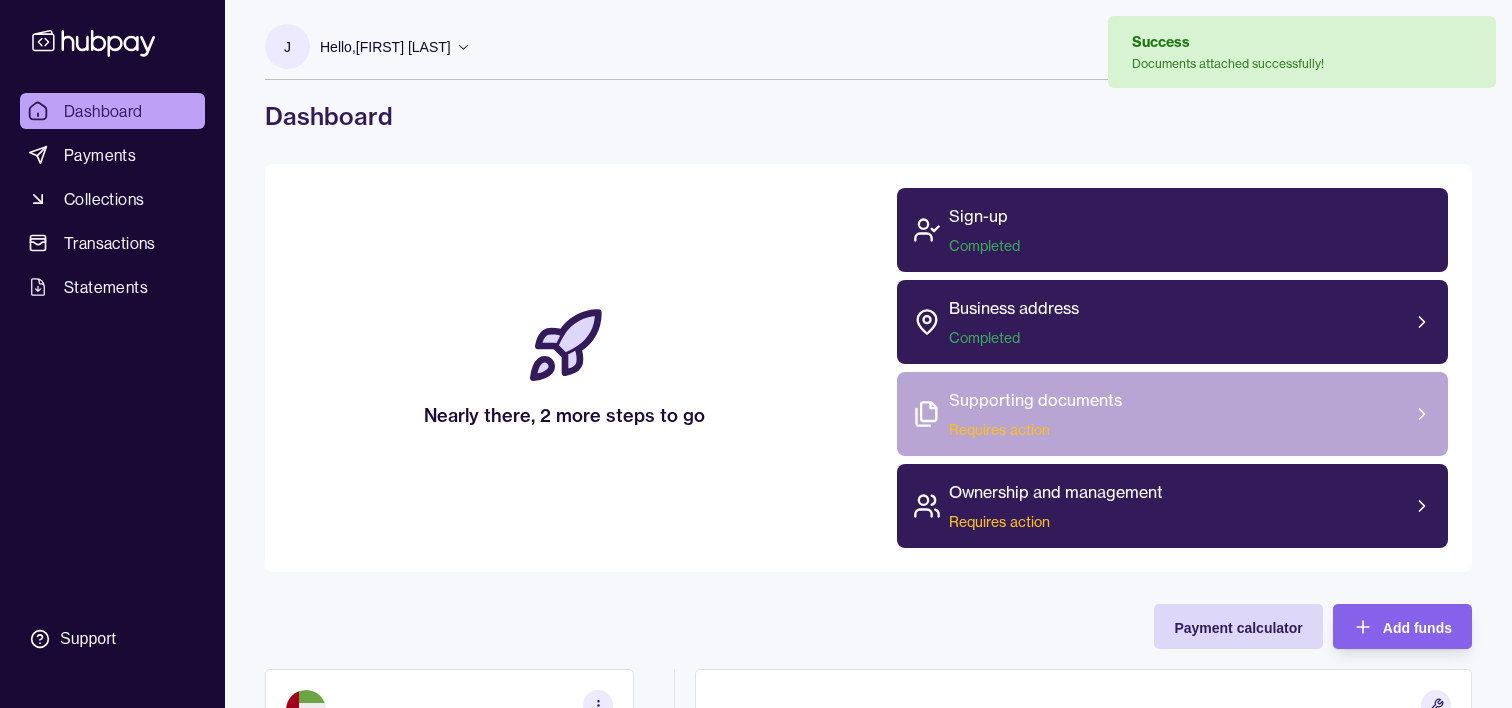 click on "Supporting documents" at bounding box center (1035, 400) 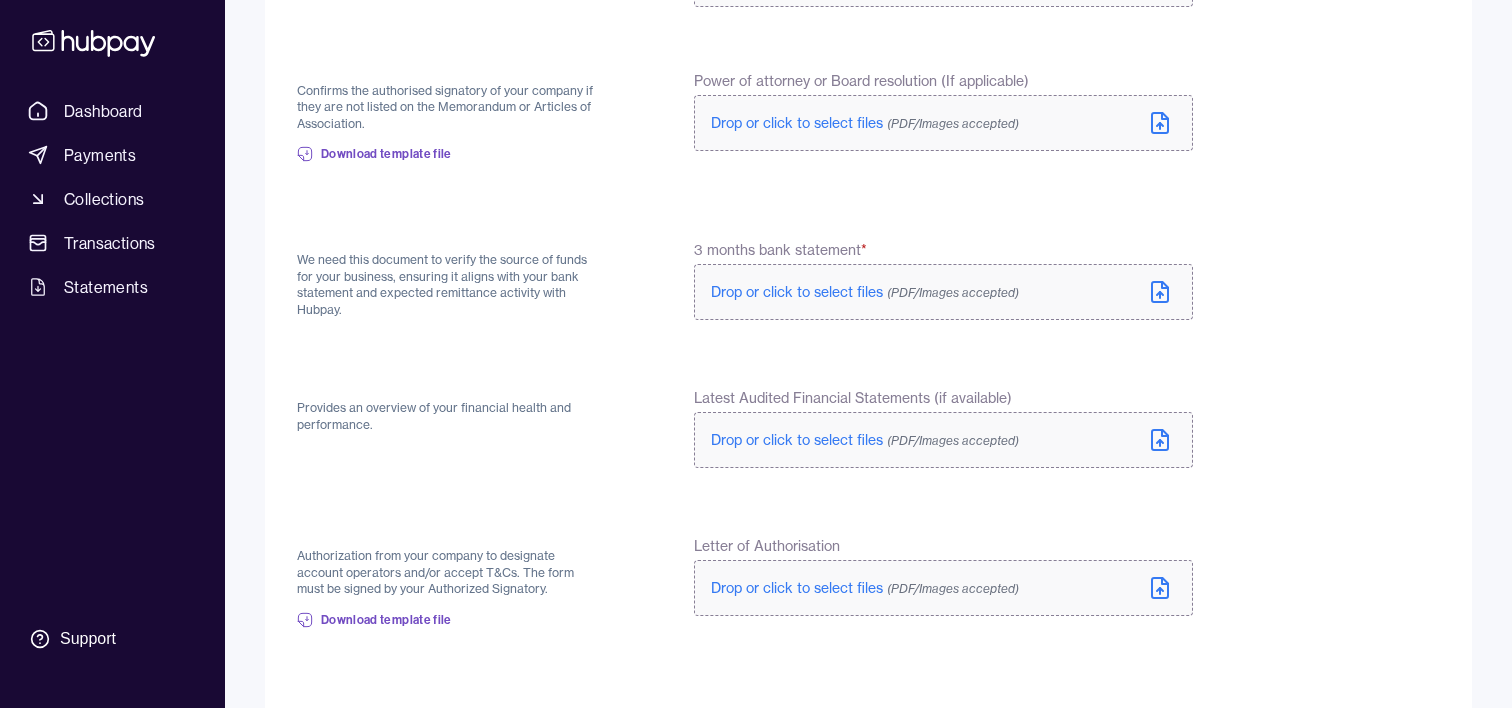 scroll, scrollTop: 751, scrollLeft: 0, axis: vertical 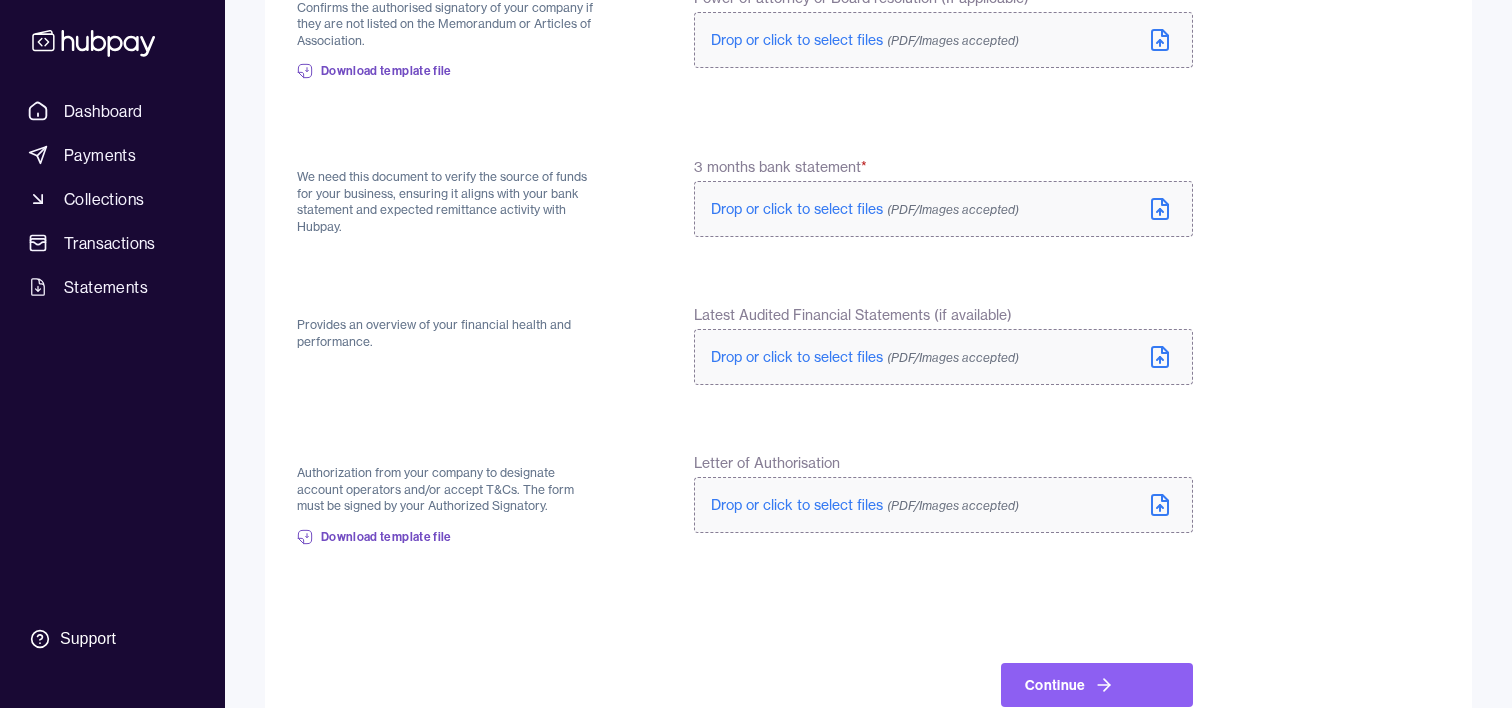 click on "Drop or click to select files   (PDF/Images accepted)" at bounding box center [865, 209] 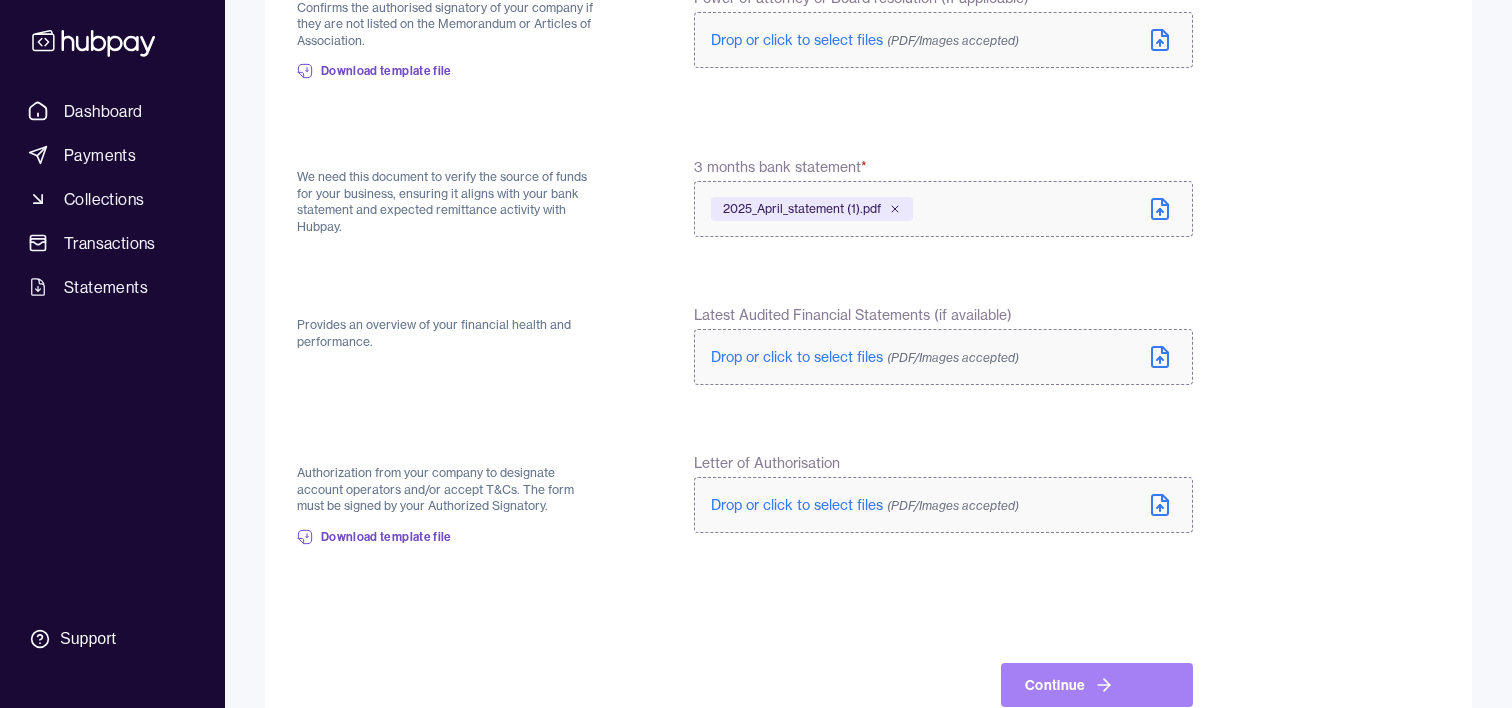 click on "Continue" at bounding box center (1097, 685) 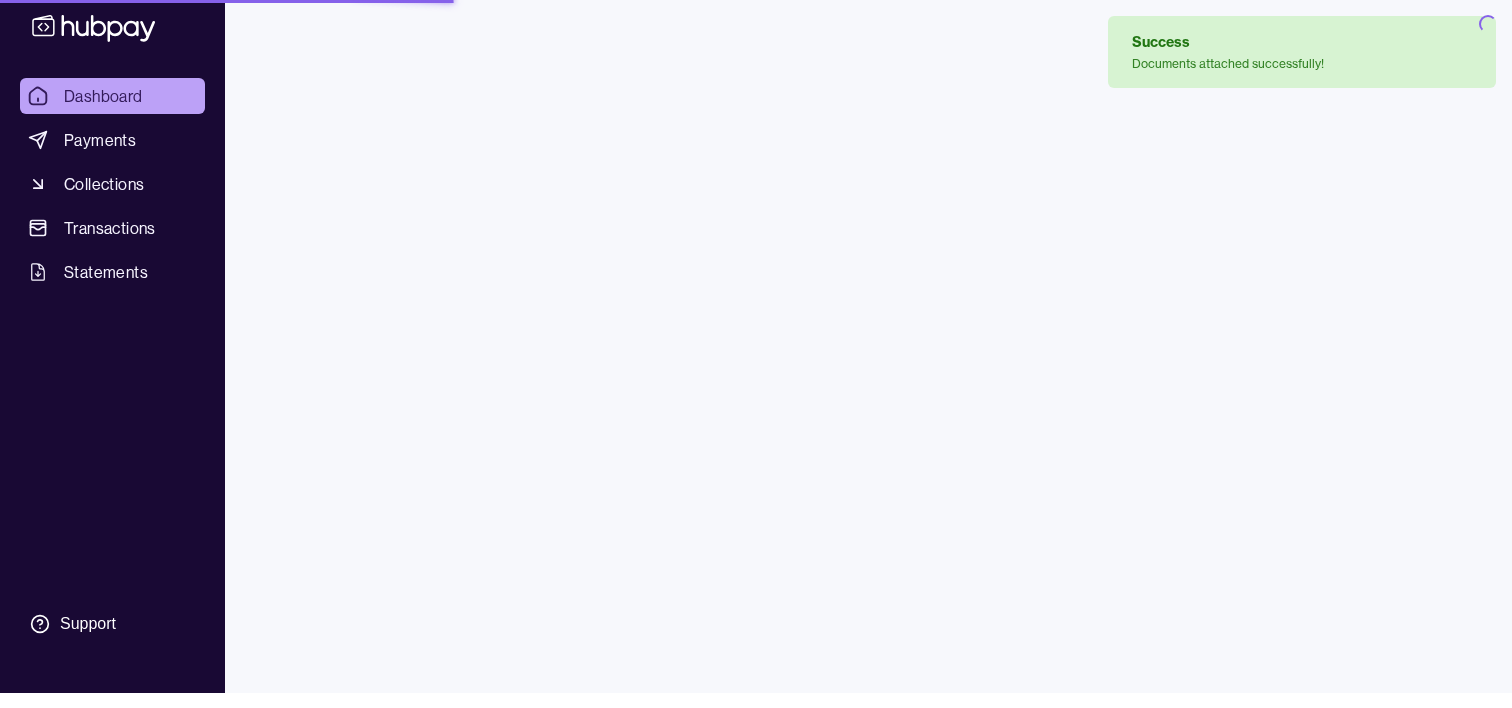 scroll, scrollTop: 0, scrollLeft: 0, axis: both 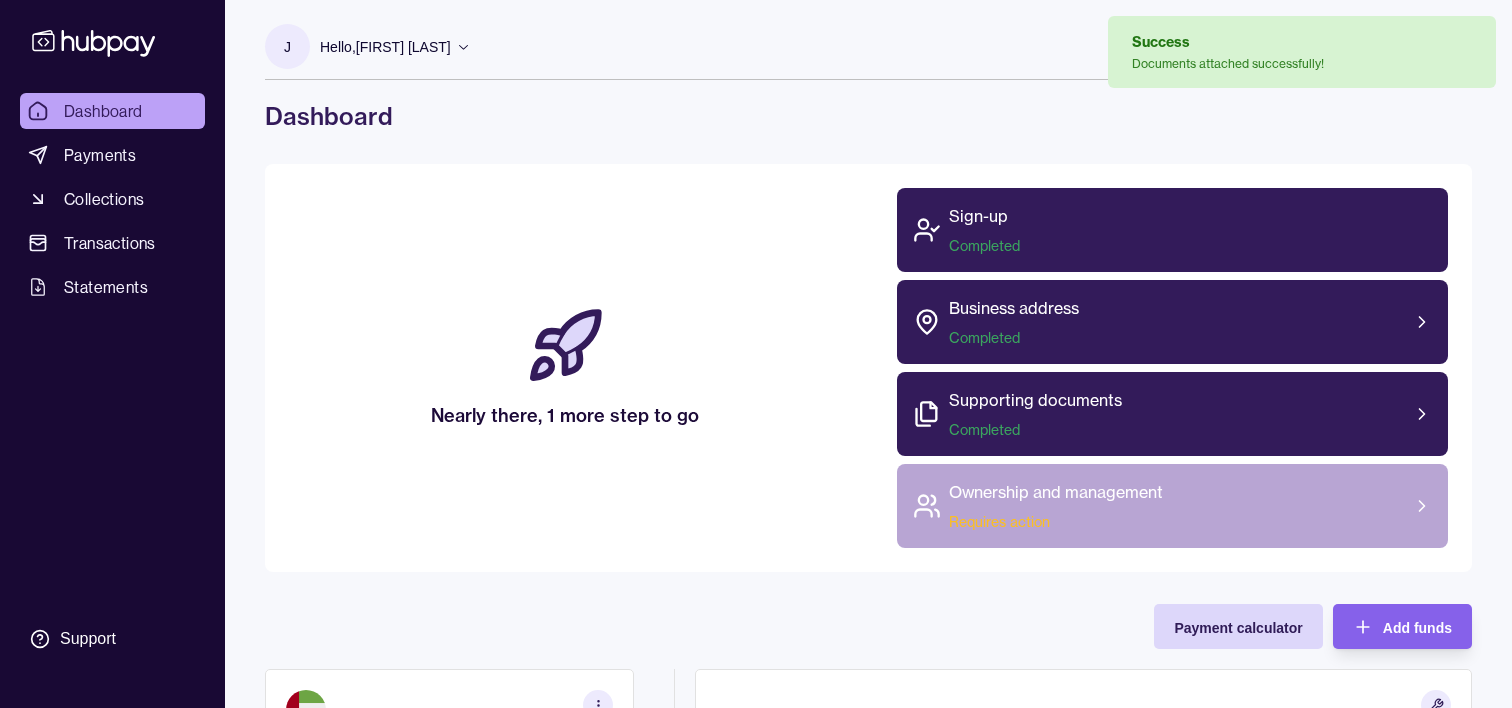 click on "Requires action" at bounding box center (1056, 522) 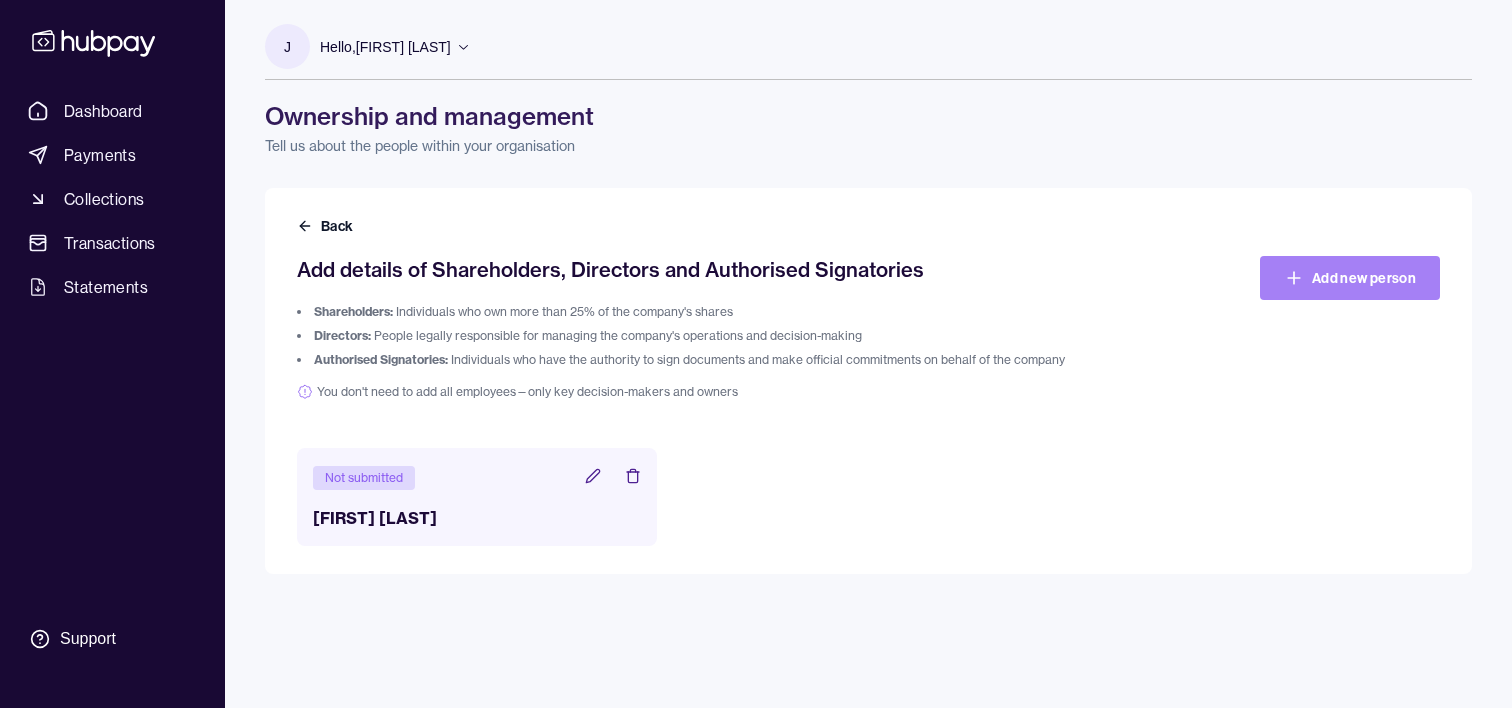 click on "Add new person" at bounding box center (1350, 278) 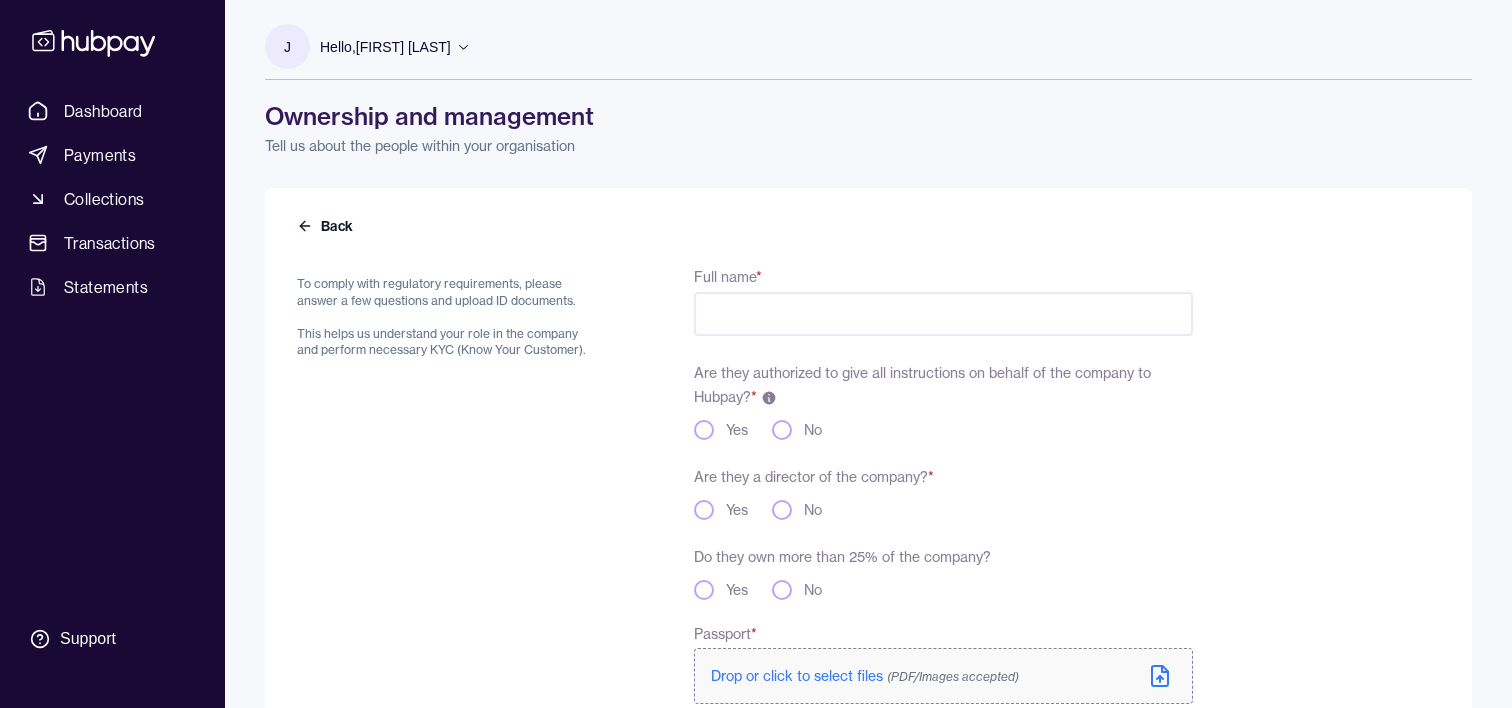 click on "Full name  *" at bounding box center (943, 314) 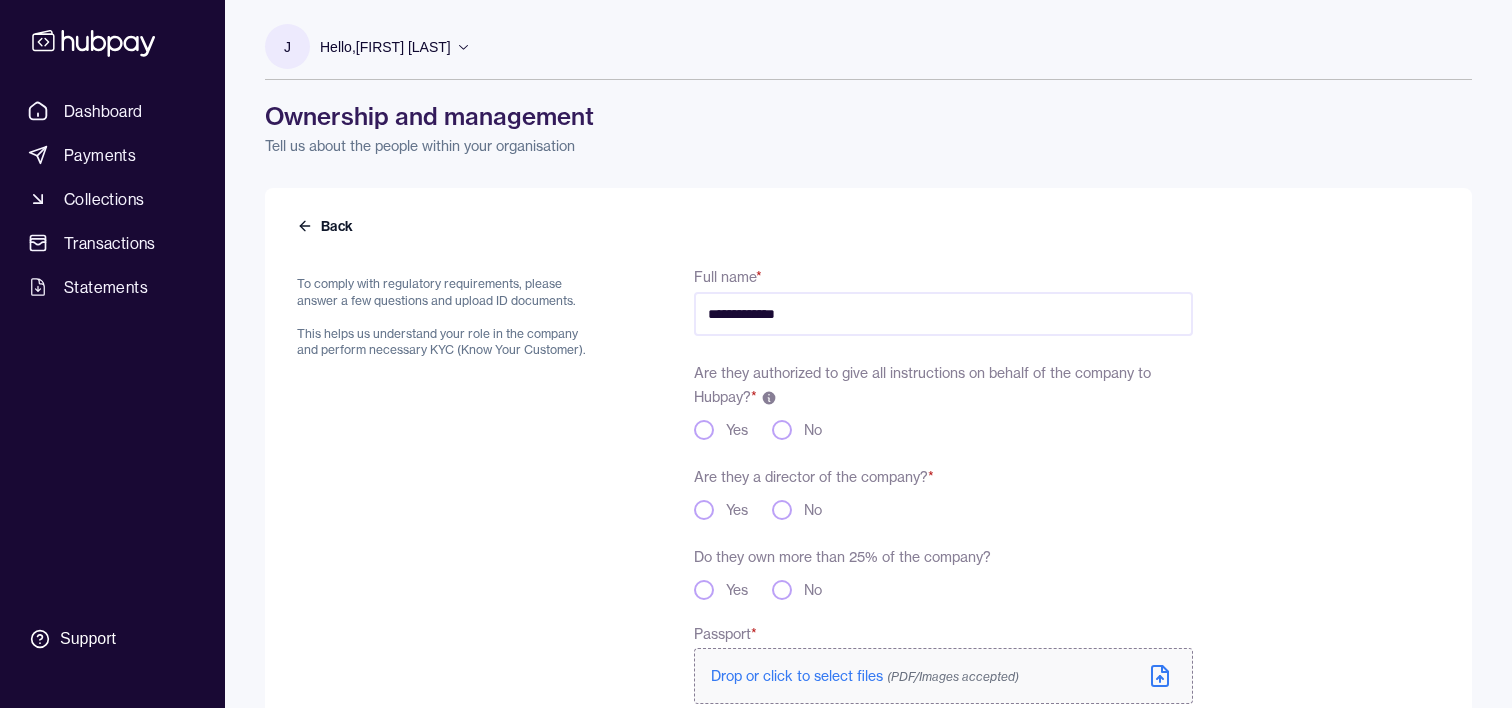type on "**********" 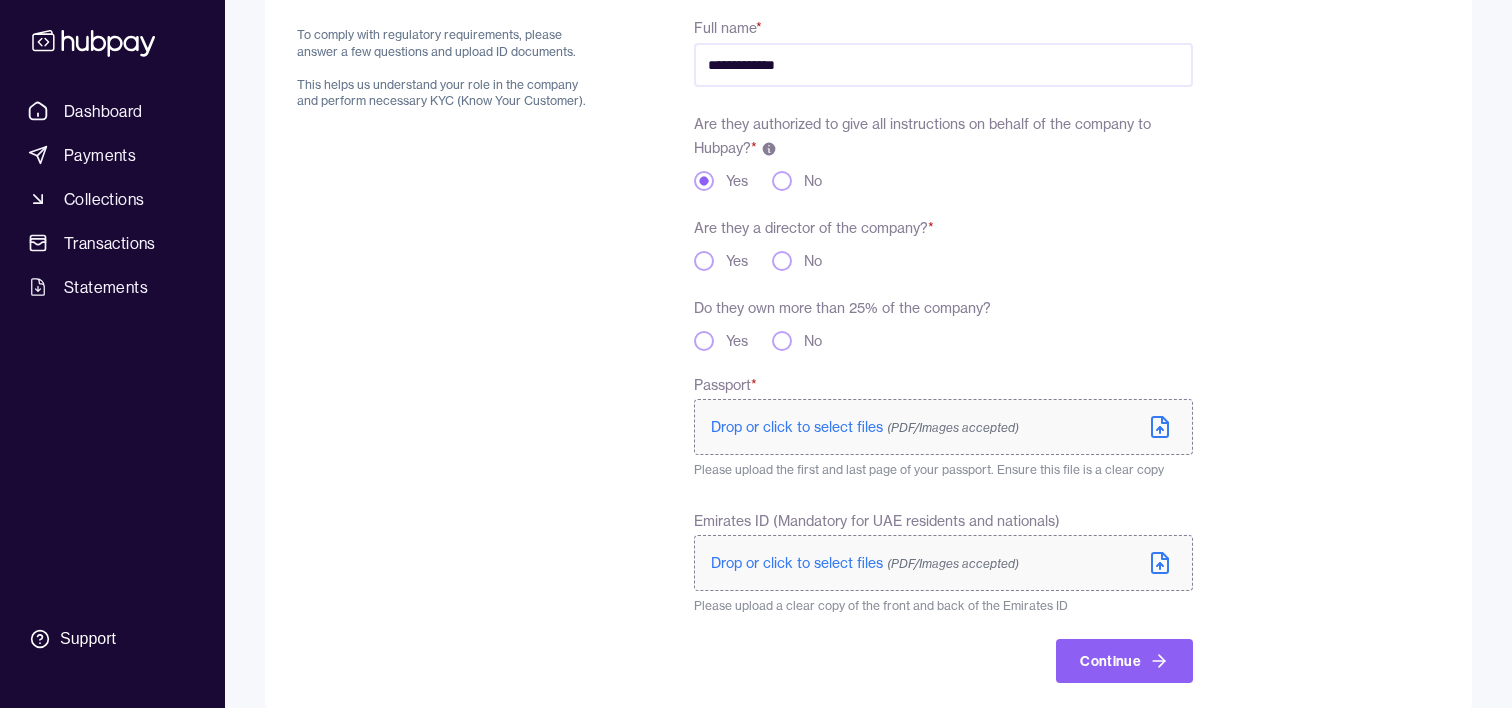 scroll, scrollTop: 276, scrollLeft: 0, axis: vertical 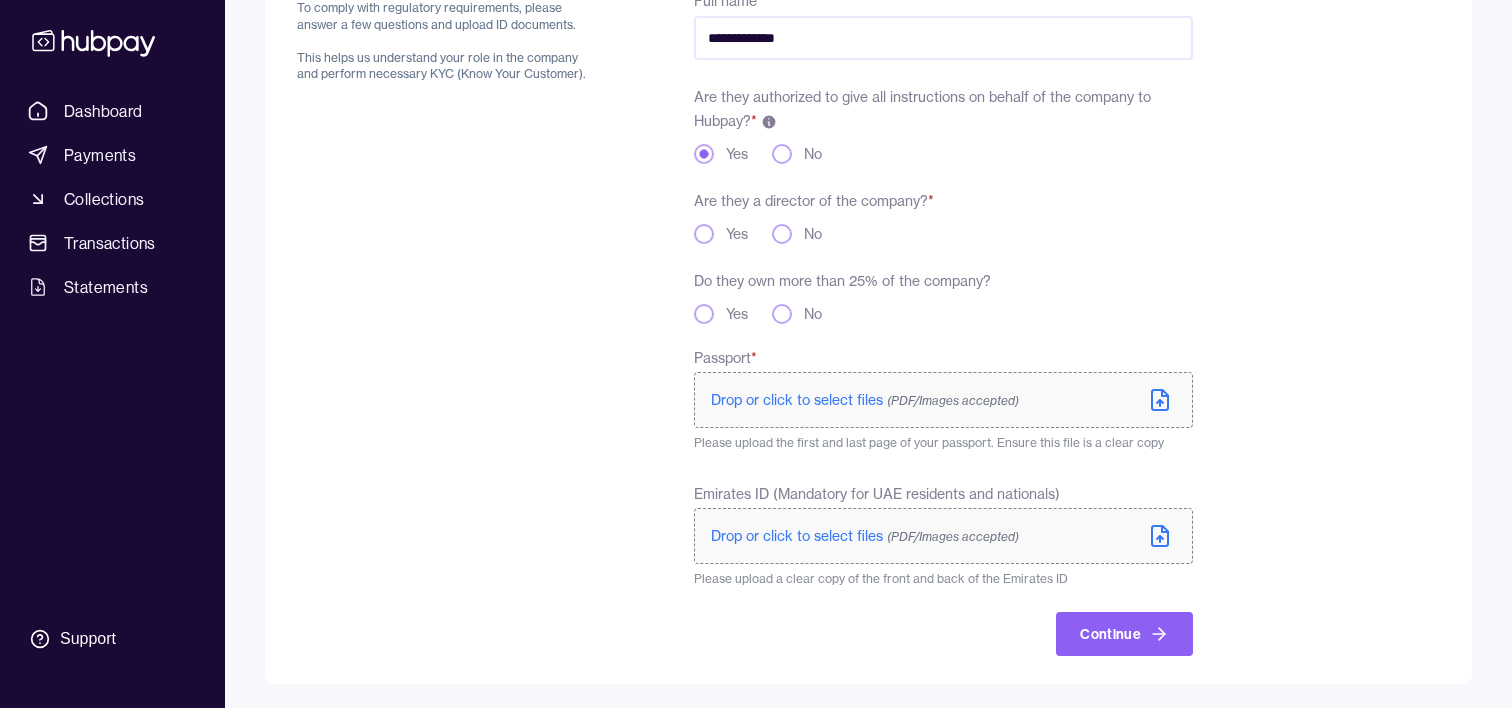 click on "Yes" at bounding box center [704, 234] 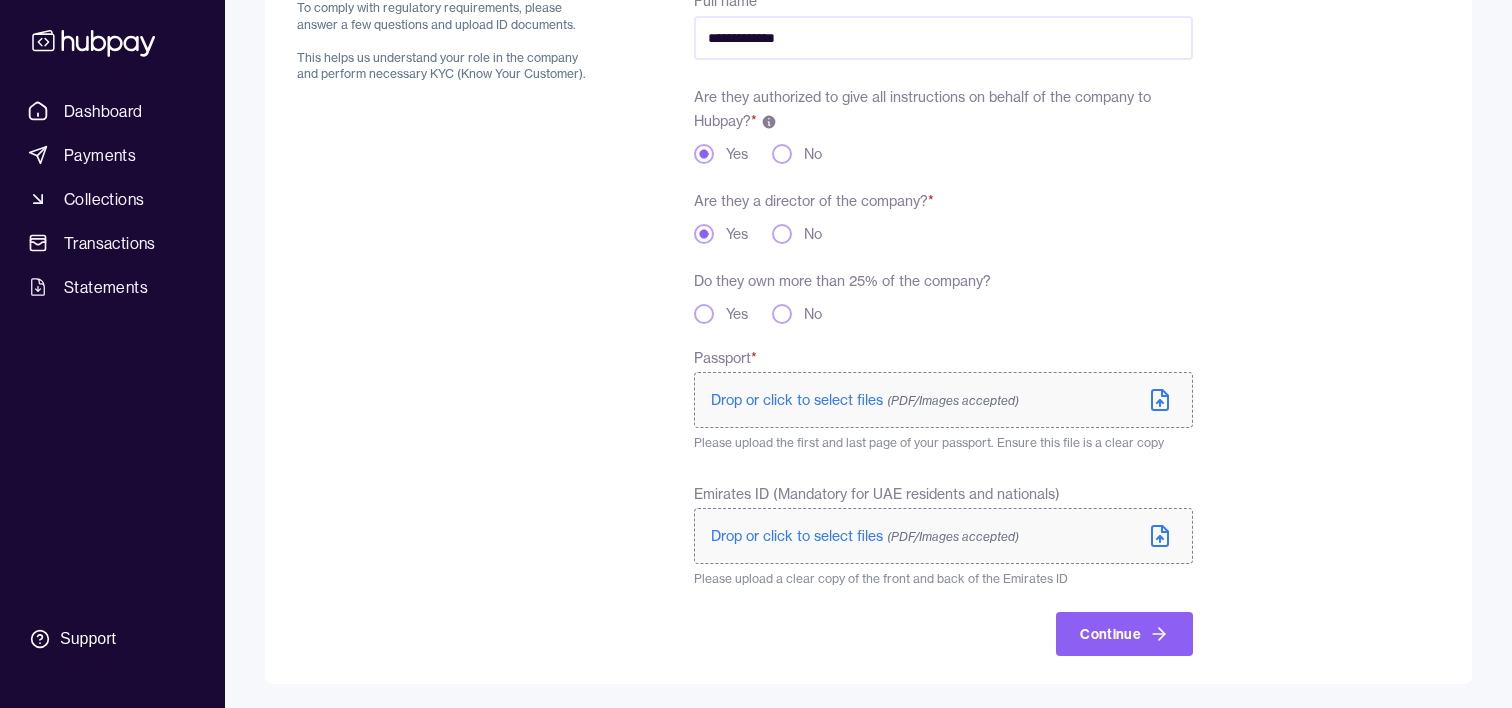 click on "Yes" at bounding box center [704, 314] 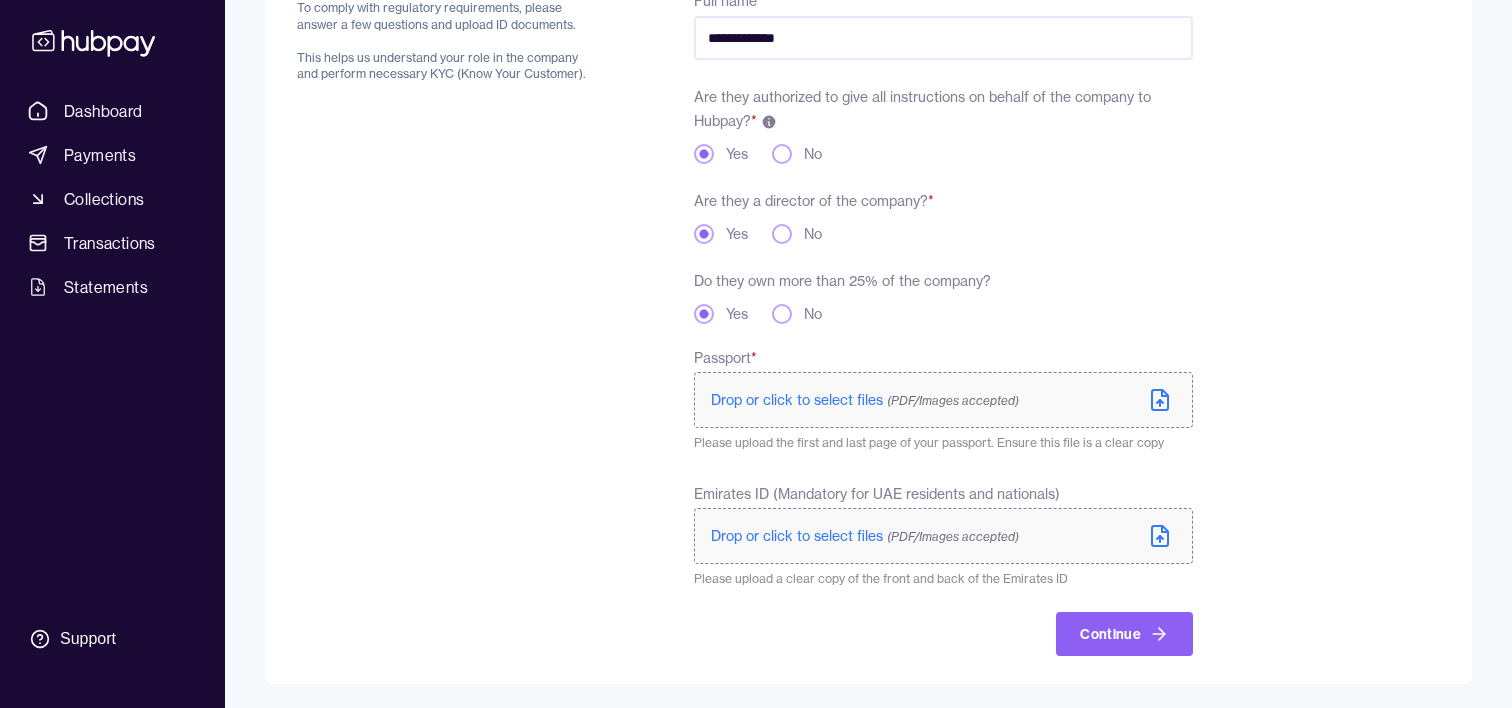 click on "Drop or click to select files   (PDF/Images accepted)" at bounding box center (865, 400) 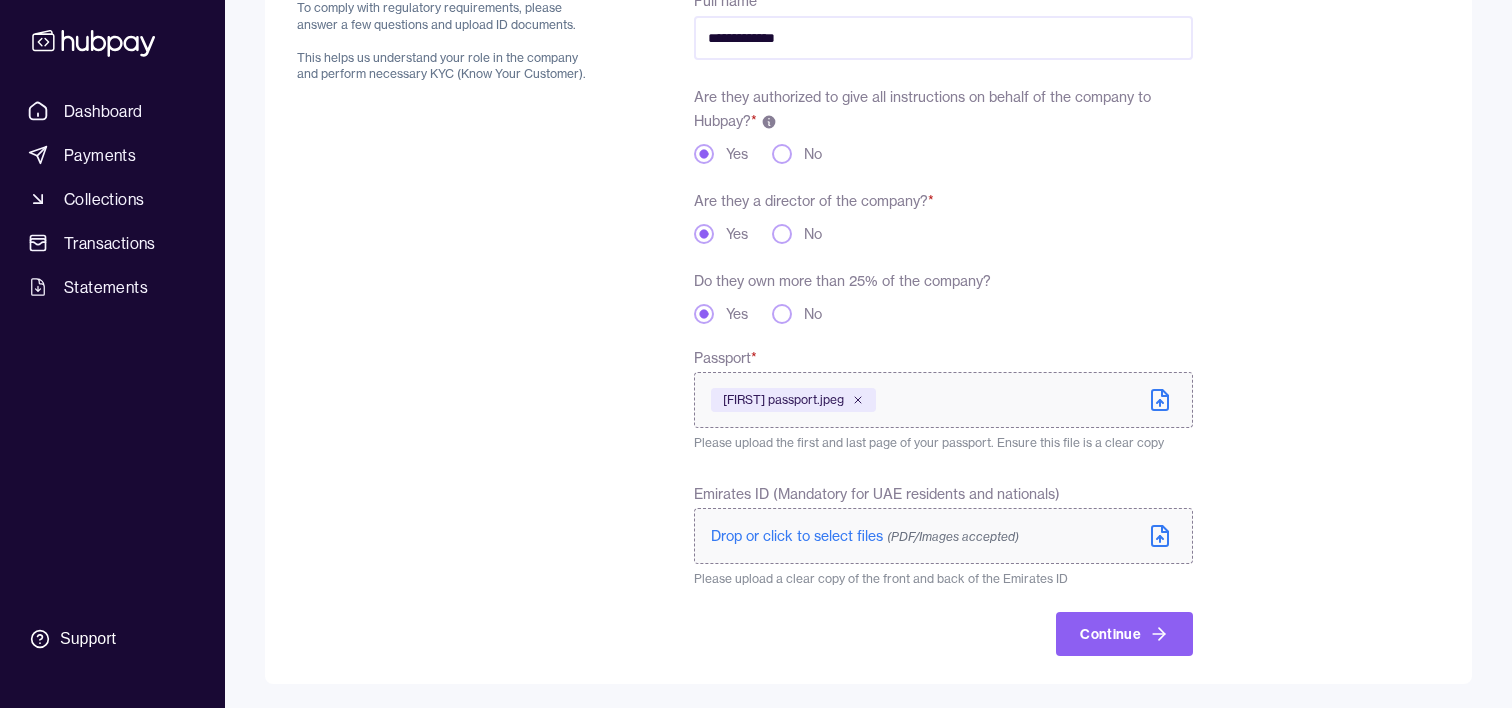 click on "Drop or click to select files   (PDF/Images accepted)" at bounding box center (865, 536) 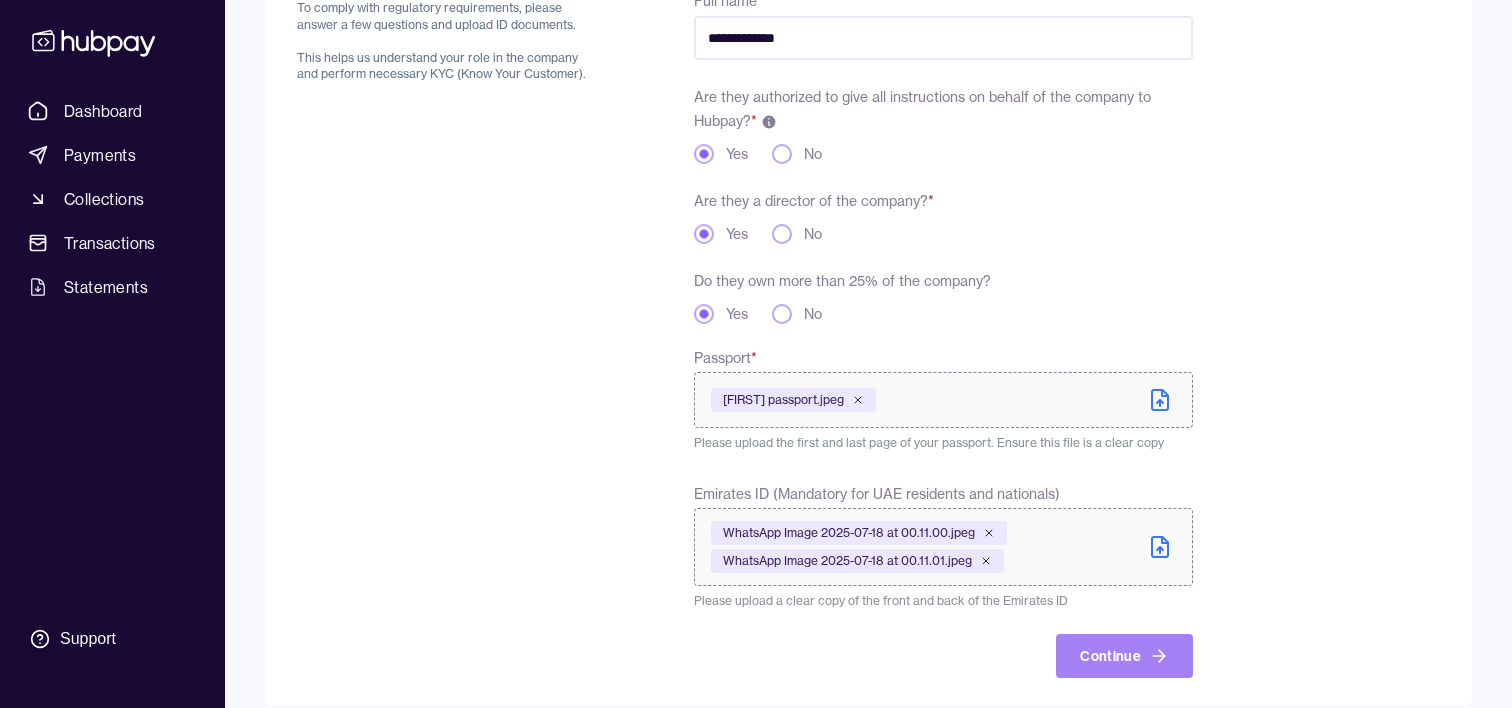 click on "Continue" at bounding box center (1124, 656) 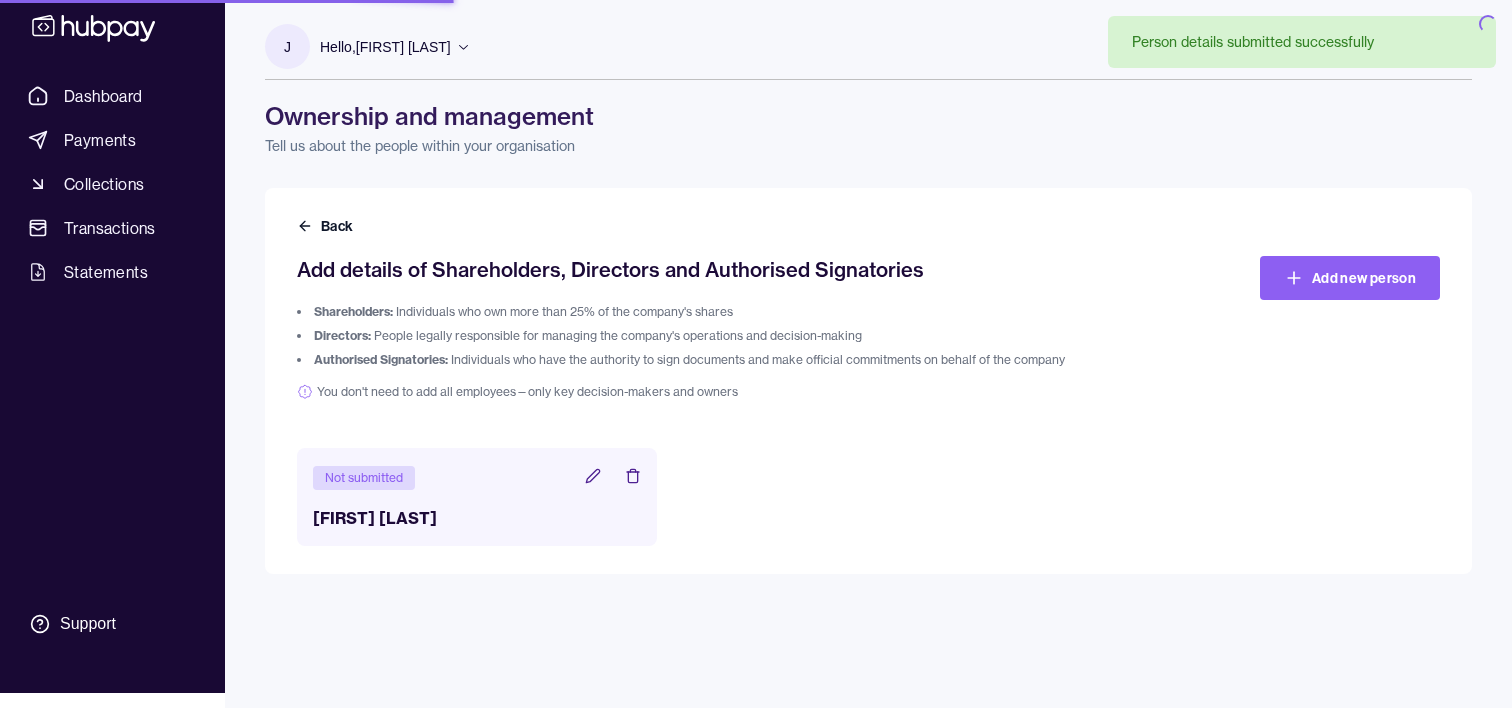 scroll, scrollTop: 0, scrollLeft: 0, axis: both 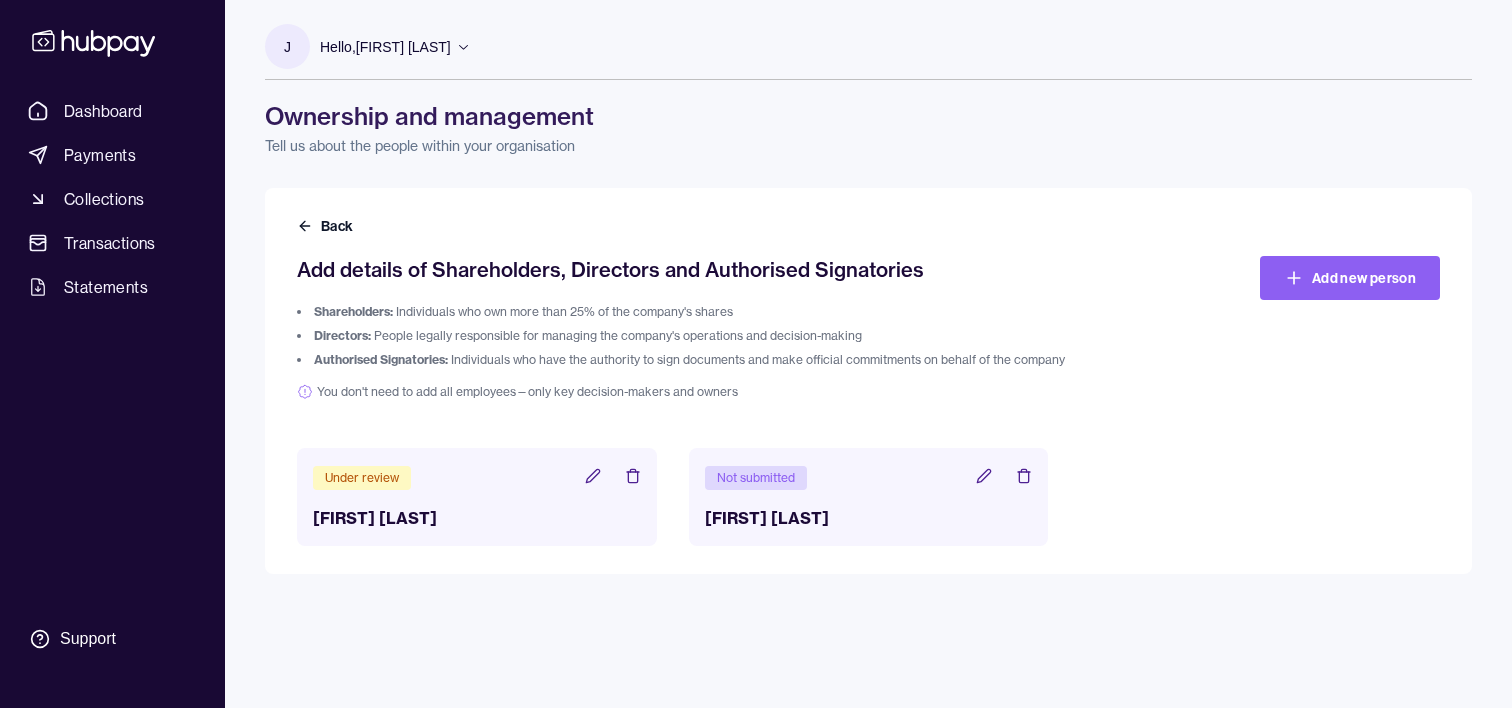click 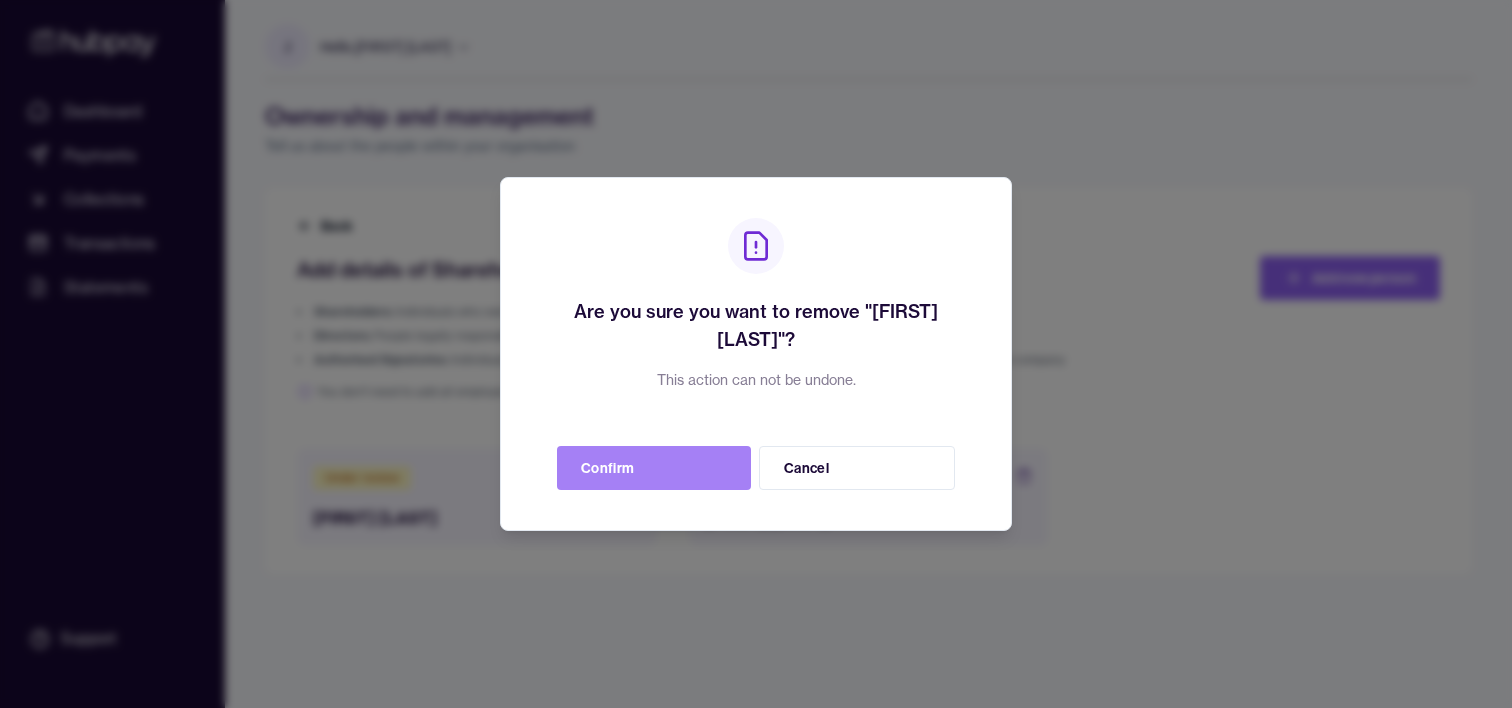 click on "Confirm" at bounding box center (654, 468) 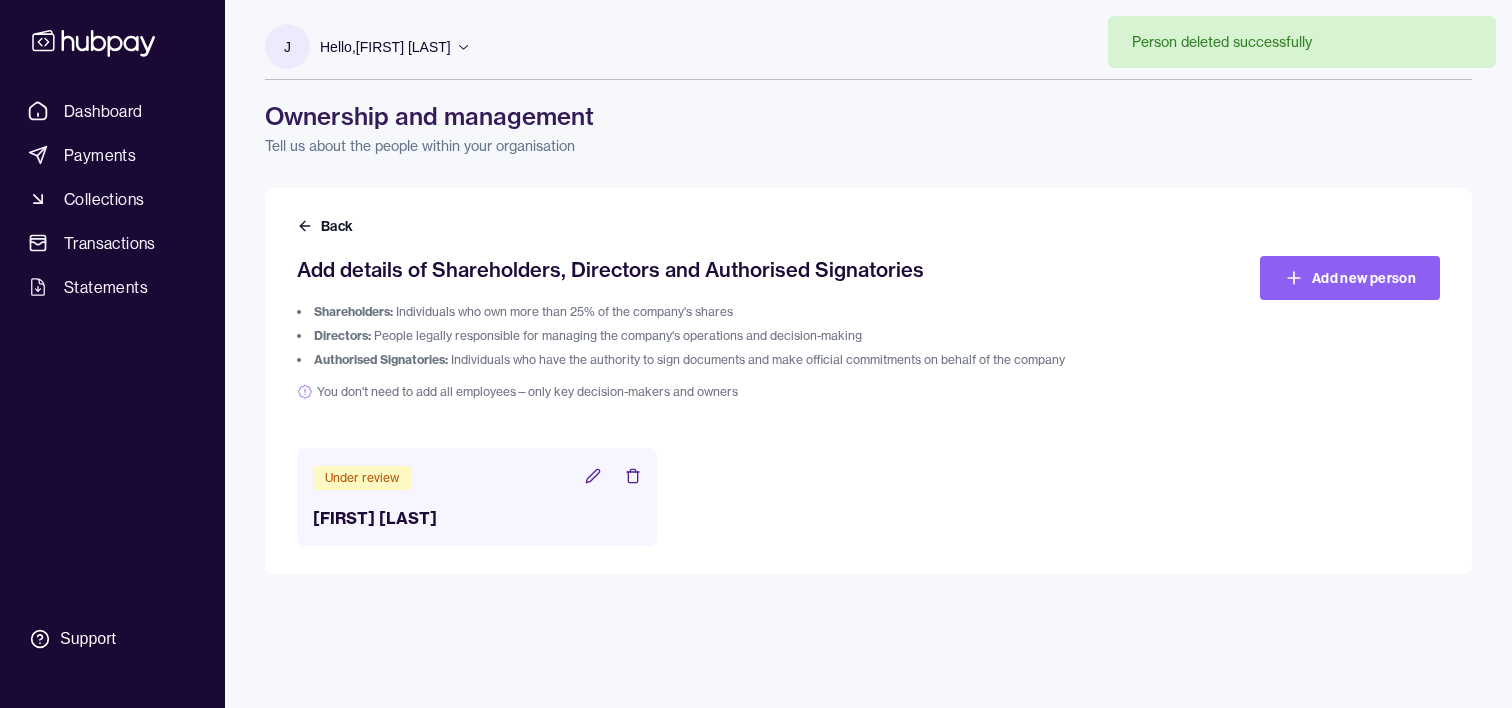 click on "Under review [FIRST] [LAST]" at bounding box center (477, 497) 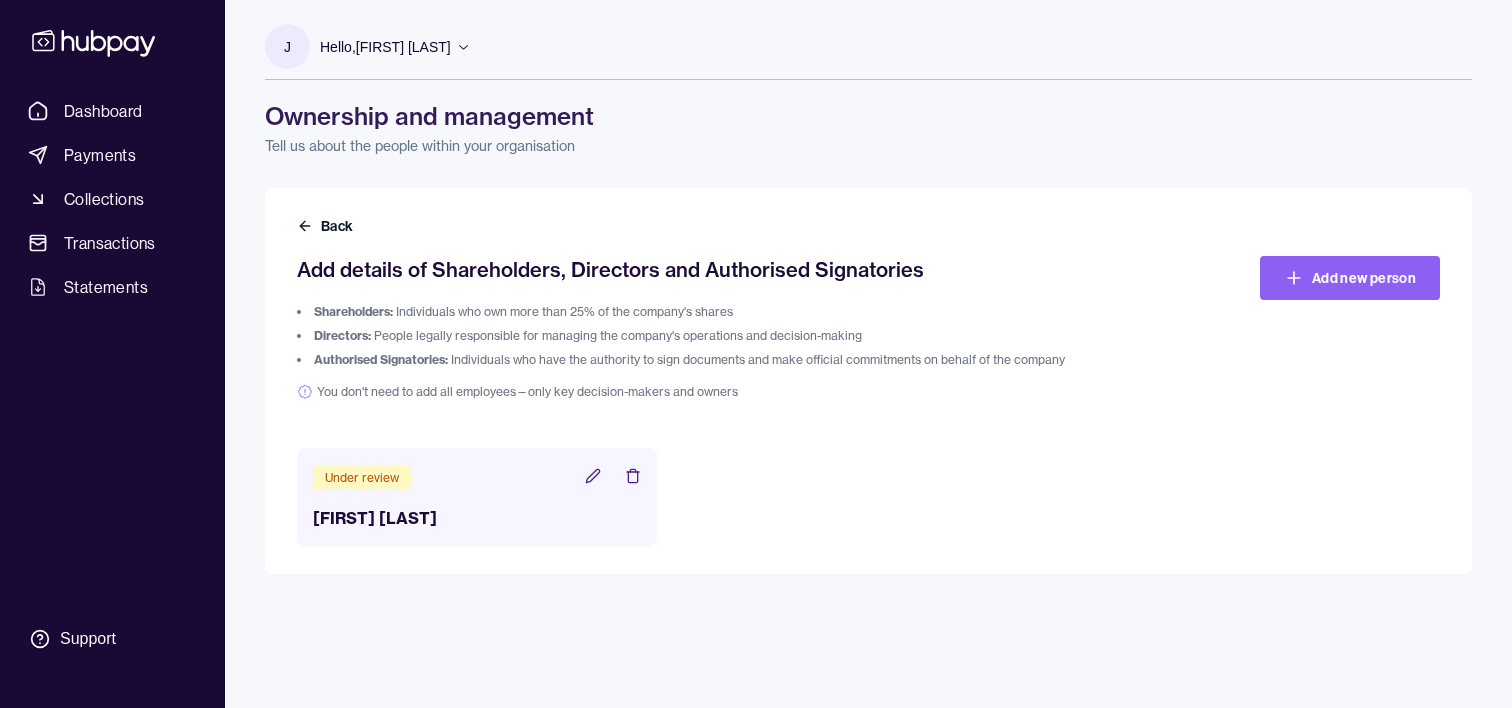 click on "Under review" at bounding box center (362, 478) 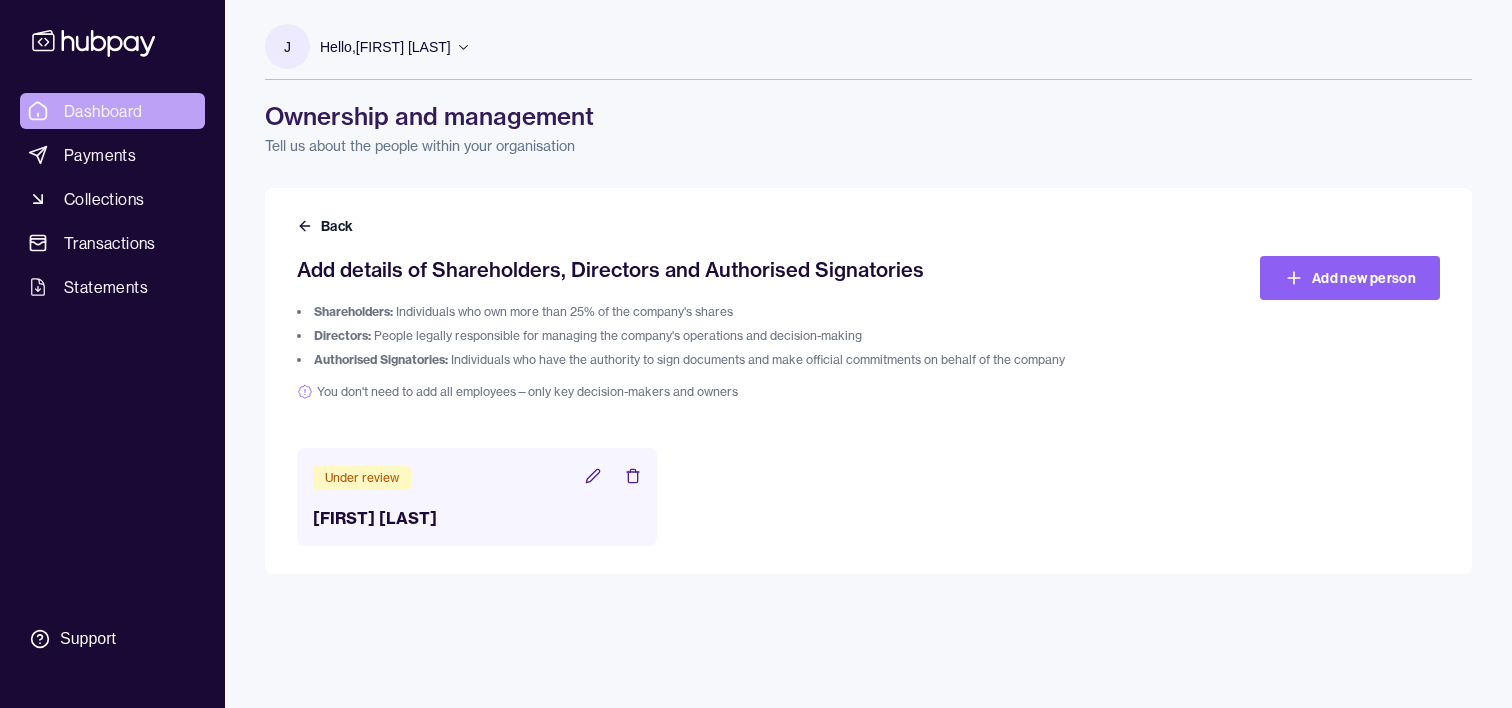 click on "Dashboard" at bounding box center [112, 111] 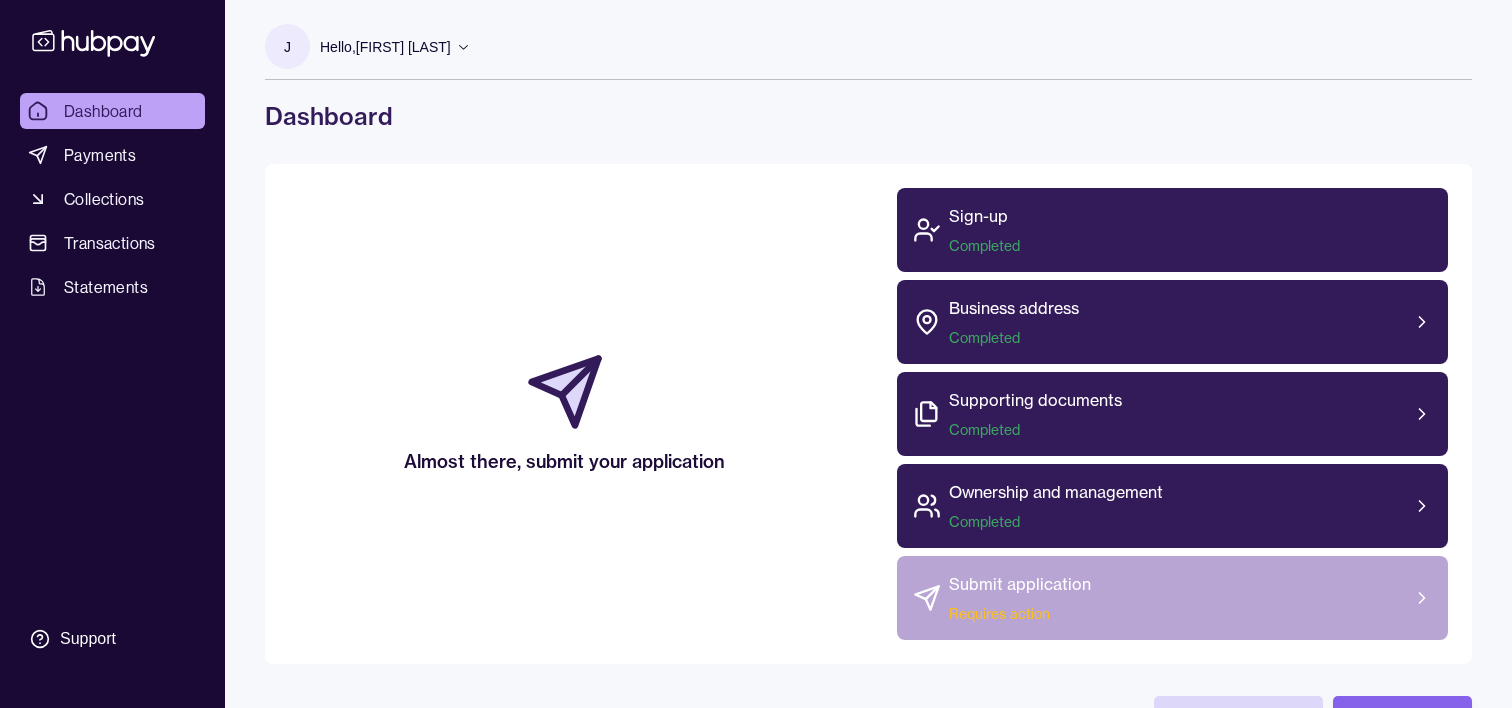 click on "Submit application" at bounding box center (1020, 584) 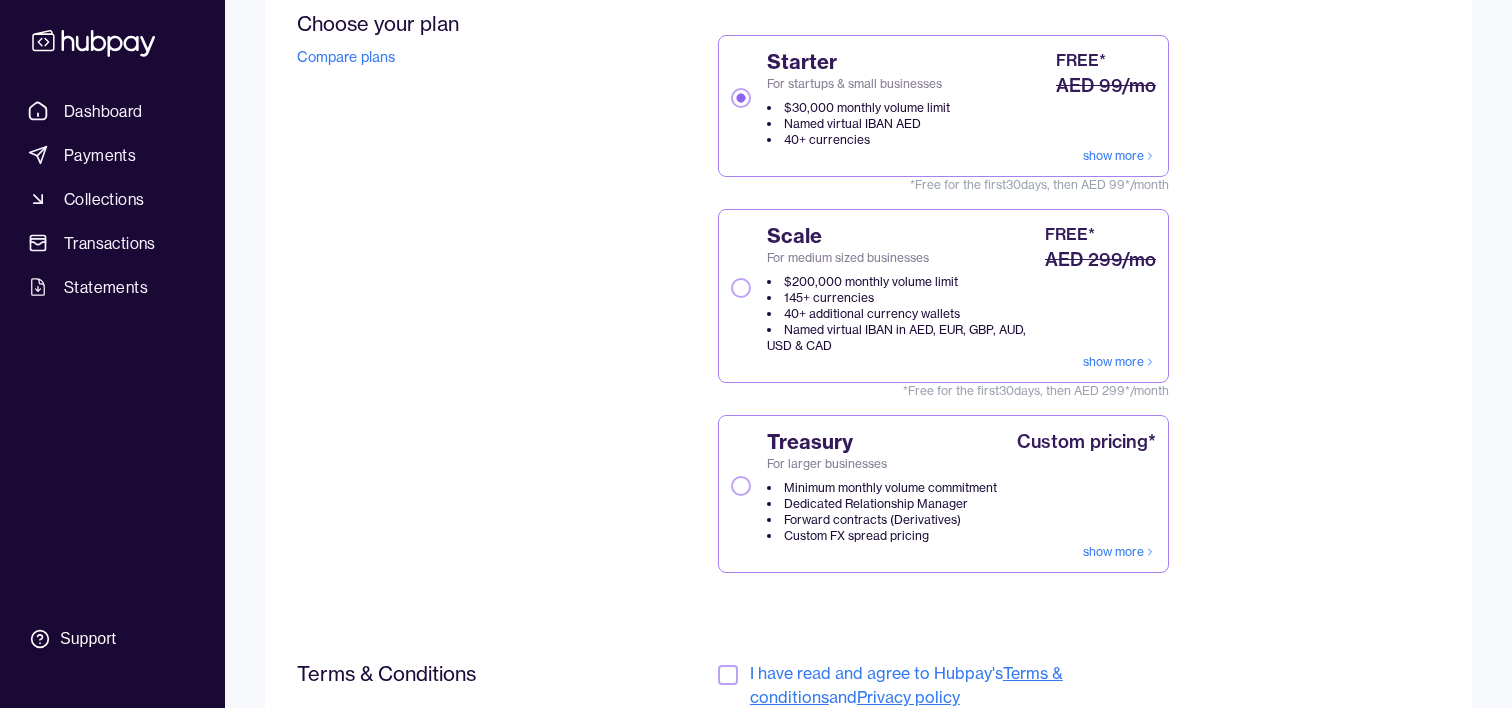 scroll, scrollTop: 310, scrollLeft: 0, axis: vertical 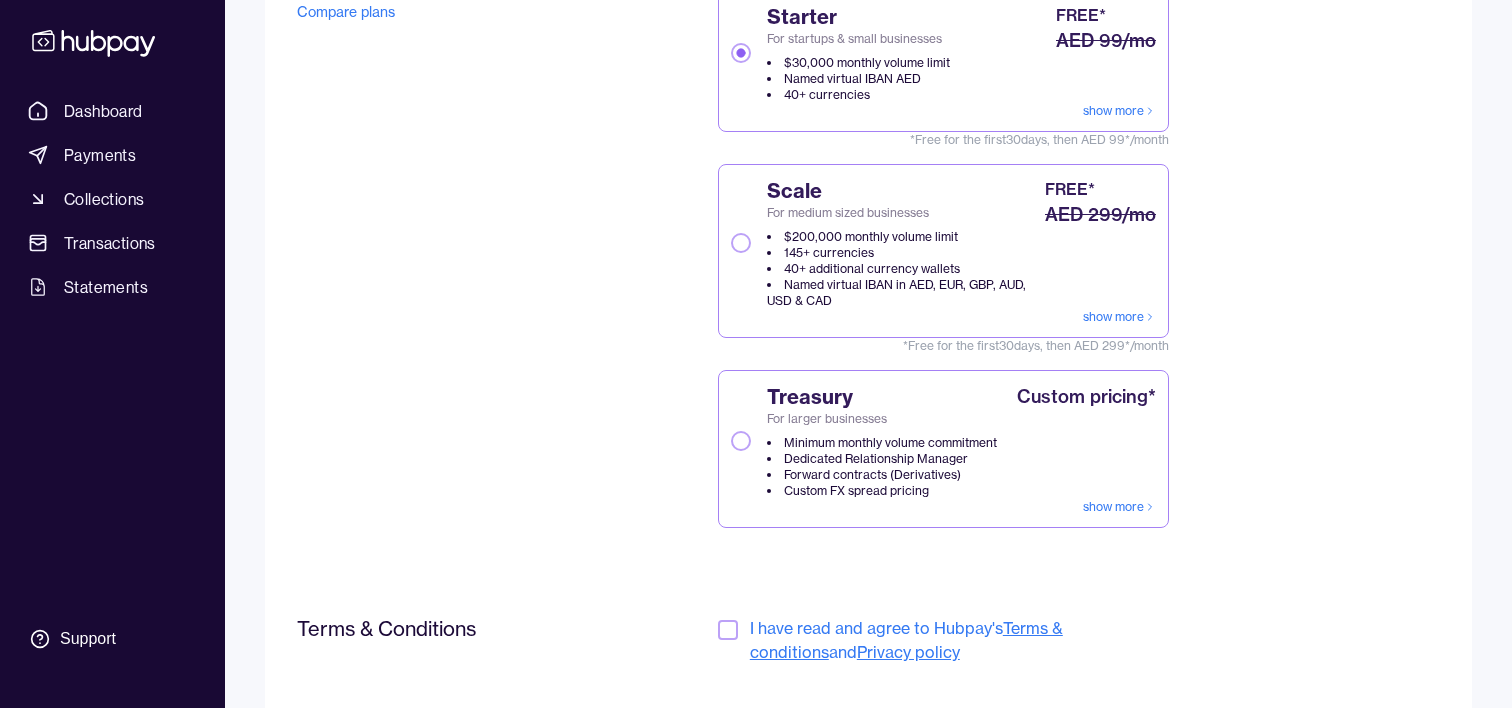 click on "show more" at bounding box center (1119, 317) 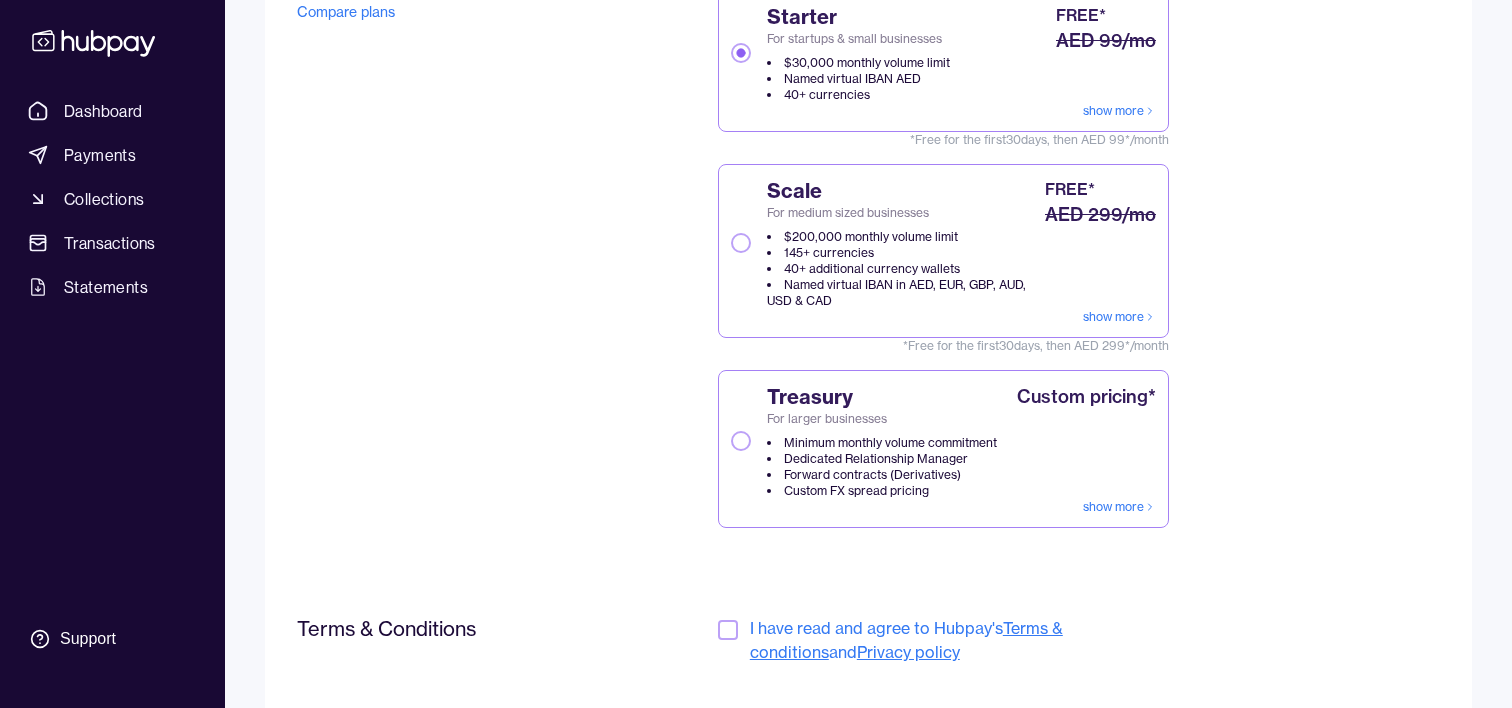 click on "Scale For medium sized businesses $200,000 monthly volume limit 145+ currencies 40+ additional currency wallets Named virtual IBAN in AED, EUR, GBP, AUD, USD & CAD FREE* AED 299/mo show more" at bounding box center [741, 243] 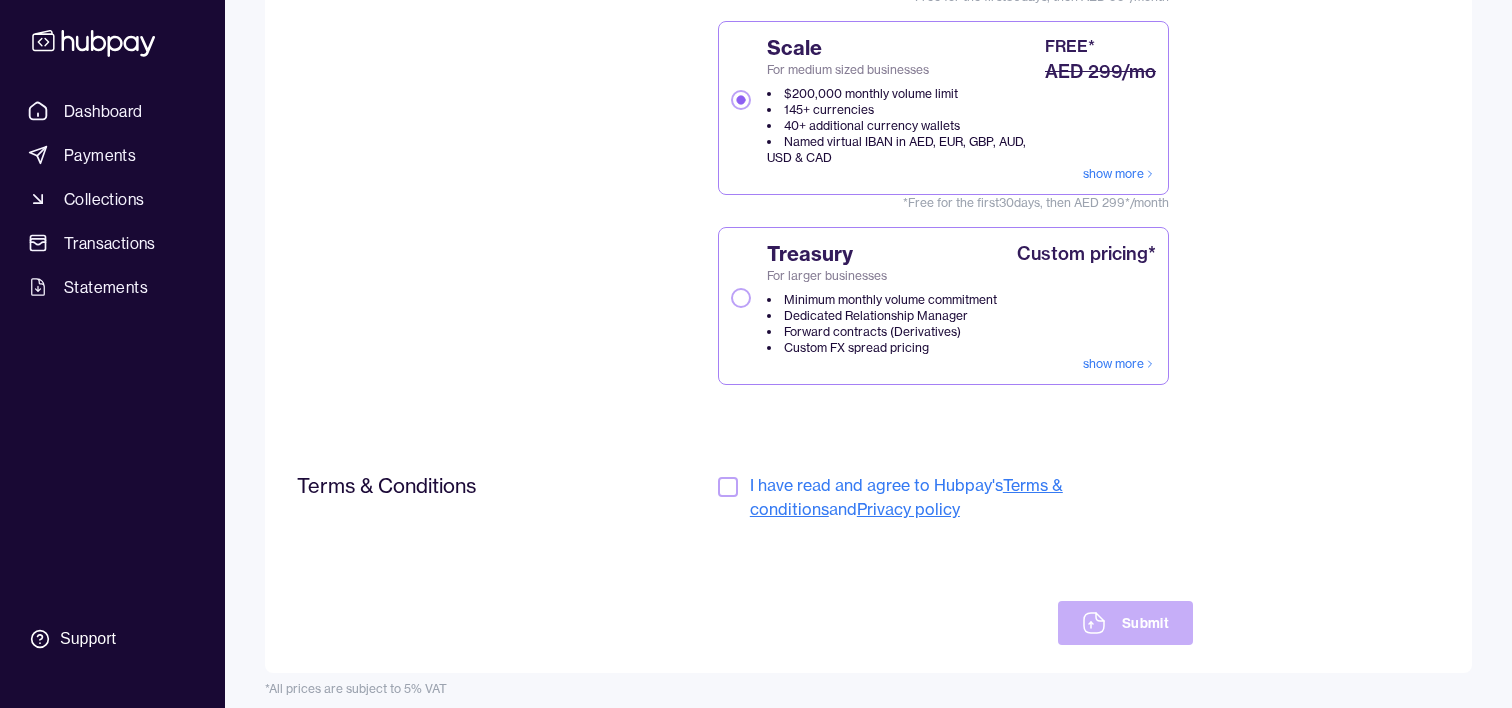 scroll, scrollTop: 466, scrollLeft: 0, axis: vertical 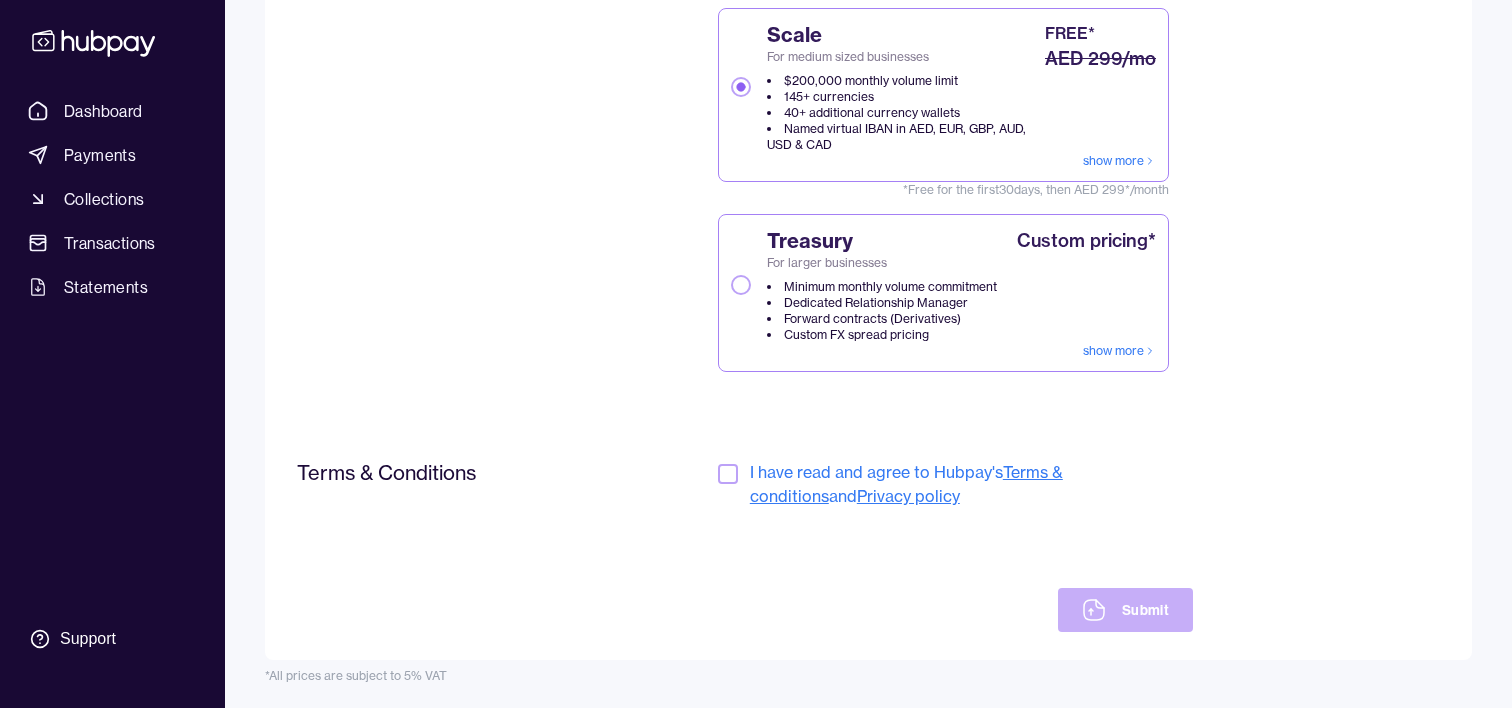 click at bounding box center [728, 474] 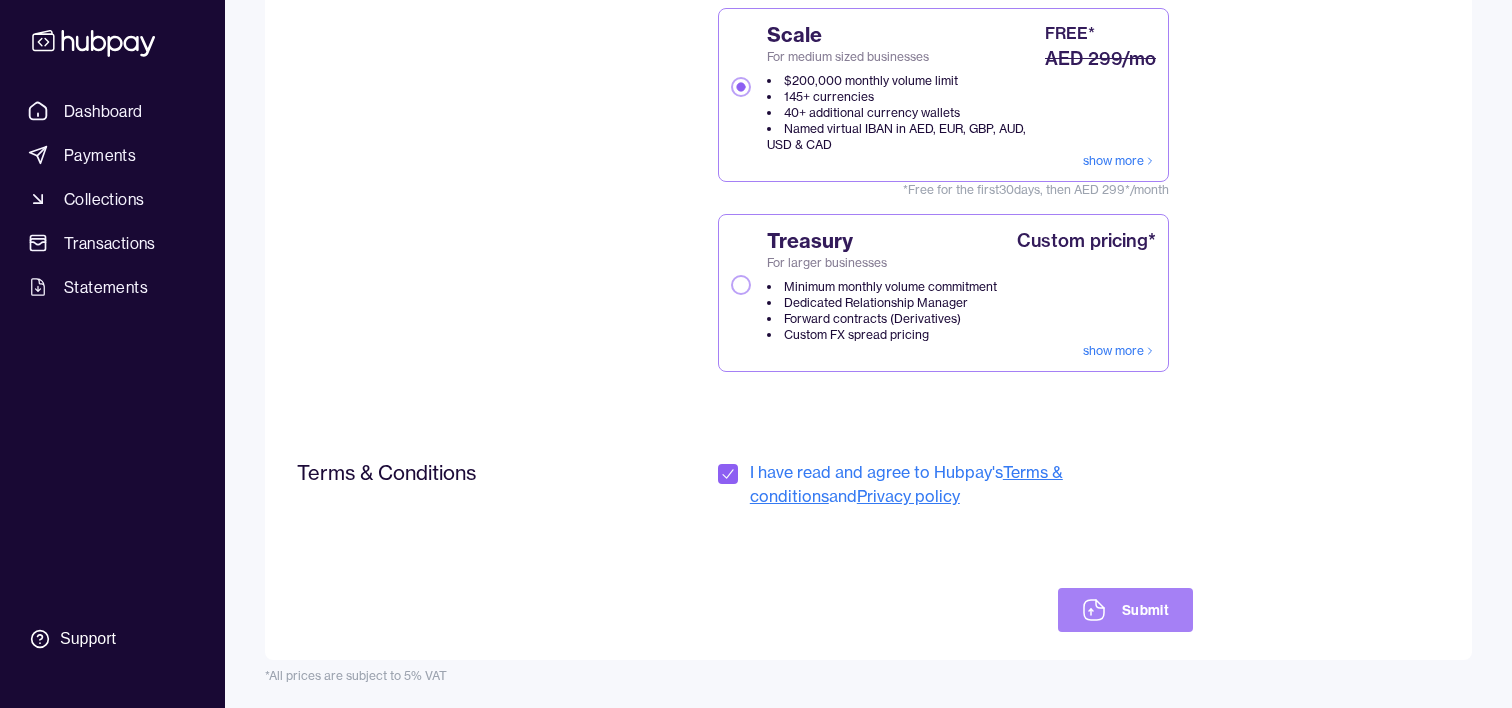 click on "Submit" at bounding box center (1125, 610) 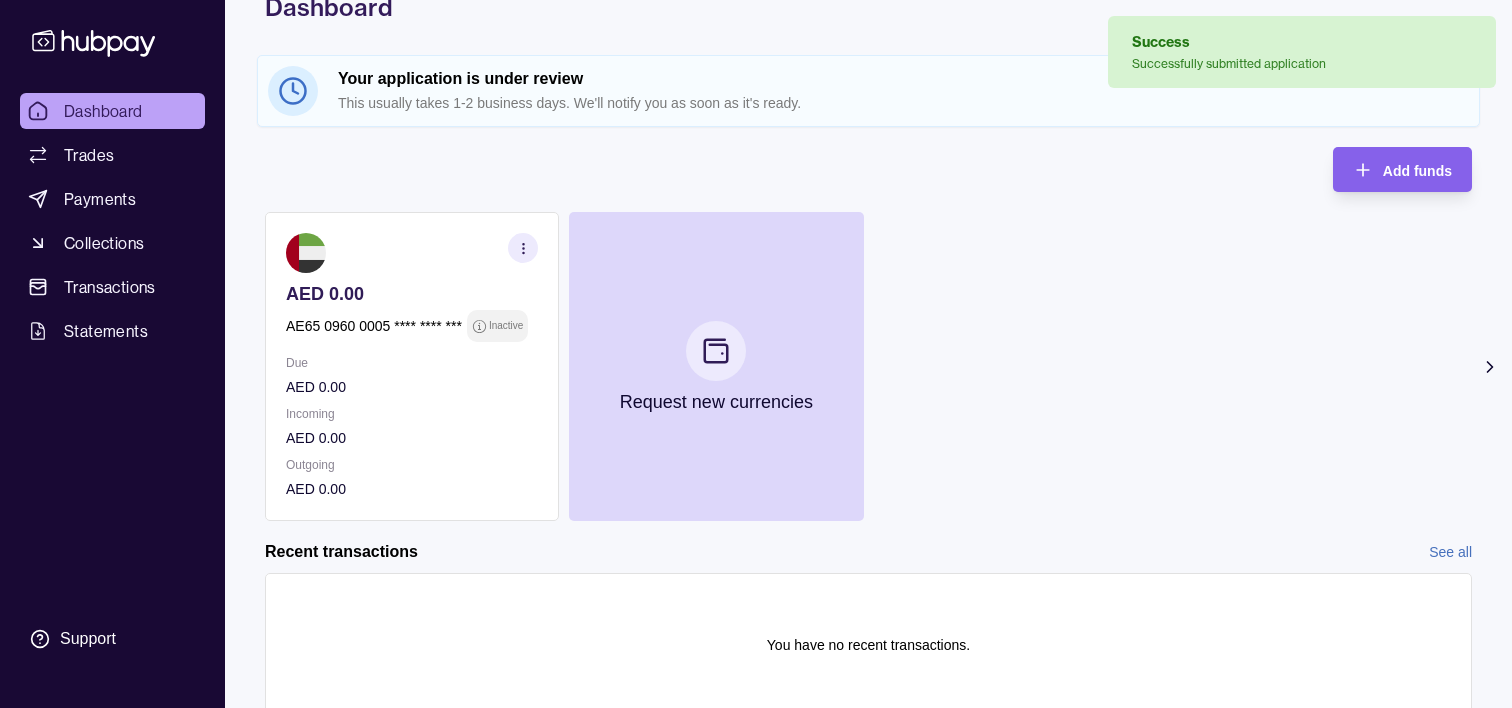 scroll, scrollTop: 182, scrollLeft: 0, axis: vertical 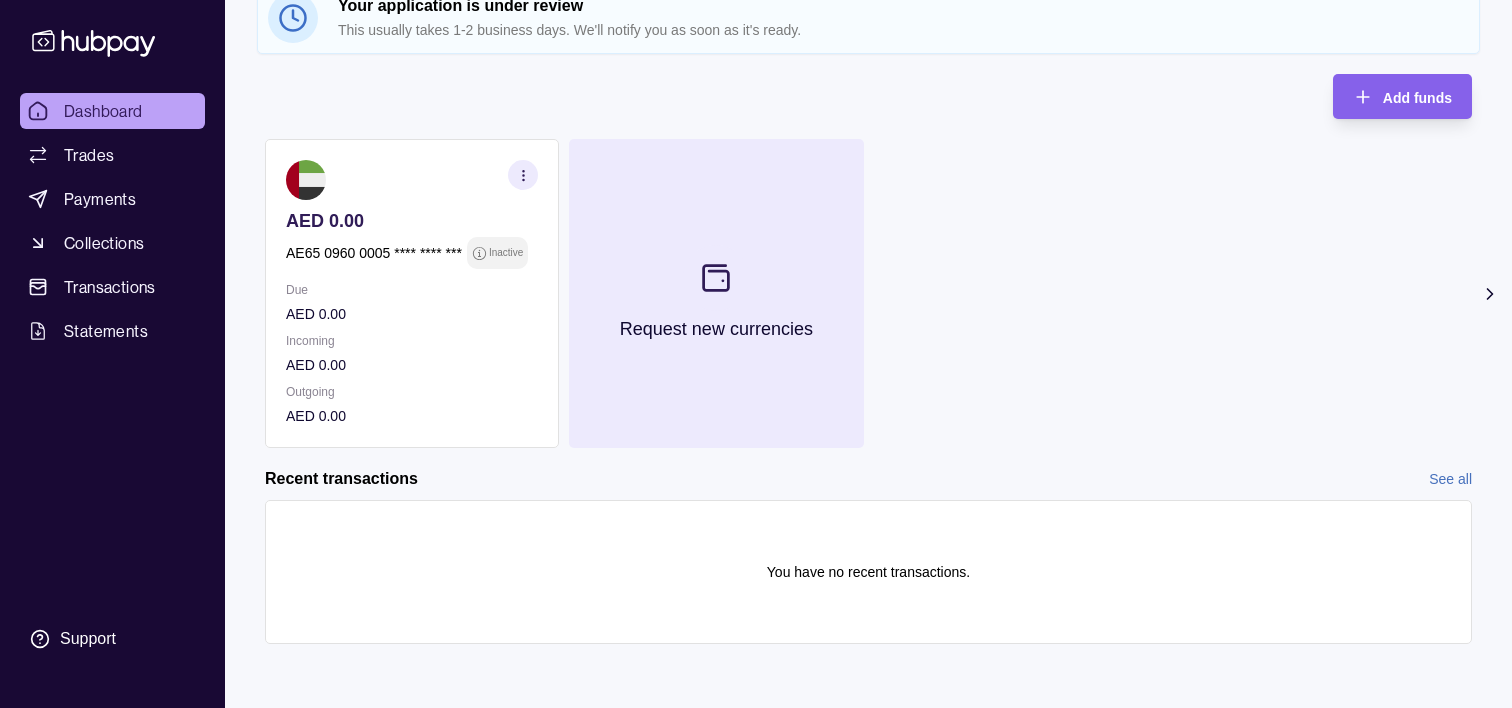 click 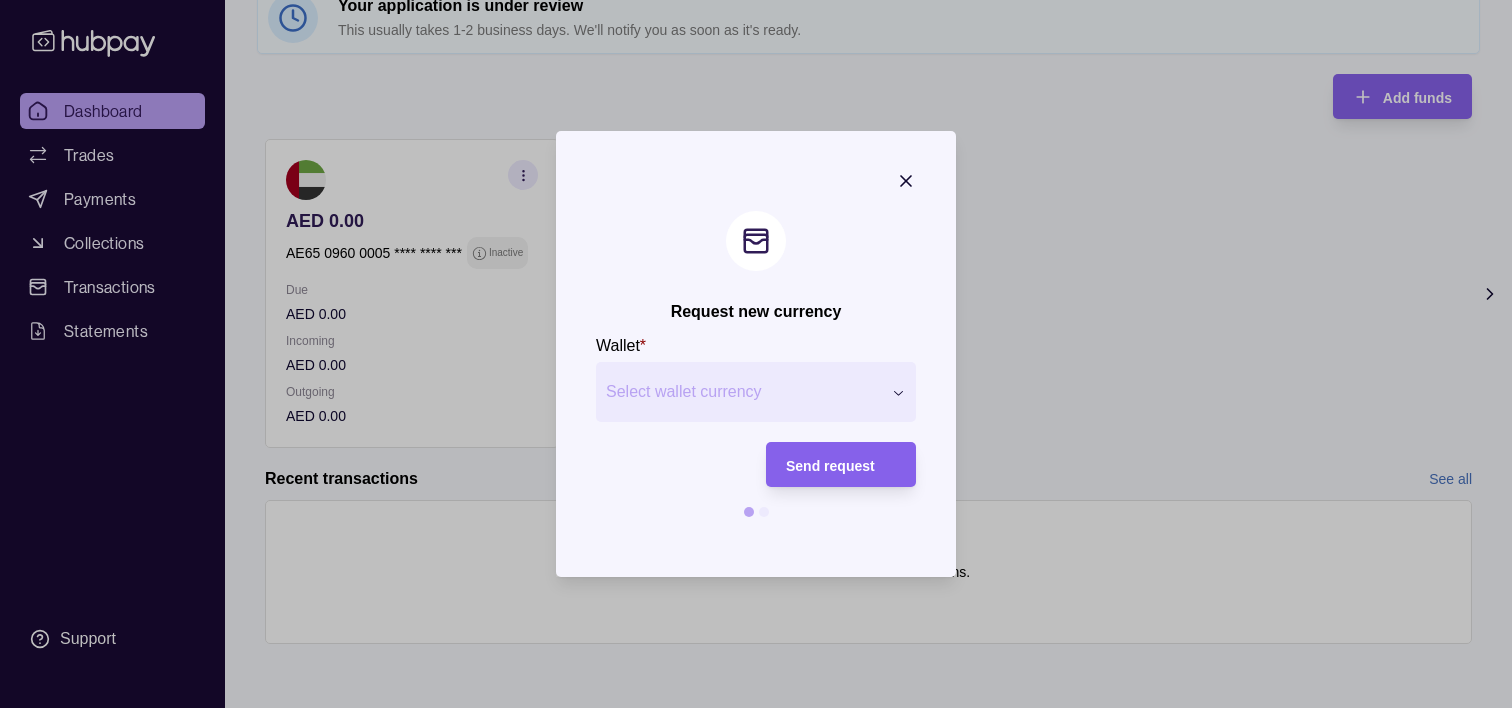 click on "Request new currency Wallet  * Select wallet currency *** *** *** *** *** *** *** *** *** *** *** *** *** *** *** *** *** *** *** *** *** *** *** *** *** *** *** *** *** *** *** *** *** *** *** *** *** *** *** *** *** *** *** *** *** Send request" at bounding box center (756, 708) 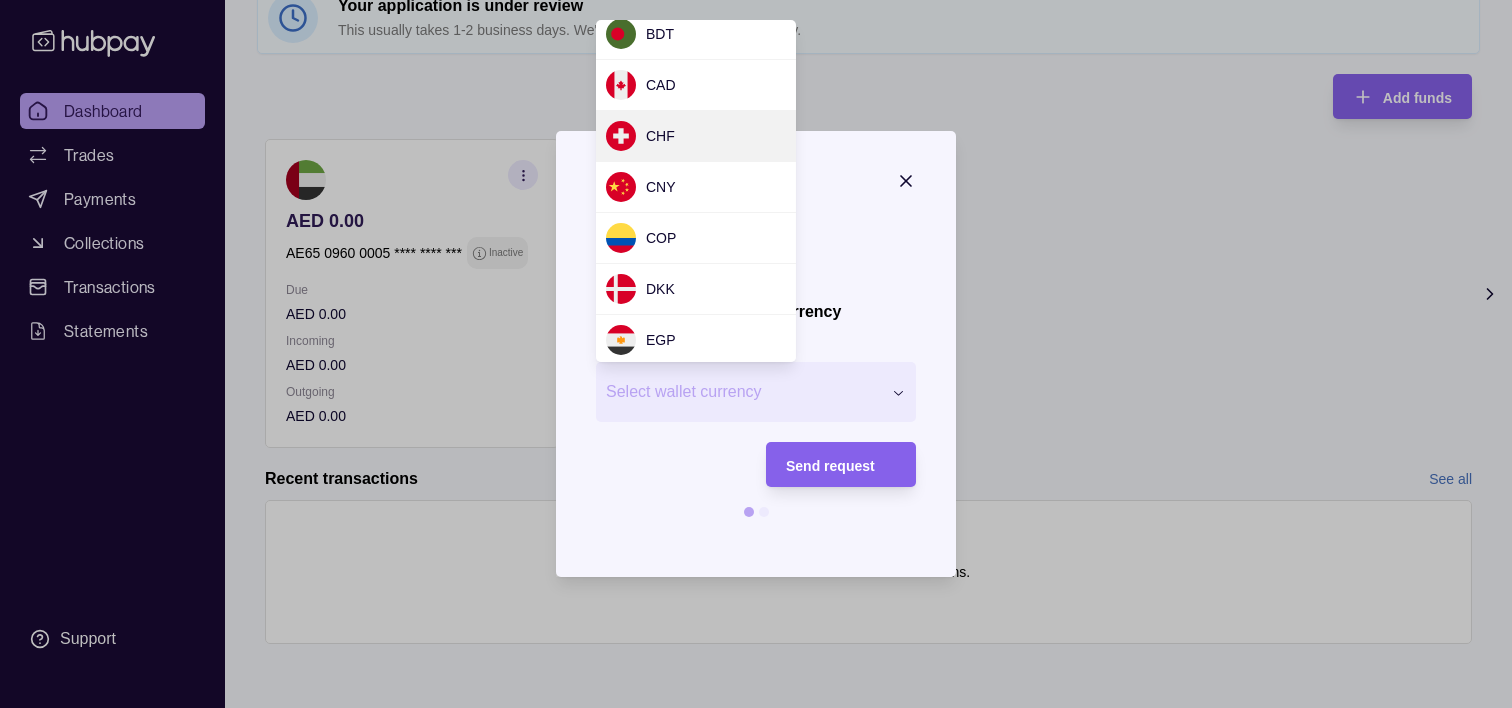 scroll, scrollTop: 0, scrollLeft: 0, axis: both 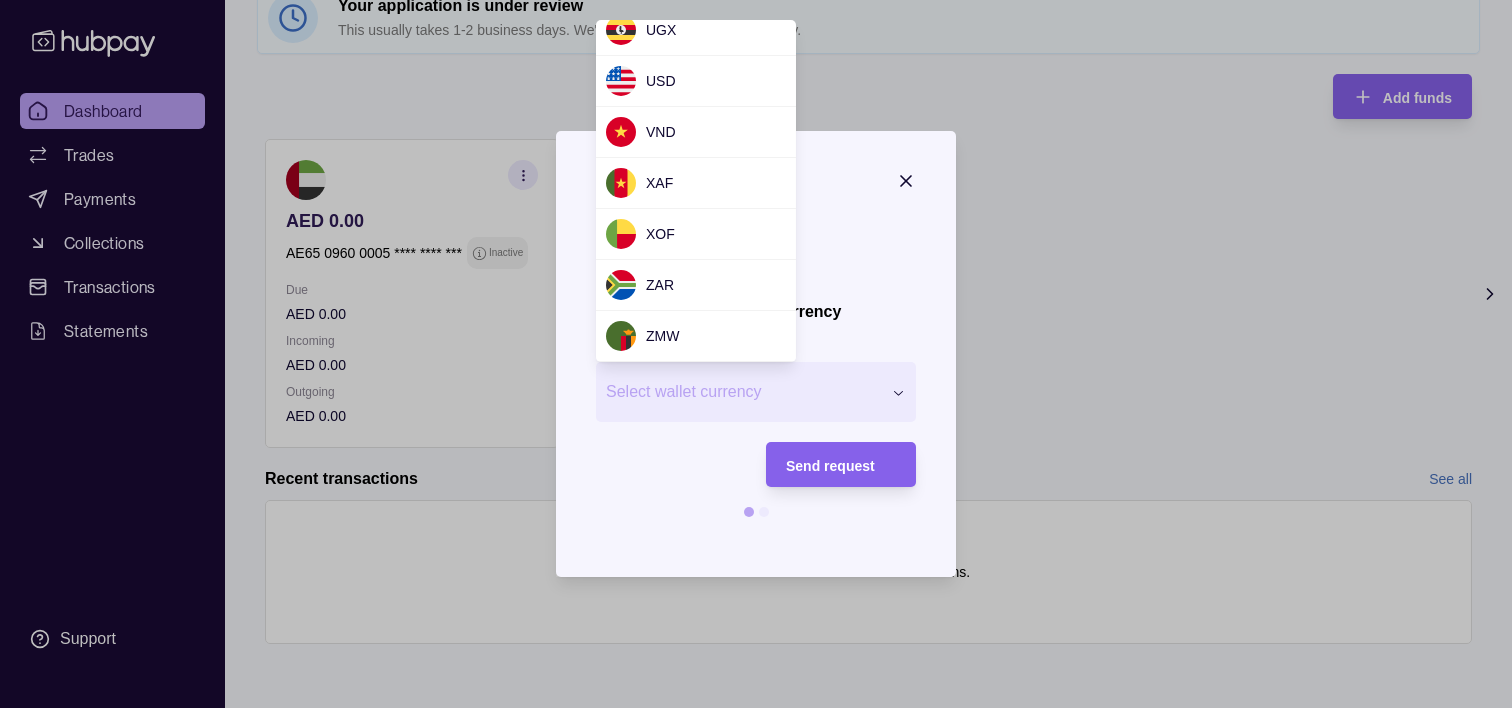 click on "Request new currency Wallet  * Select wallet currency *** *** *** *** *** *** *** *** *** *** *** *** *** *** *** *** *** *** *** *** *** *** *** *** *** *** *** *** *** *** *** *** *** *** *** *** *** *** *** *** *** *** *** *** *** Send request" at bounding box center [756, 708] 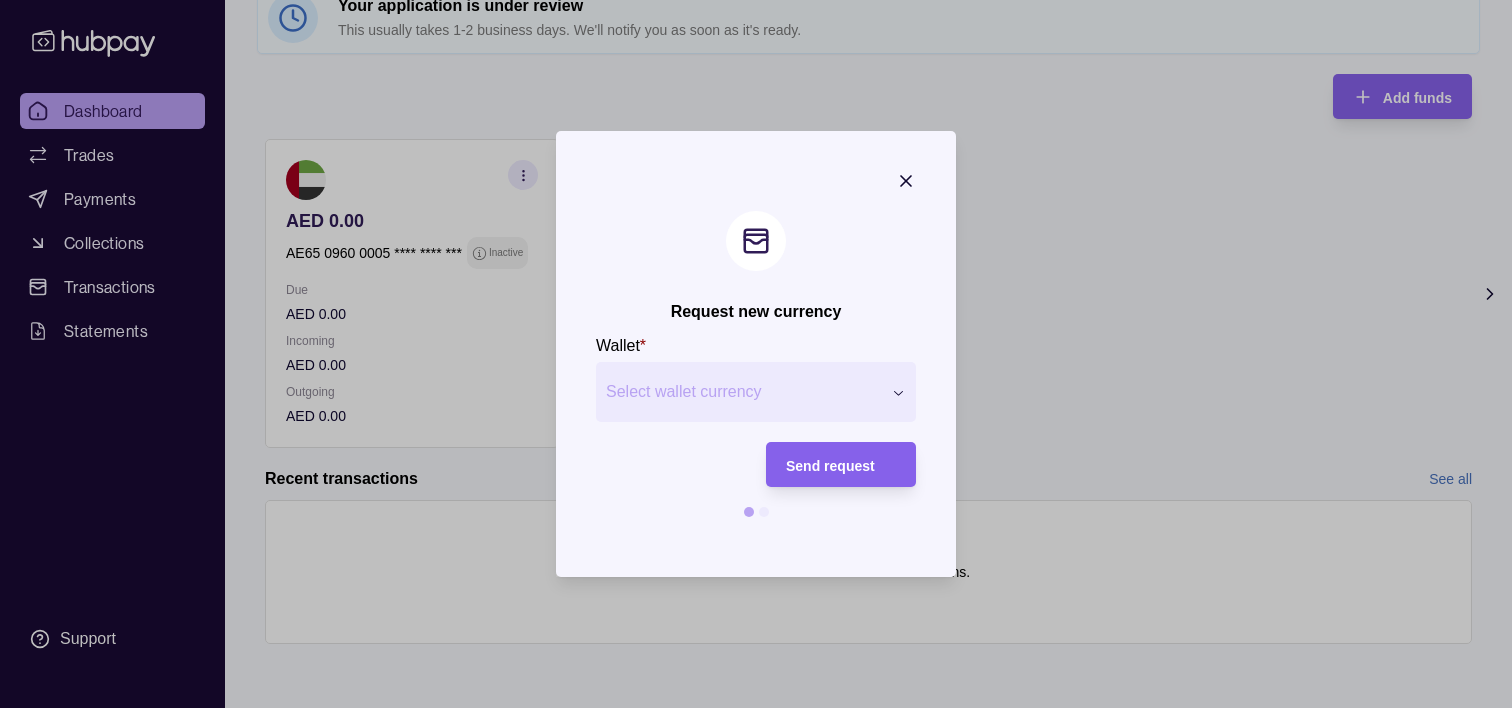 click 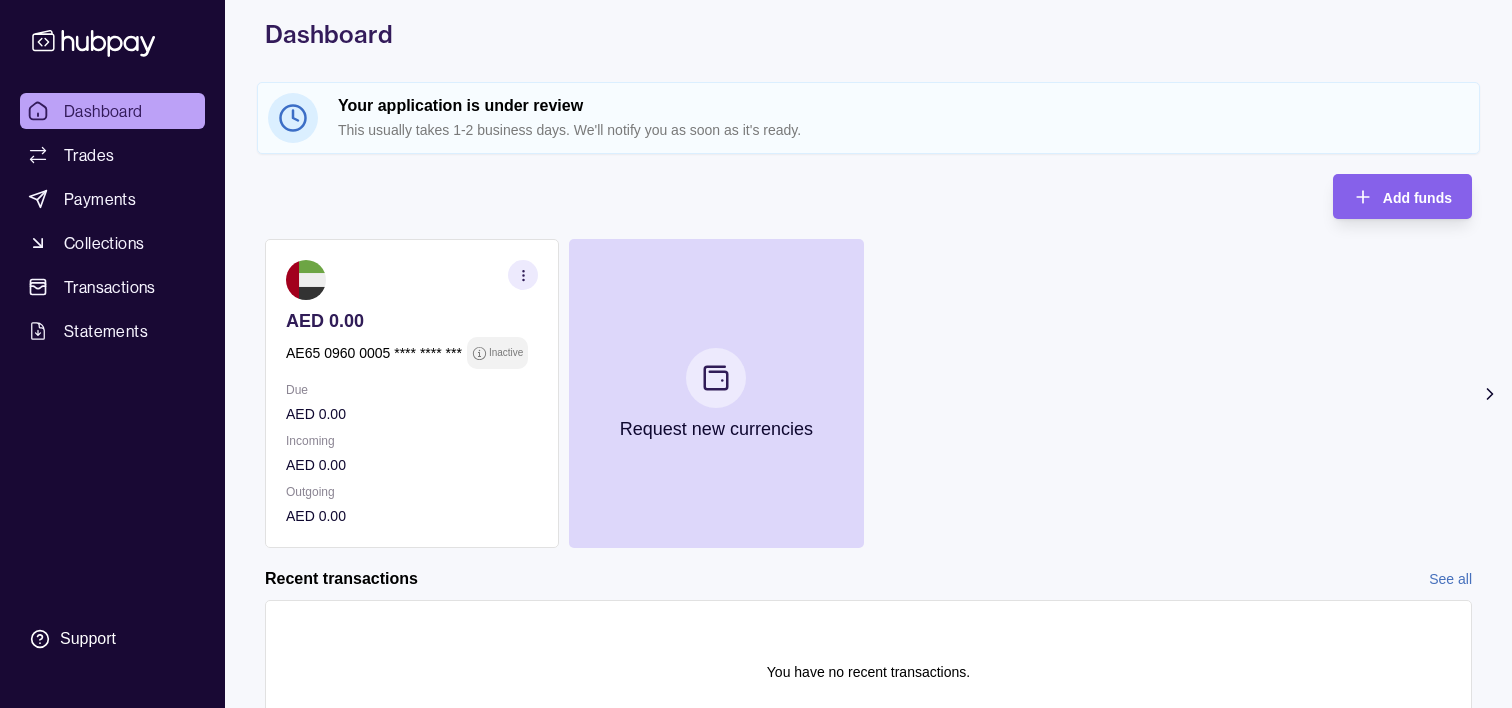 scroll, scrollTop: 0, scrollLeft: 0, axis: both 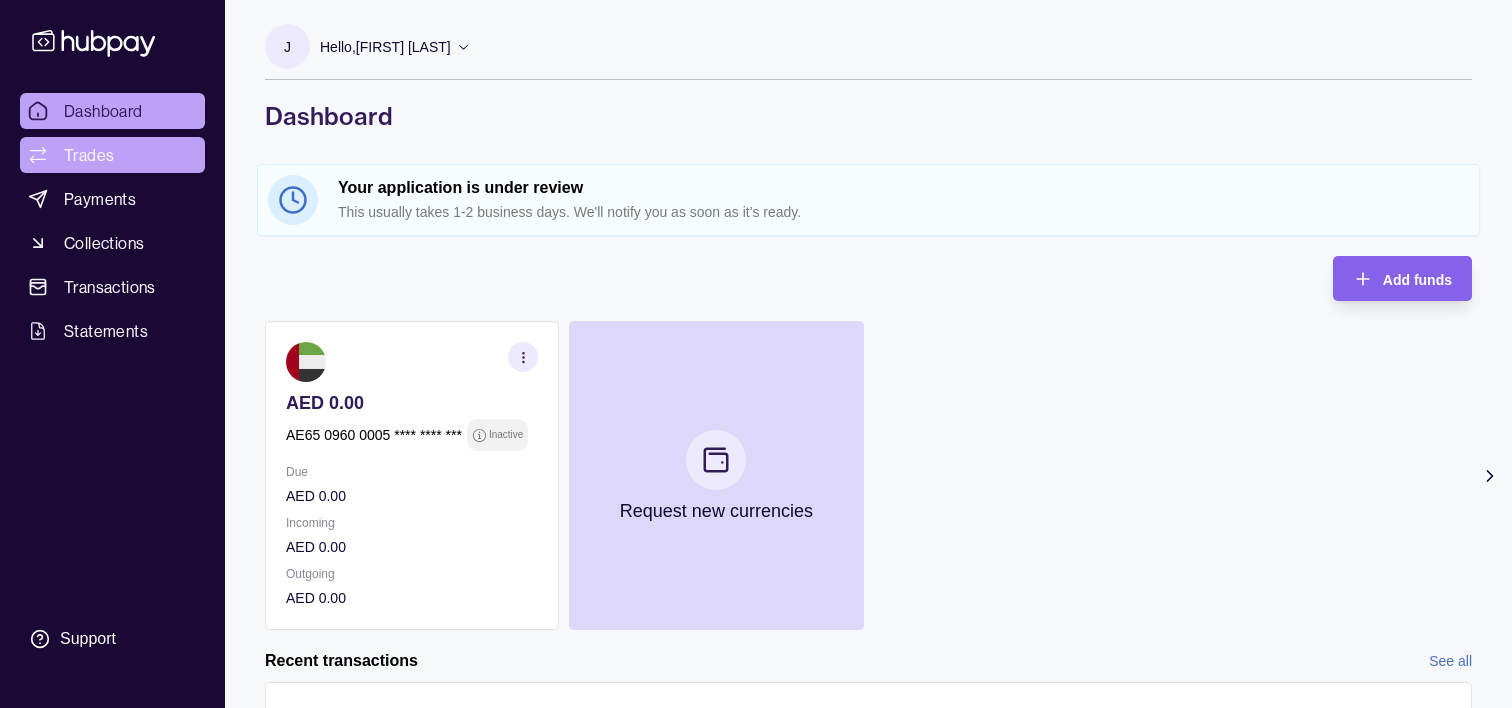 click on "Trades" at bounding box center (89, 155) 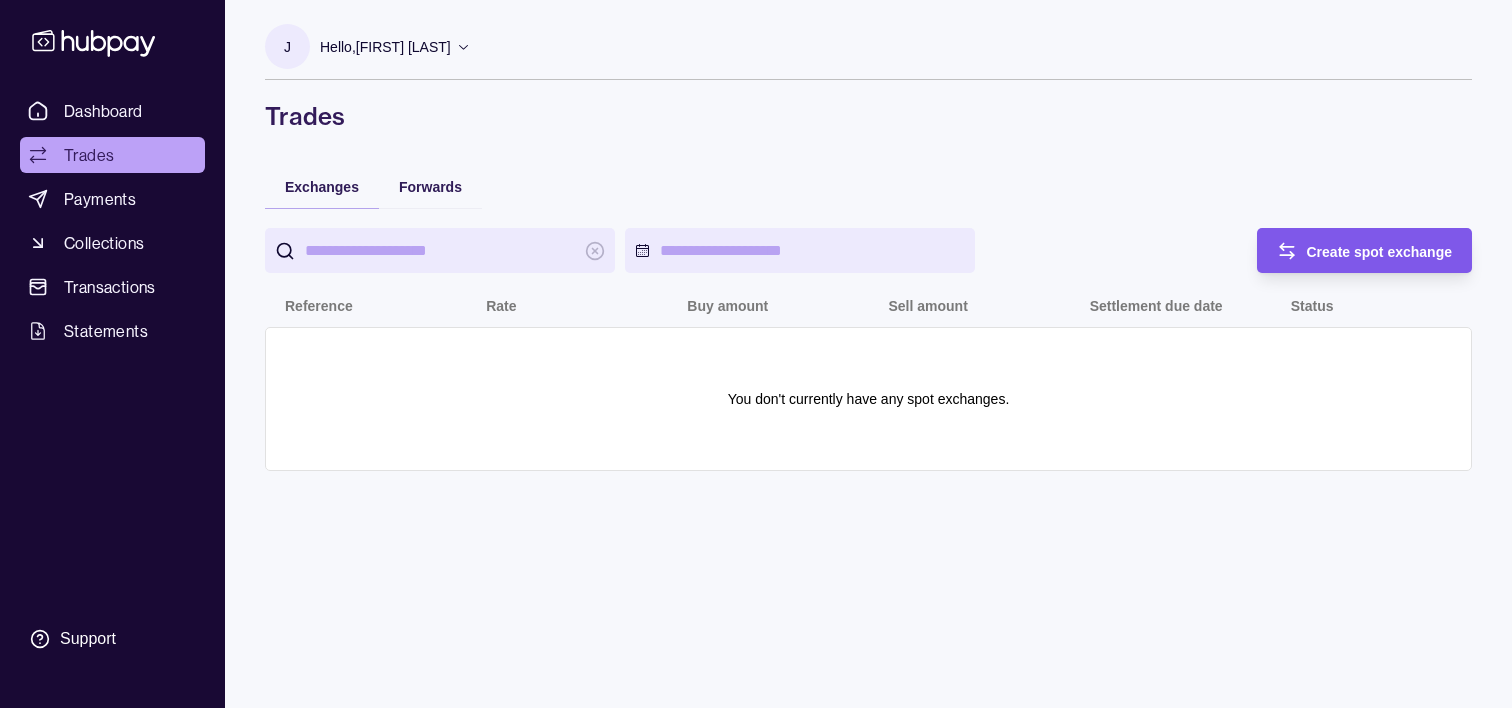 click on "Create spot exchange" at bounding box center (1380, 252) 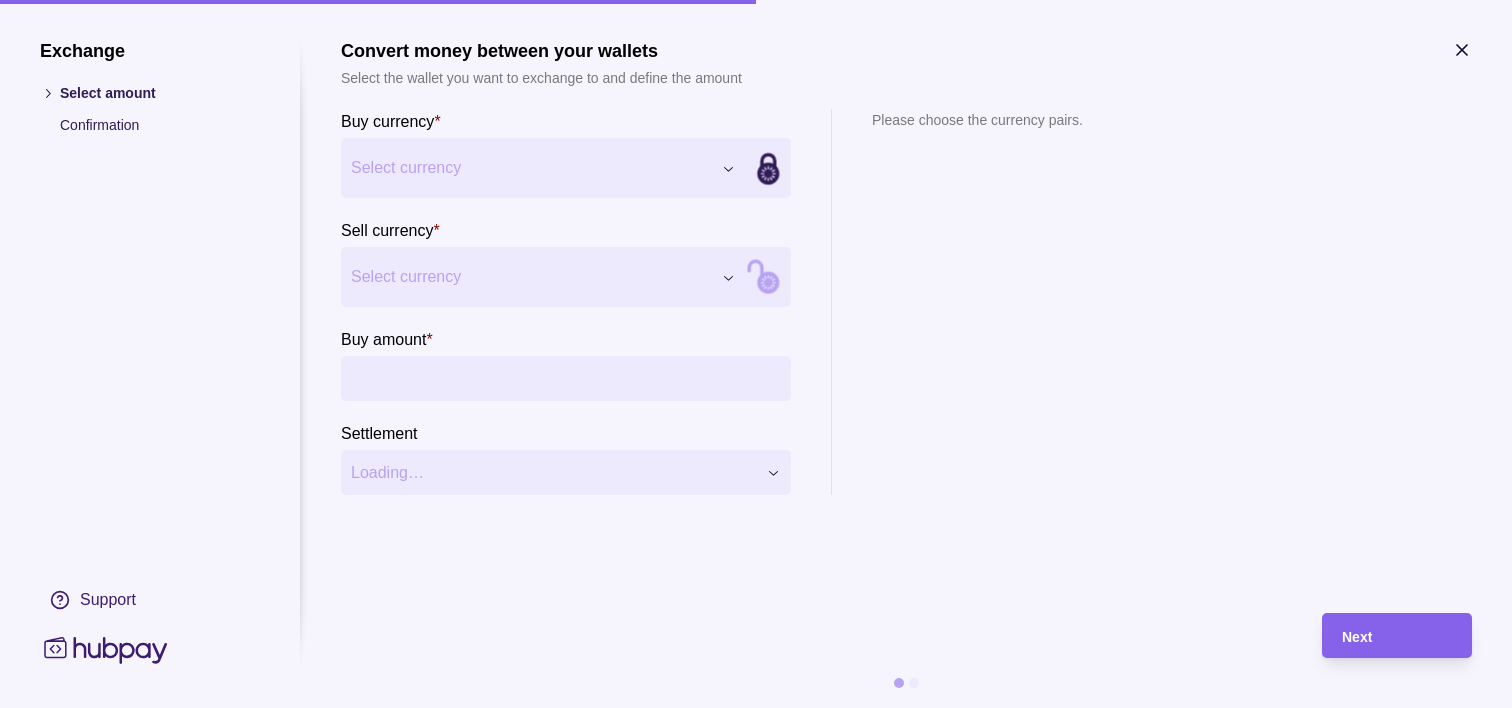 click on "Dashboard Trades Payments Collections Transactions Statements Support J Hello,  [FIRST] [LAST] Pitchmatter Ventures LLC-FZ Account Terms and conditions Privacy policy Sign out Trades Exchanges Forwards Create spot exchange Reference Rate Buy amount Sell amount Settlement due date Status You don't currently have any spot exchanges. Trades | Hubpay Exchange Select amount Confirmation Support Convert money between your wallets Select the wallet you want to exchange to and define the amount Buy currency  * Select currency *** Sell currency  * Select currency *** Buy amount  * Settlement Loading… Please choose the currency pairs. Next" at bounding box center [756, 354] 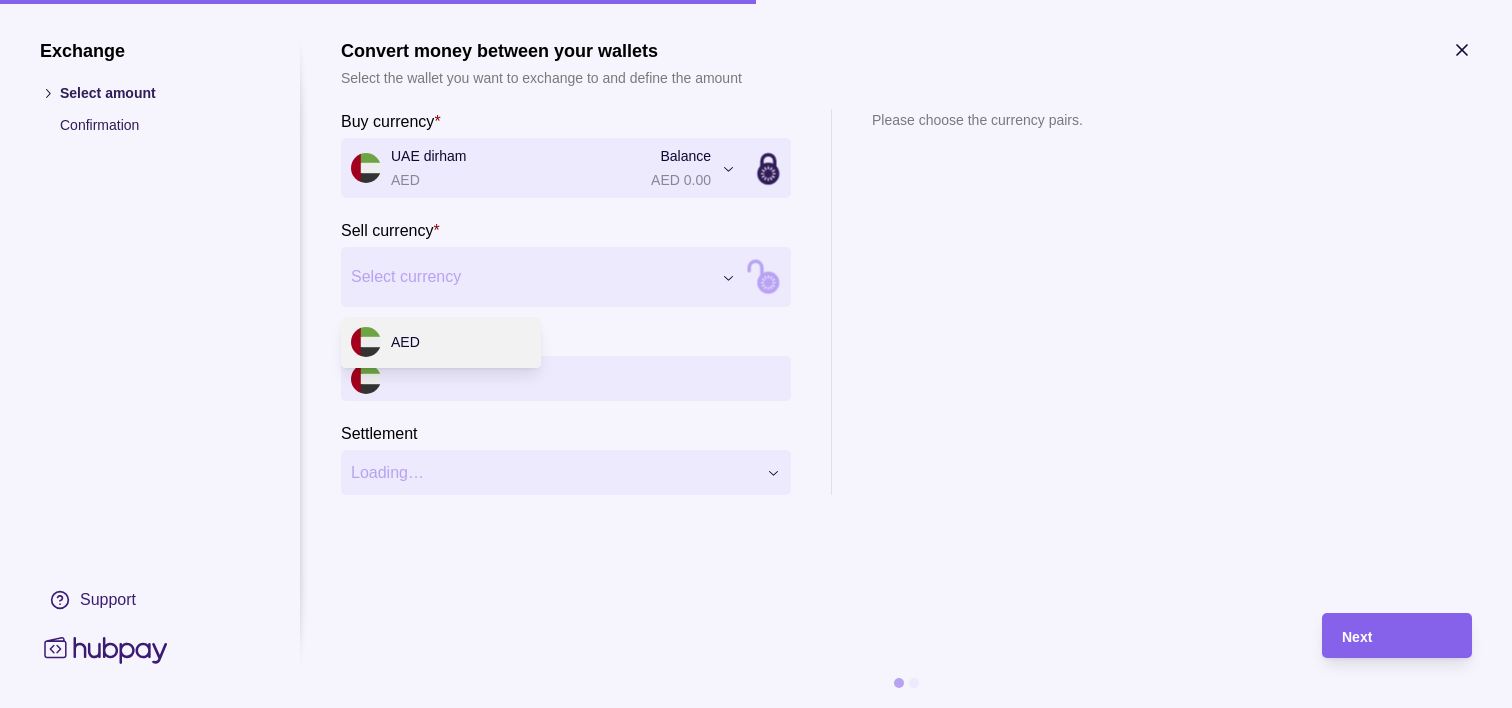 click on "Dashboard Trades Payments Collections Transactions Statements Support J Hello,  [FIRST] [LAST] Pitchmatter Ventures LLC-FZ Account Terms and conditions Privacy policy Sign out Trades Exchanges Forwards Create spot exchange Reference Rate Buy amount Sell amount Settlement due date Status You don't currently have any spot exchanges. Trades | Hubpay Exchange Select amount Confirmation Support Convert money between your wallets Select the wallet you want to exchange to and define the amount Buy currency  * UAE dirham AED Balance AED 0.00 *** Sell currency  * Select currency *** Buy amount  * Settlement Loading… Please choose the currency pairs. Next AED" at bounding box center [756, 354] 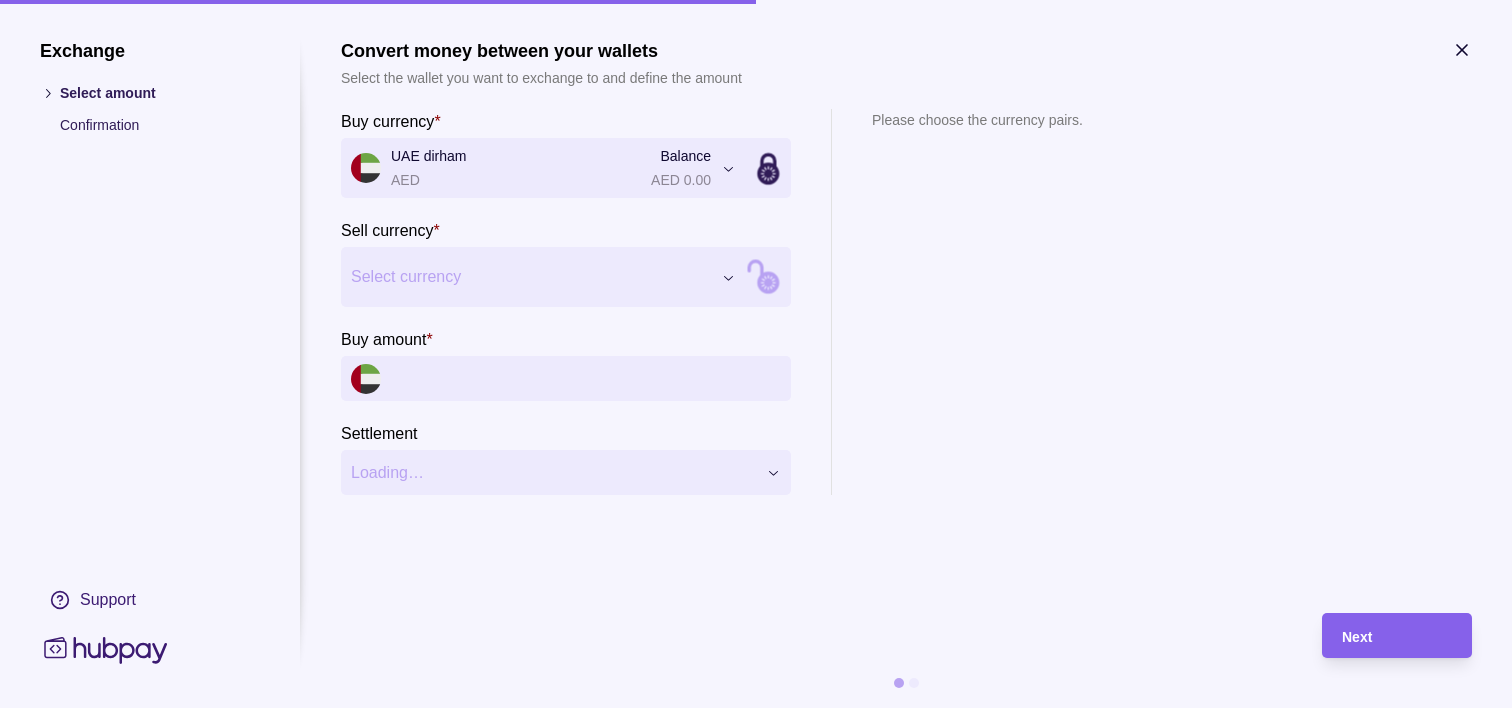 click on "Buy amount  *" at bounding box center (586, 378) 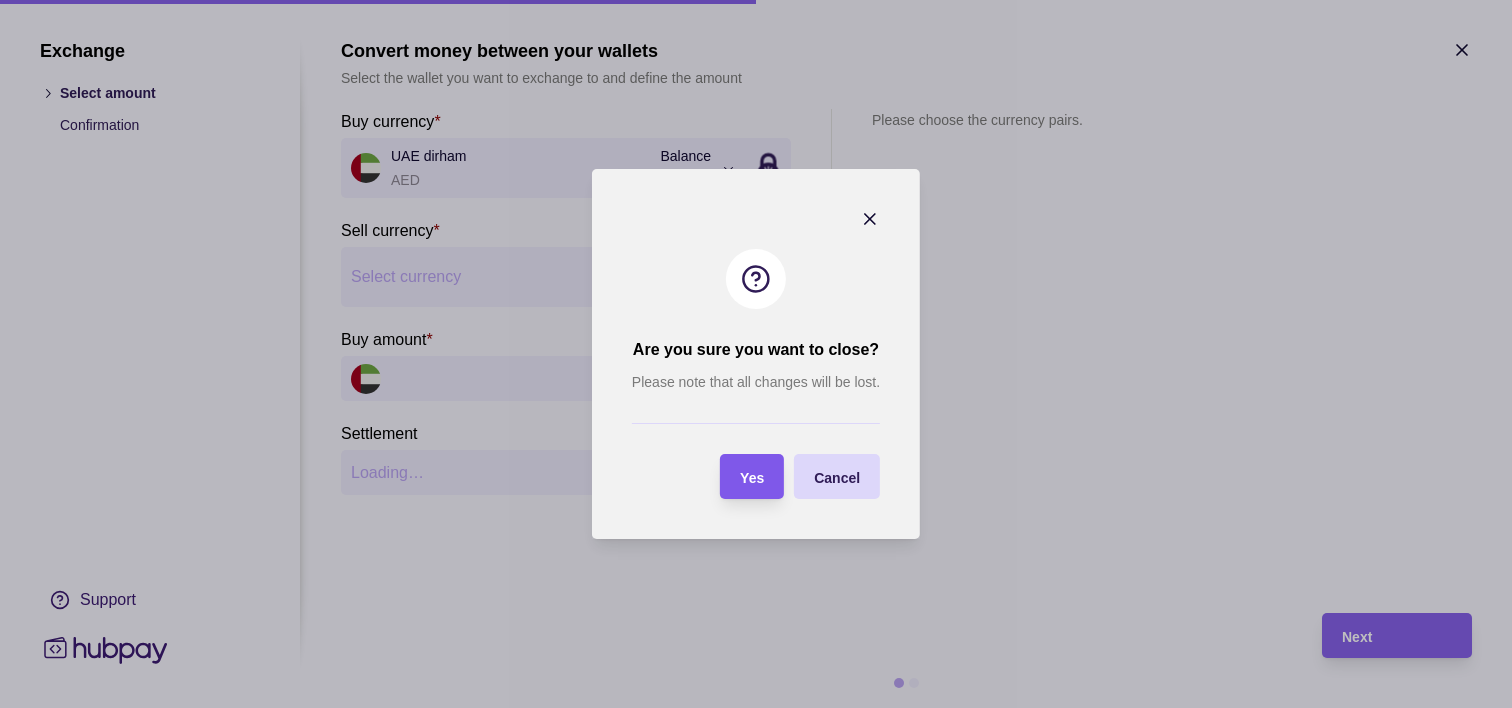 click on "Yes" at bounding box center [737, 476] 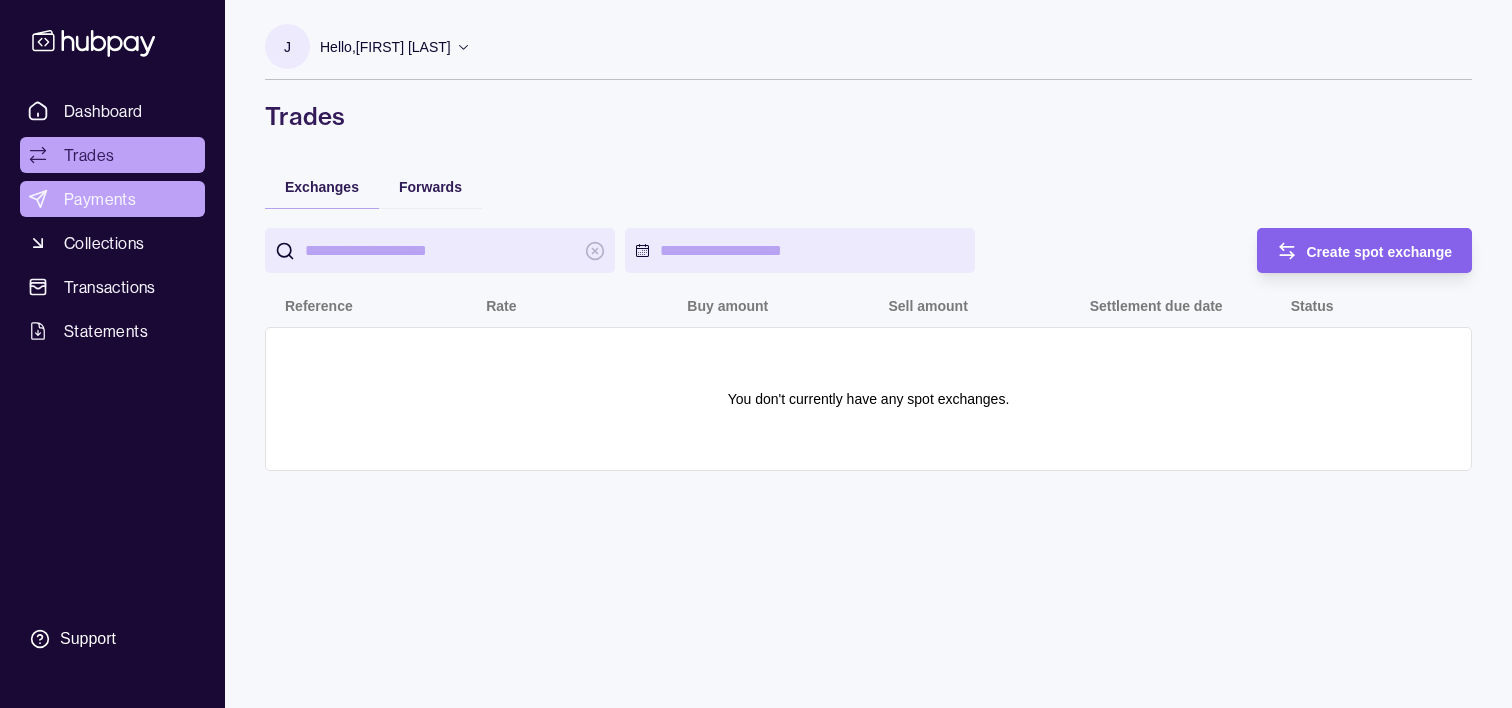 click on "Payments" at bounding box center [100, 199] 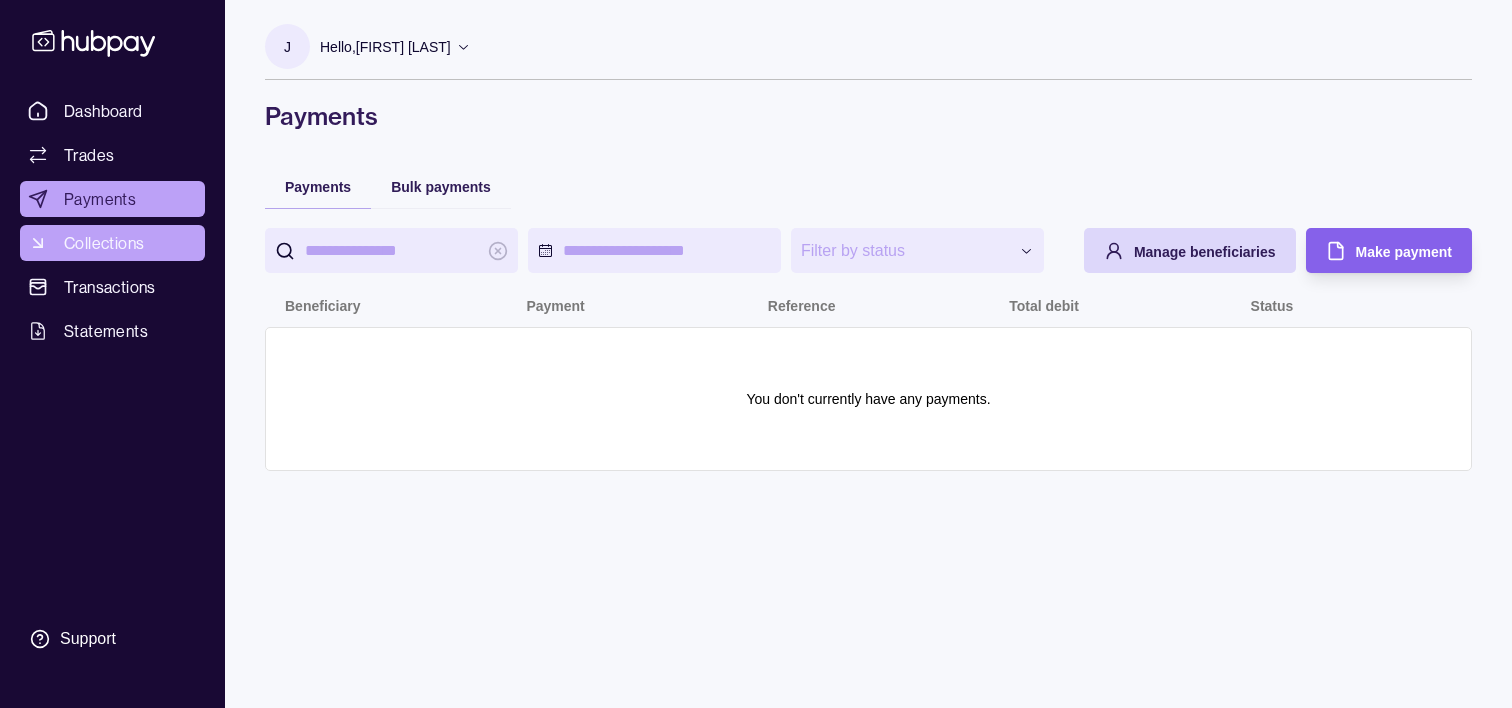 click on "Collections" at bounding box center (104, 243) 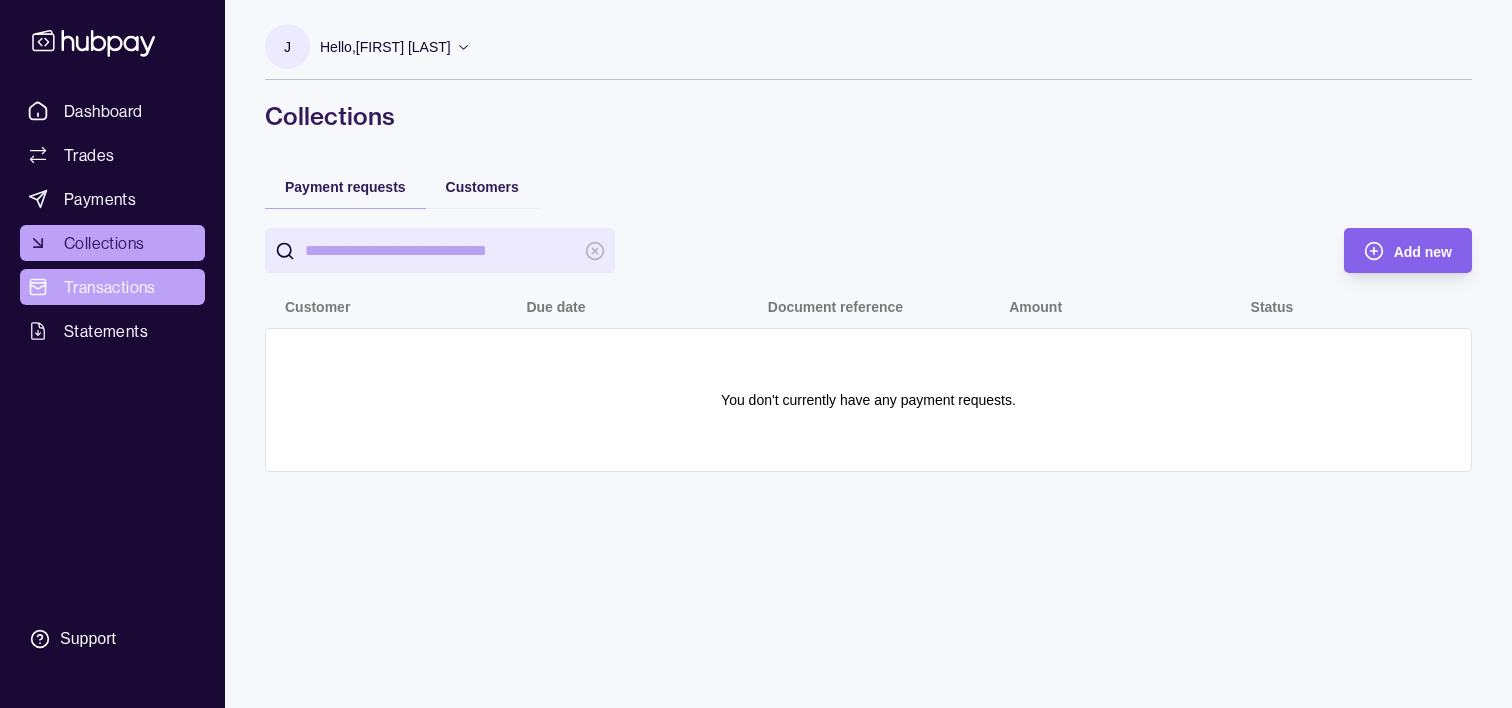 click on "Transactions" at bounding box center (110, 287) 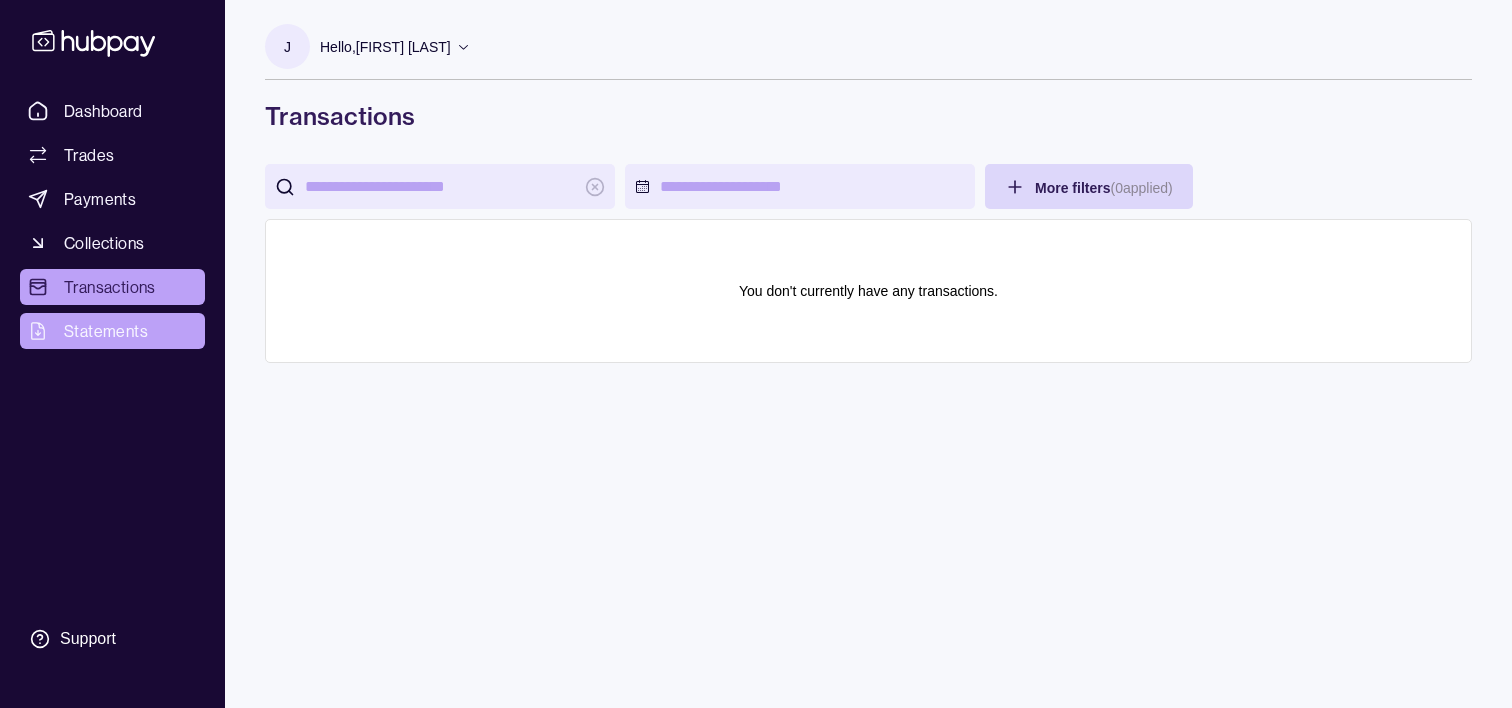 click on "Statements" at bounding box center [106, 331] 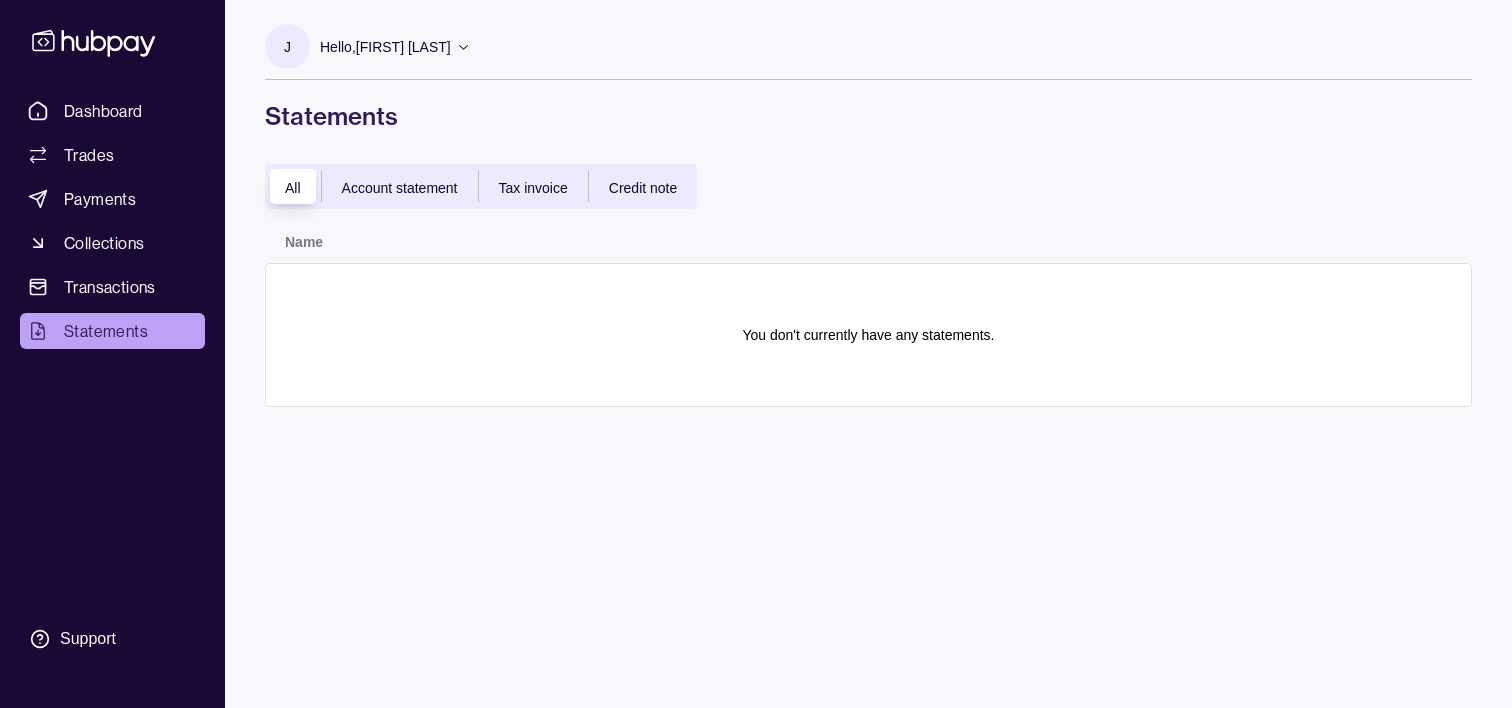 click on "Account statement" at bounding box center [400, 188] 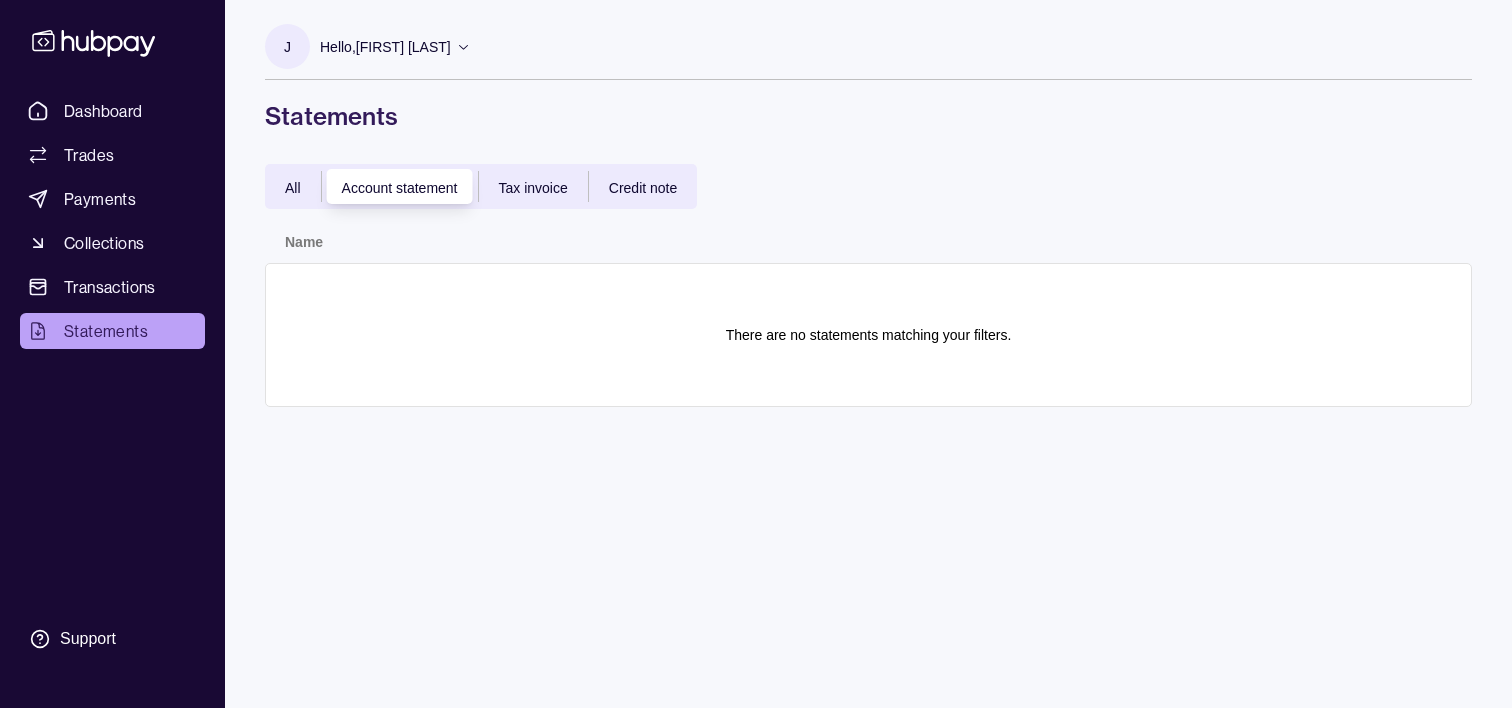 click on "Tax invoice" at bounding box center (533, 188) 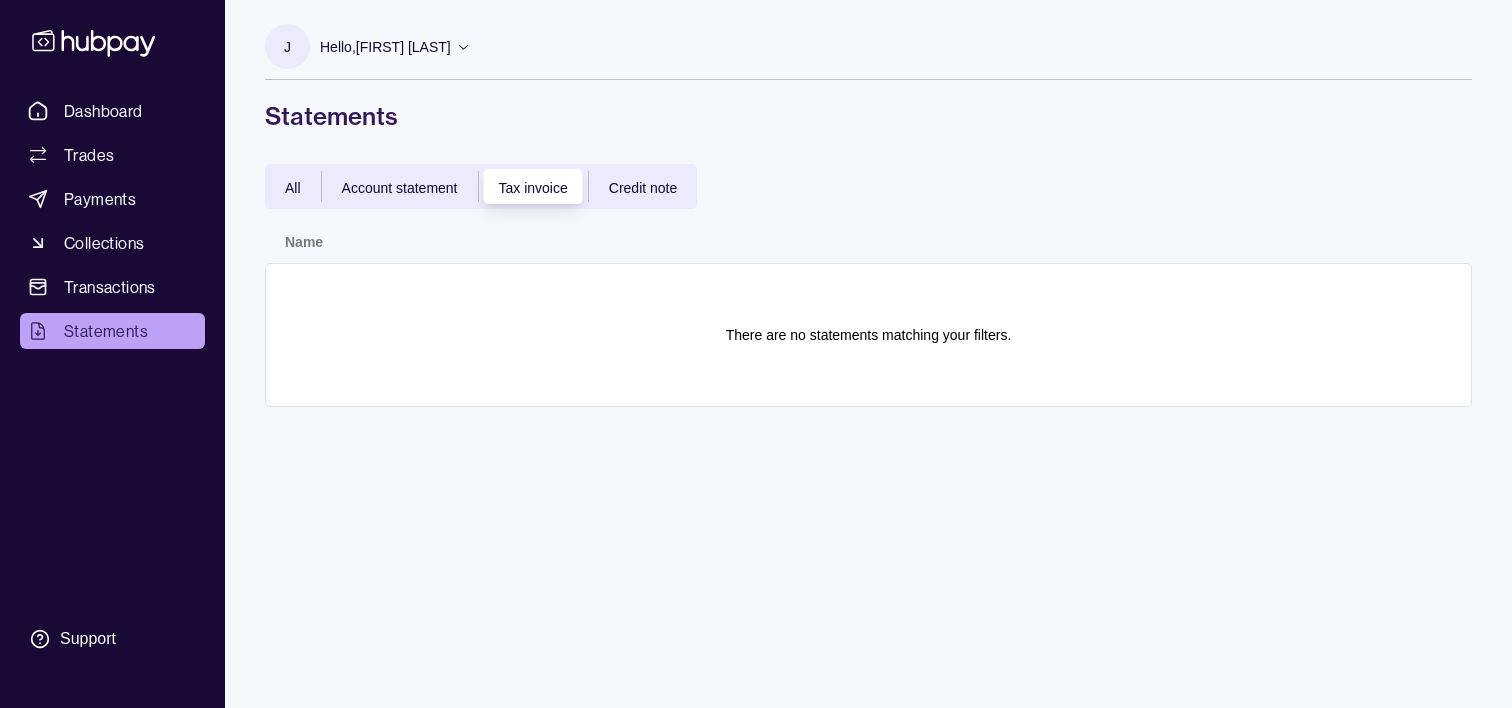 click on "Credit note" at bounding box center [643, 188] 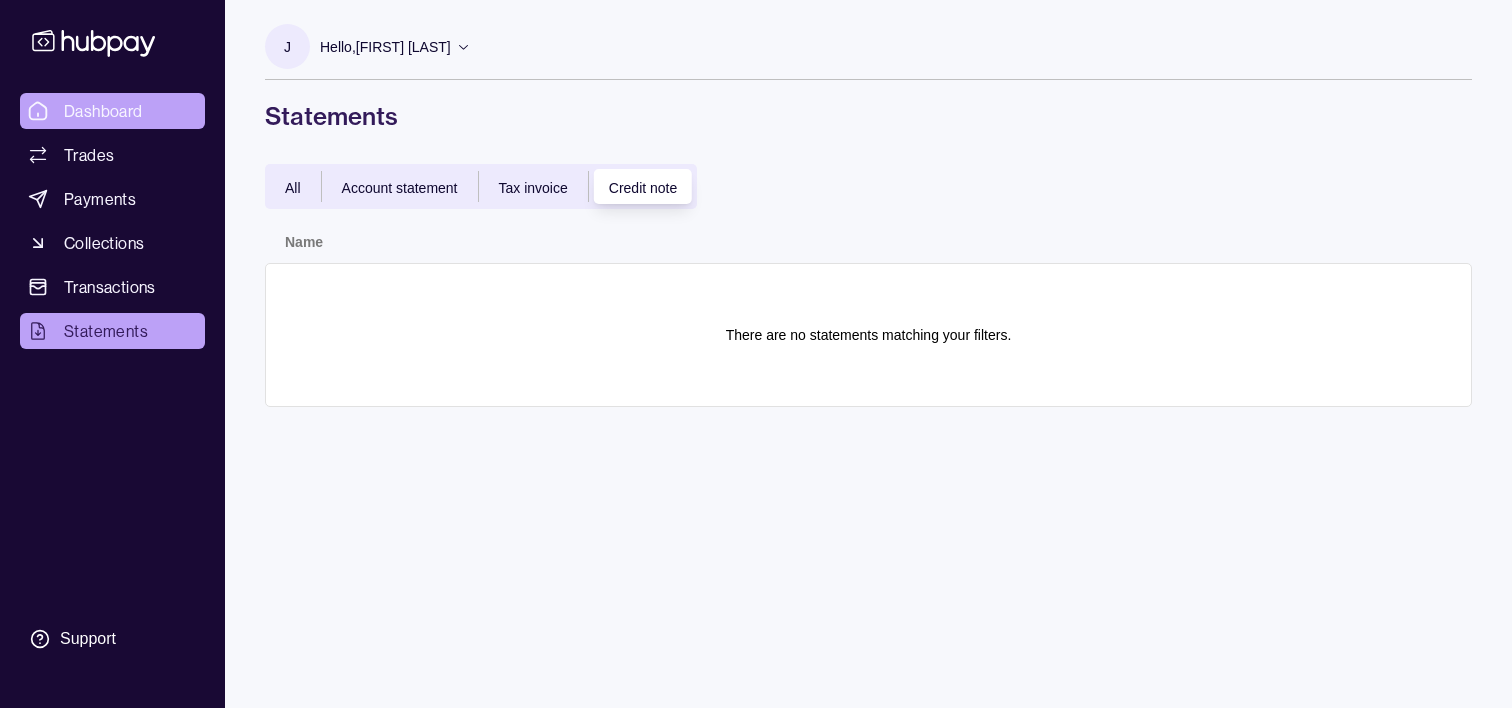 click on "Dashboard" at bounding box center [103, 111] 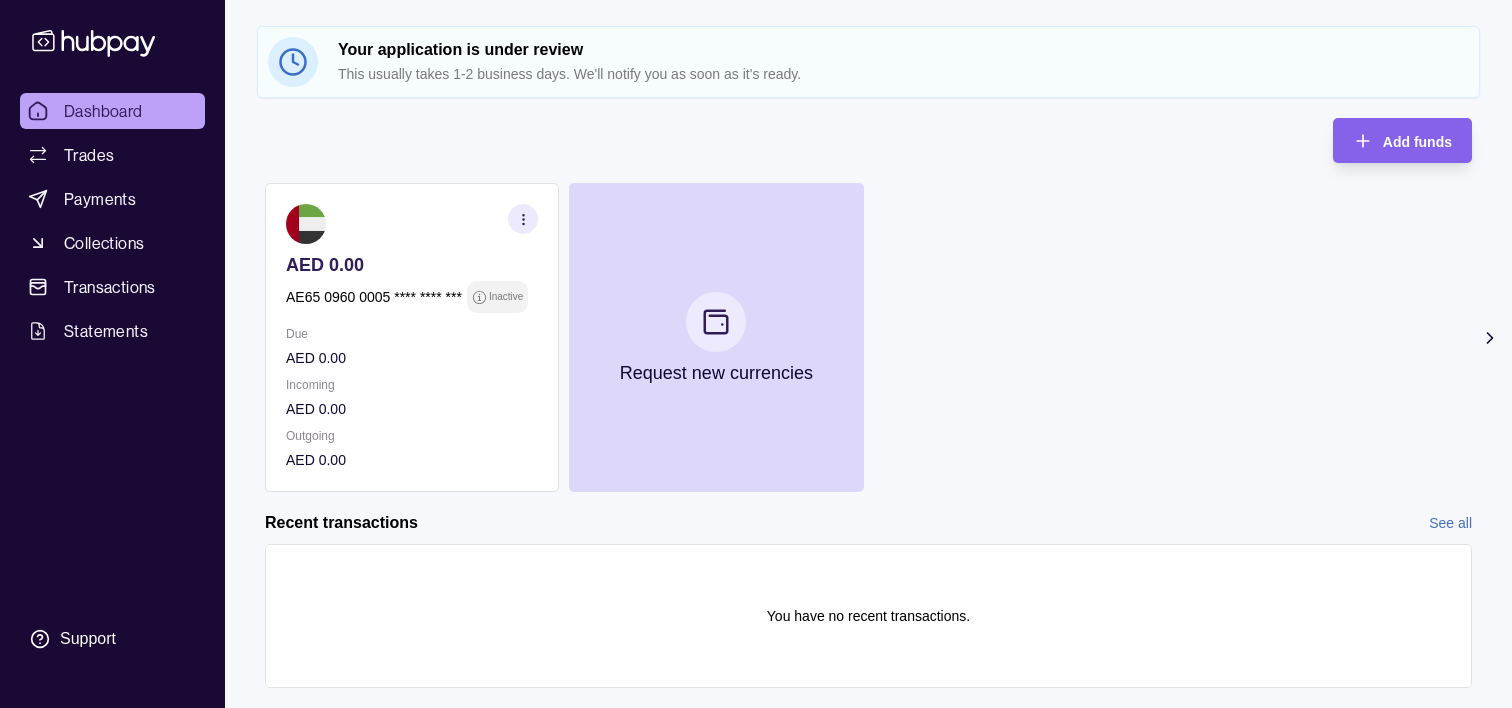 scroll, scrollTop: 144, scrollLeft: 0, axis: vertical 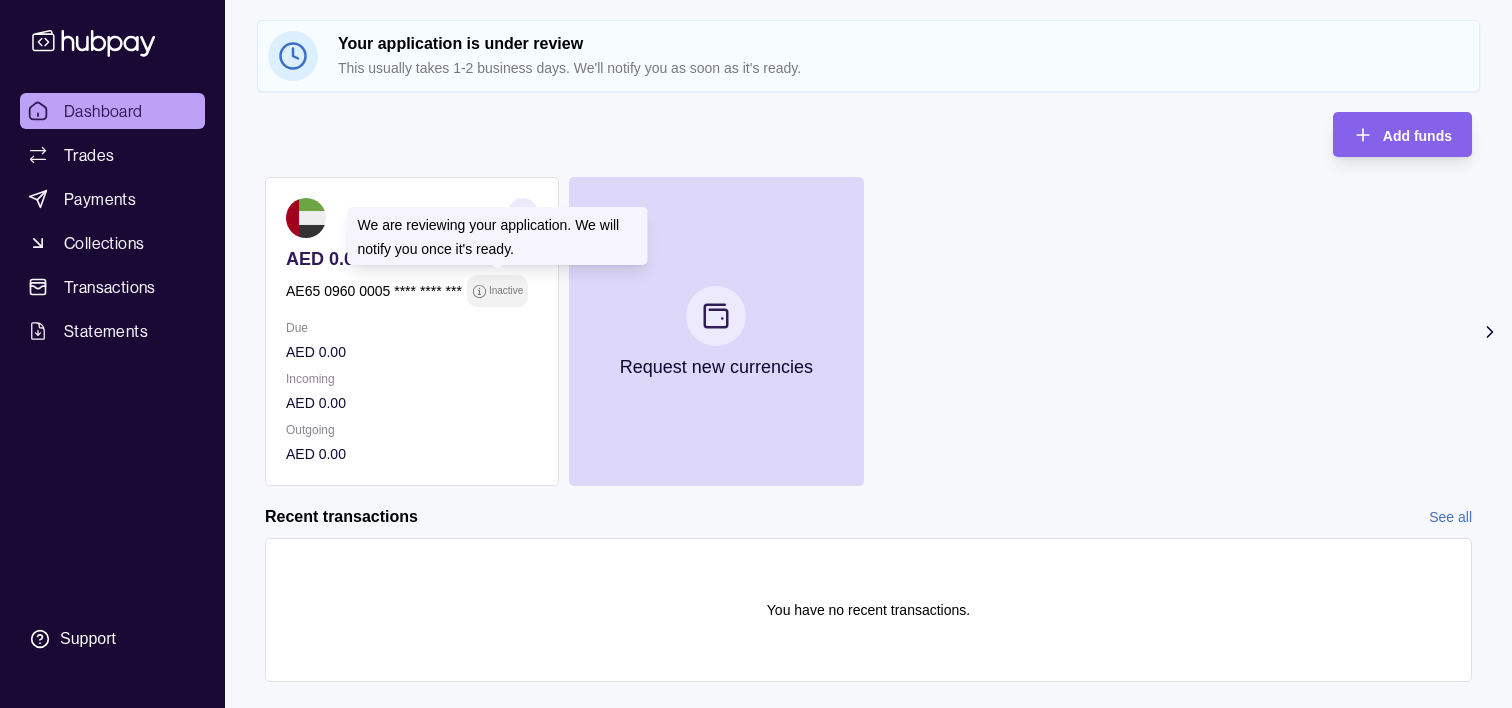 click on "Inactive" at bounding box center (497, 291) 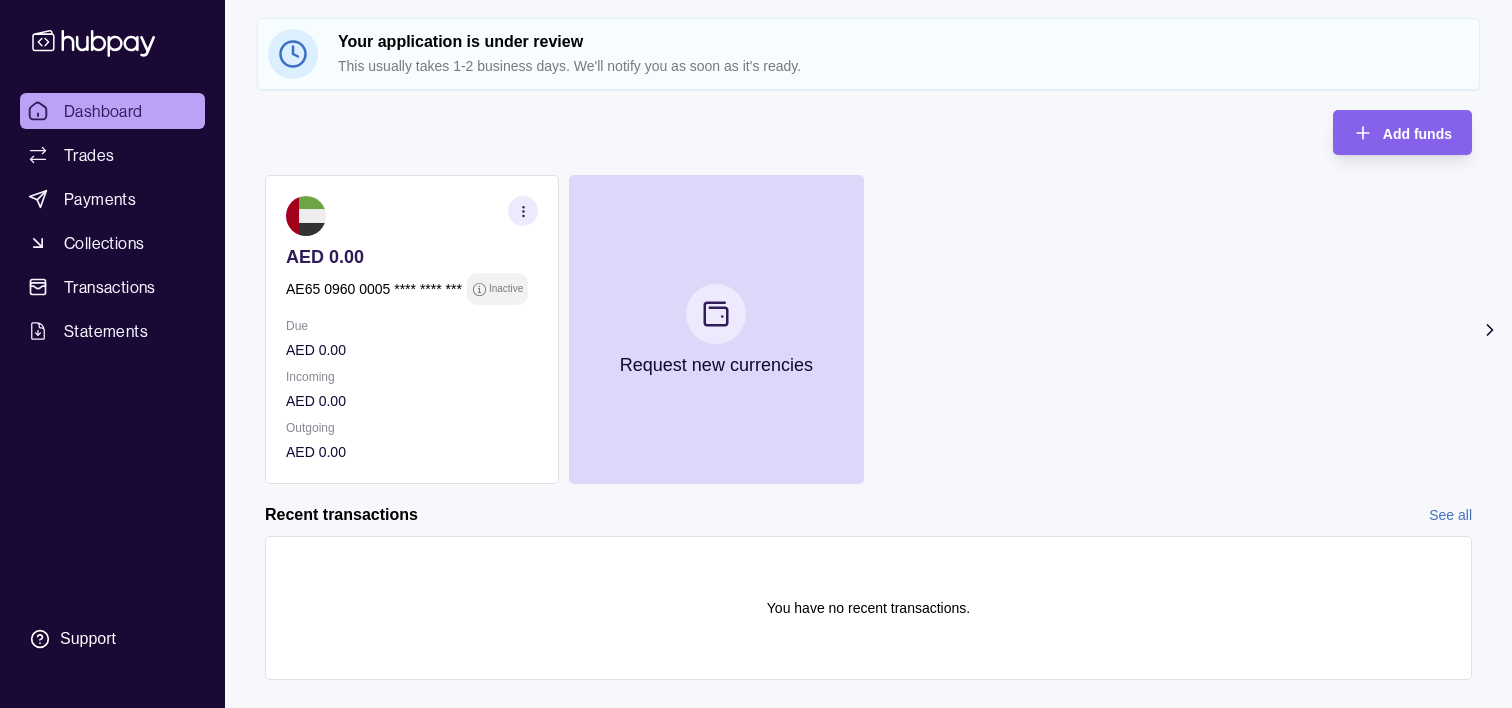 scroll, scrollTop: 182, scrollLeft: 0, axis: vertical 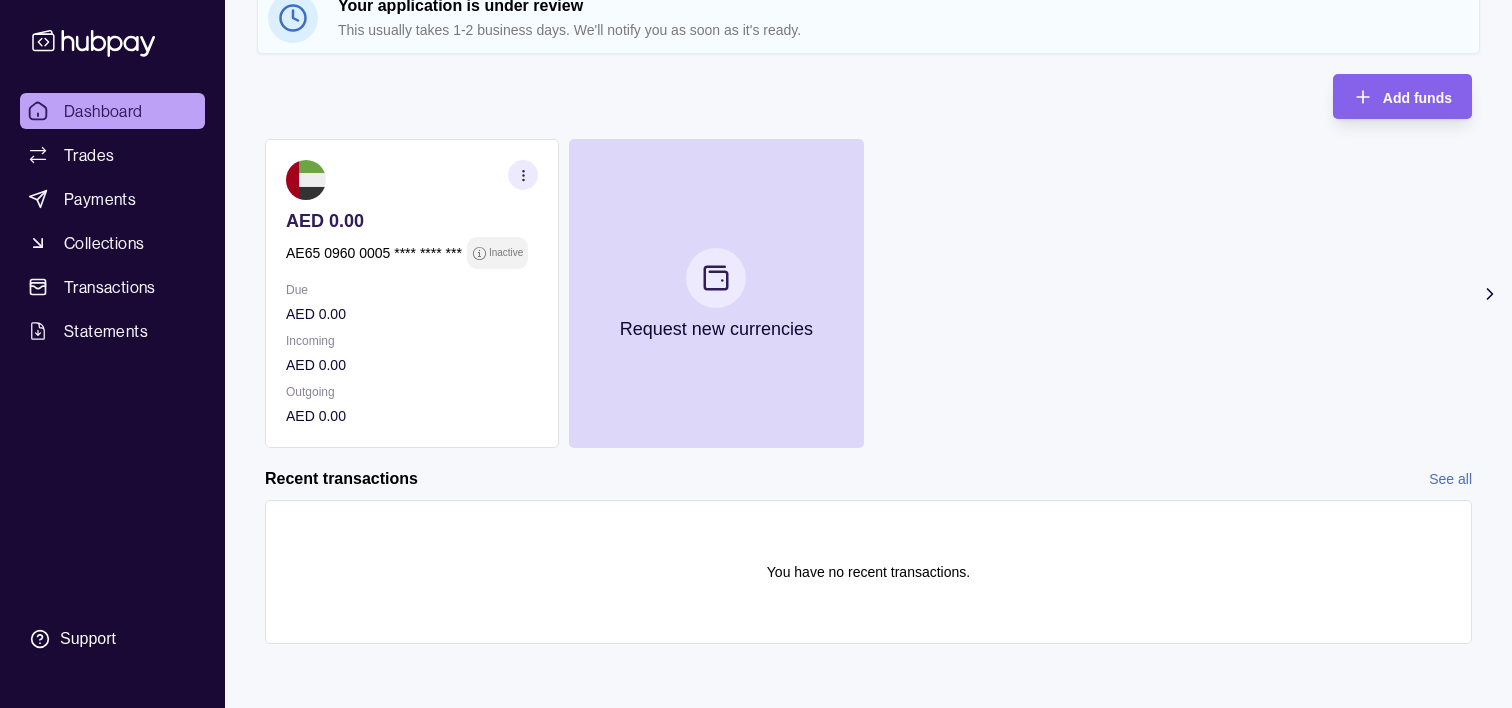 click on "See all" at bounding box center (1450, 479) 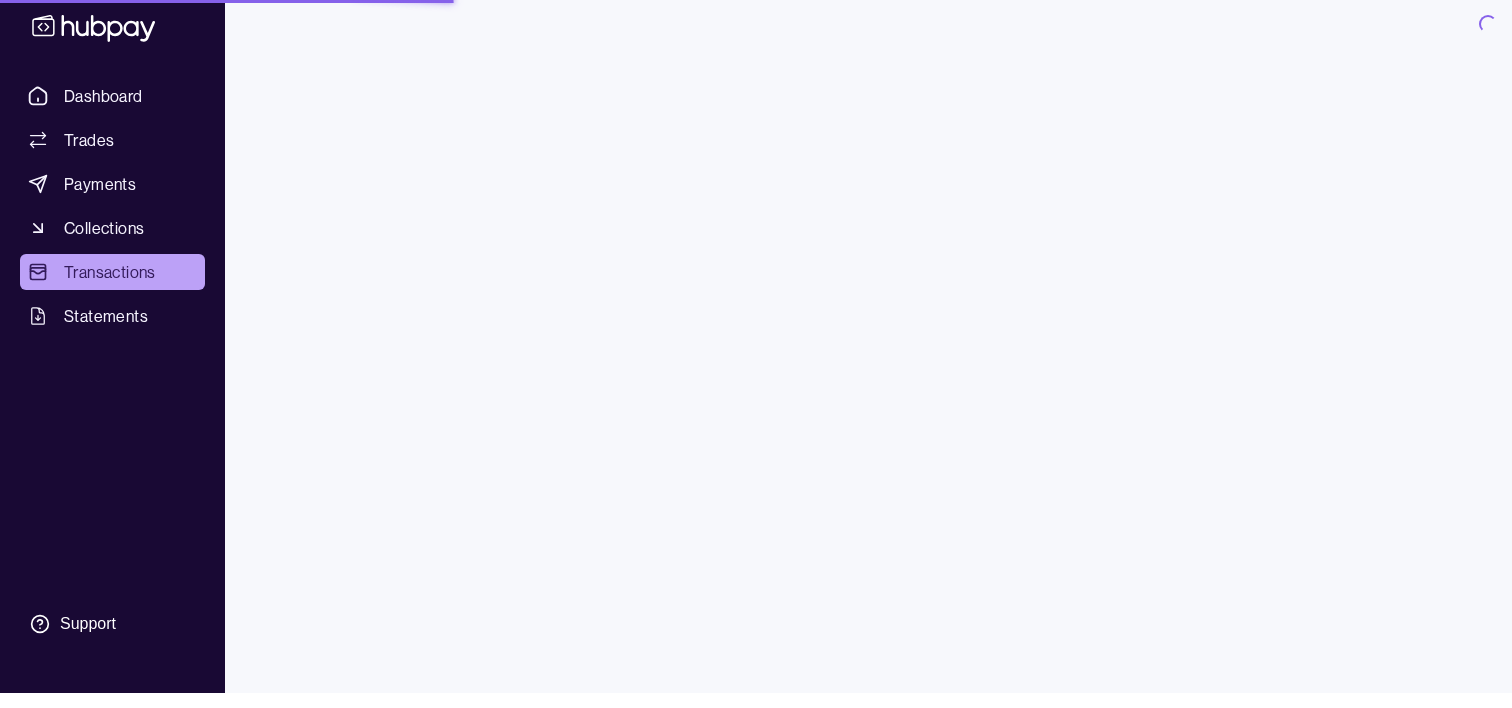 scroll, scrollTop: 0, scrollLeft: 0, axis: both 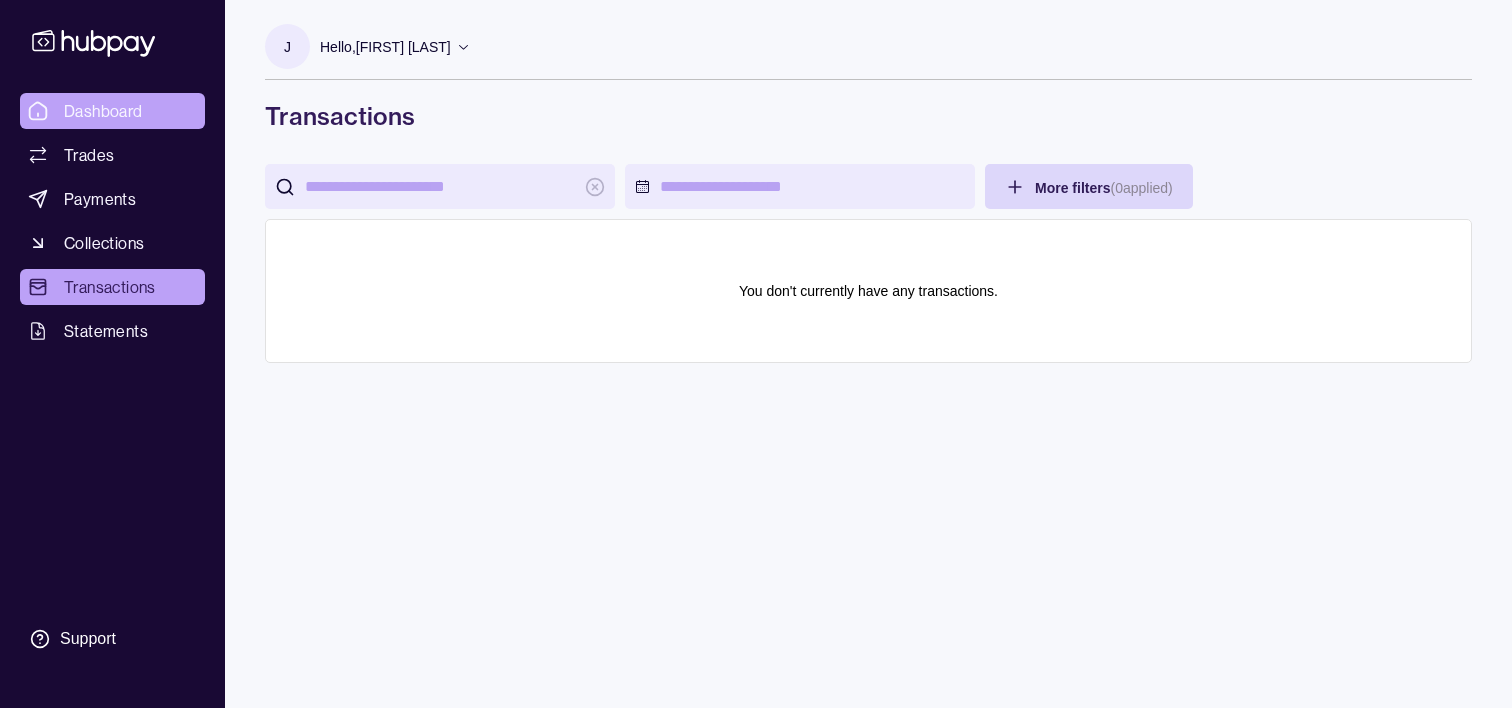 click on "Dashboard" at bounding box center (103, 111) 